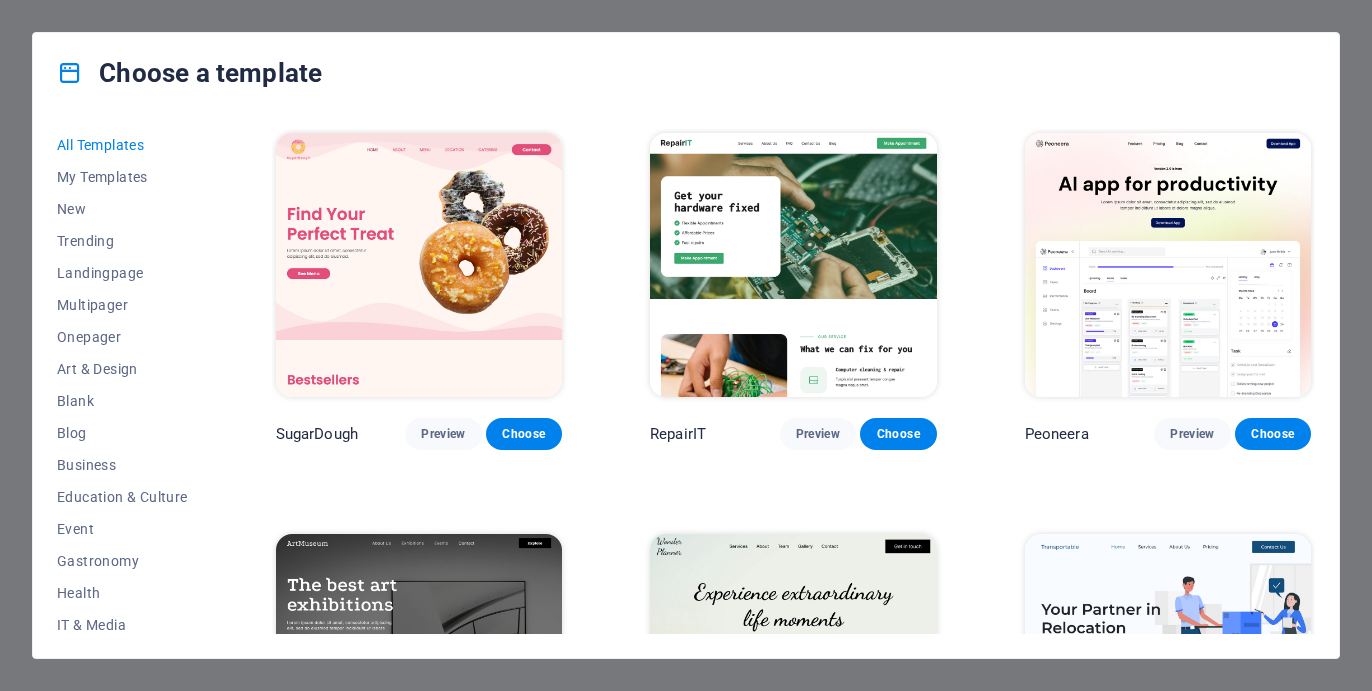 scroll, scrollTop: 0, scrollLeft: 0, axis: both 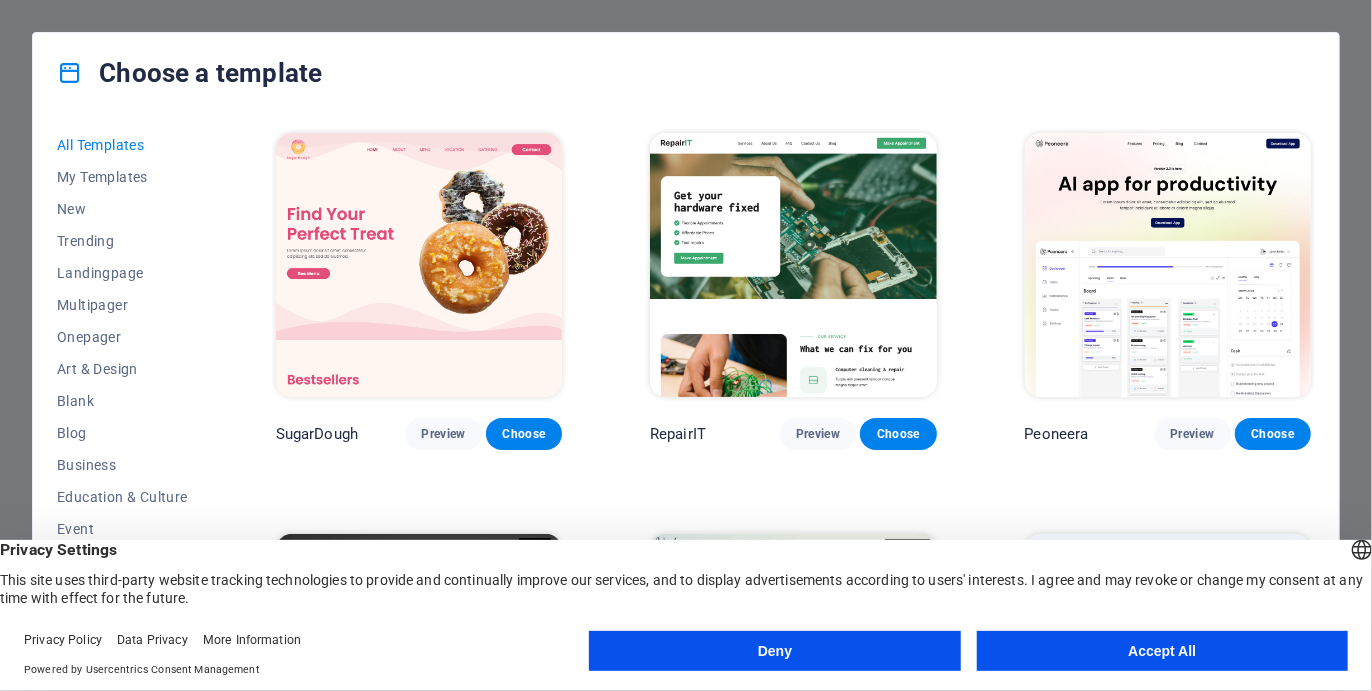 click on "Accept All" at bounding box center [1162, 651] 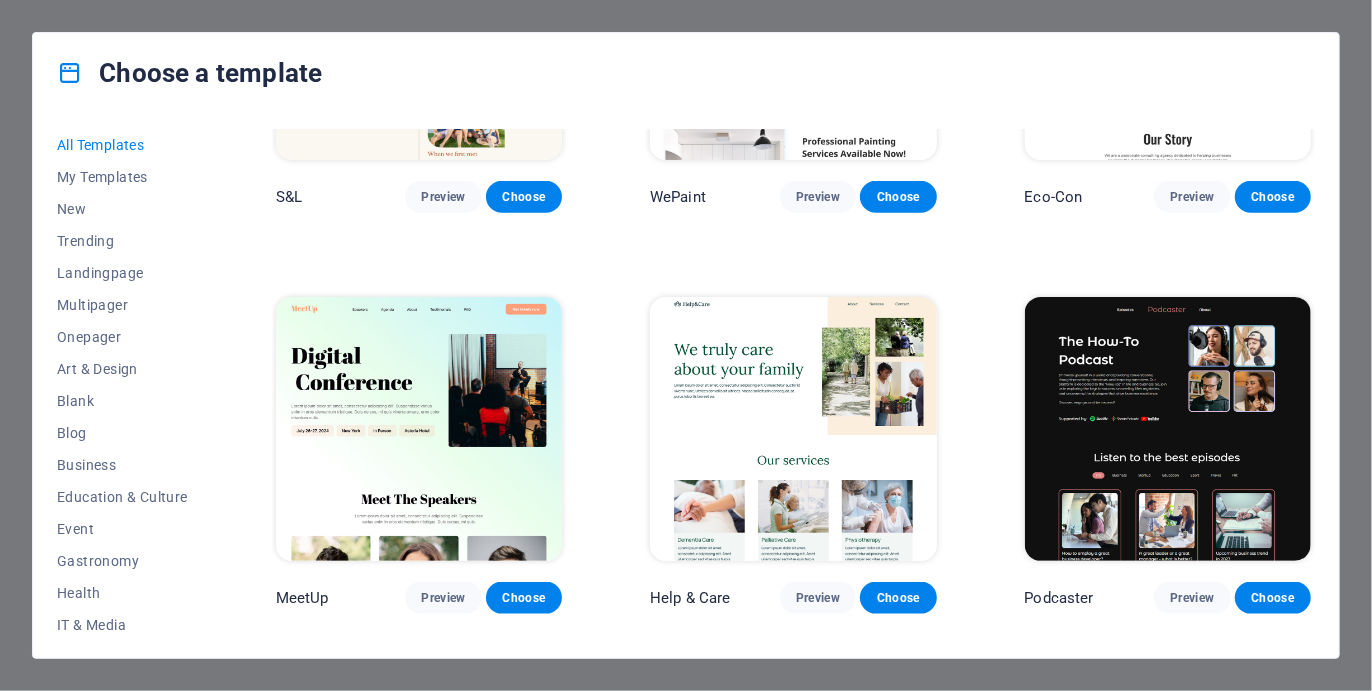 scroll, scrollTop: 1041, scrollLeft: 0, axis: vertical 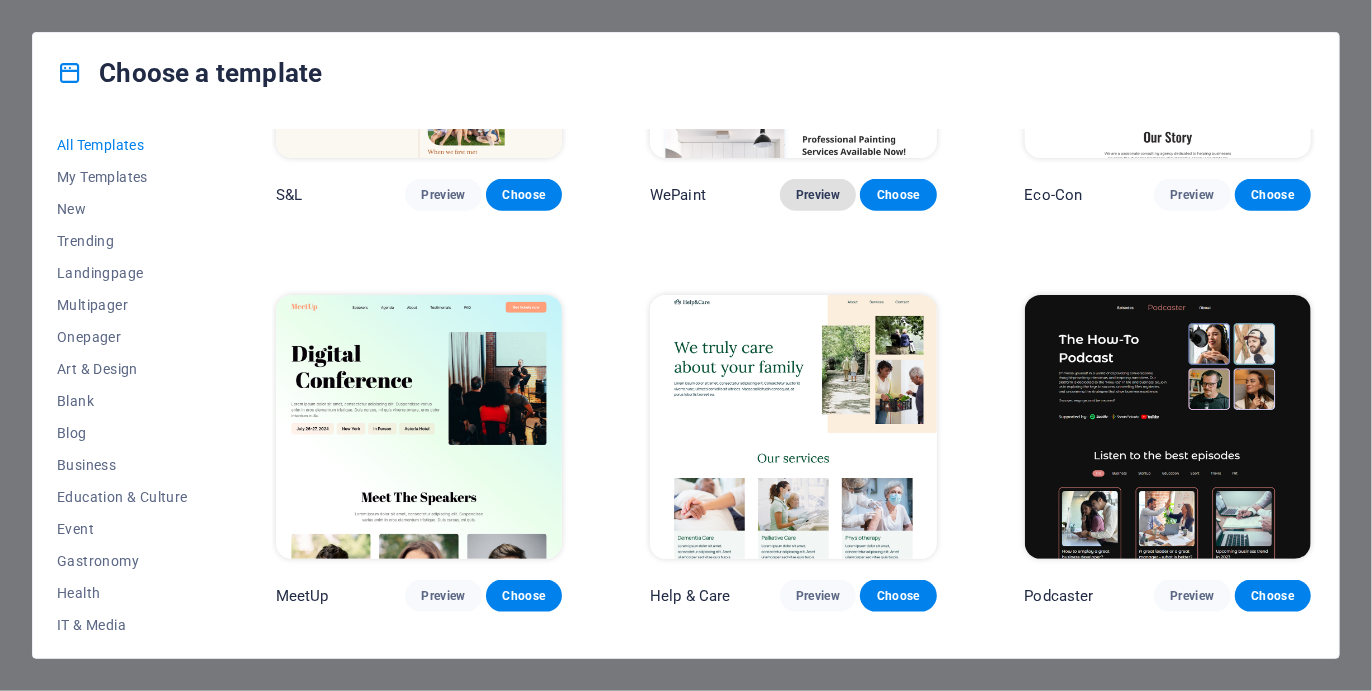 click on "Preview" at bounding box center [818, 195] 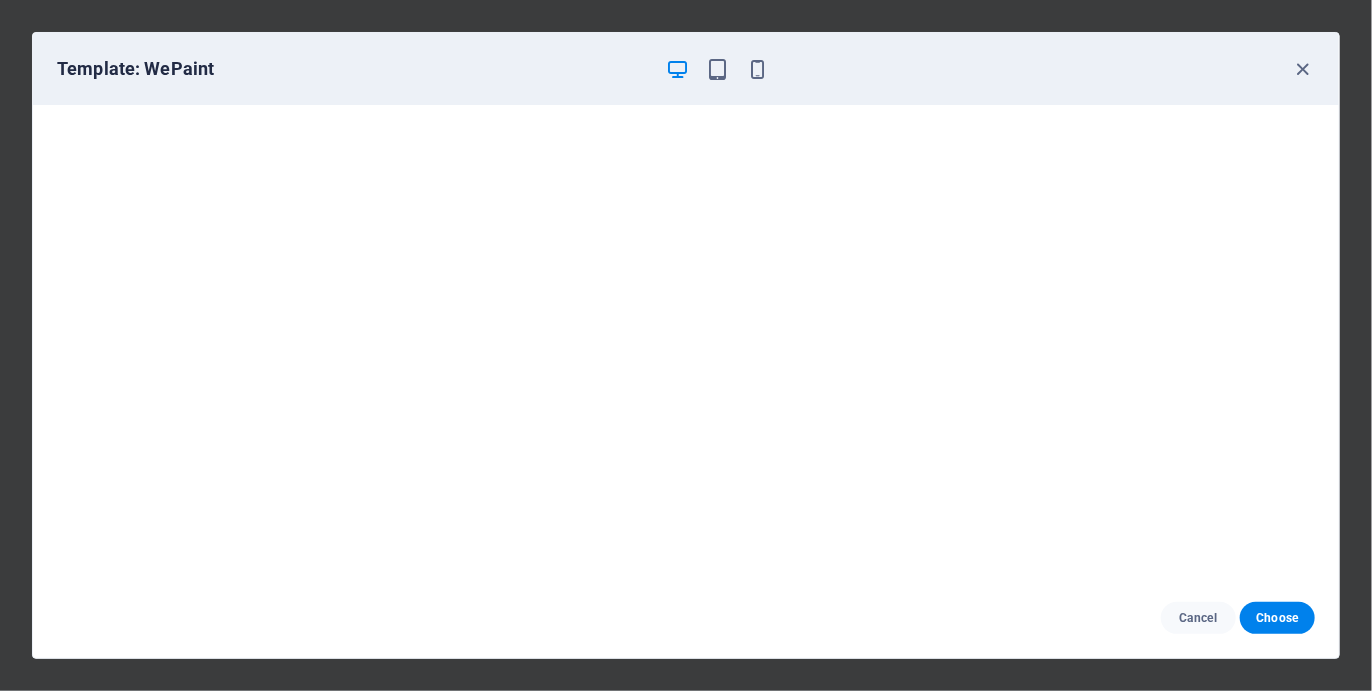 scroll, scrollTop: 4, scrollLeft: 0, axis: vertical 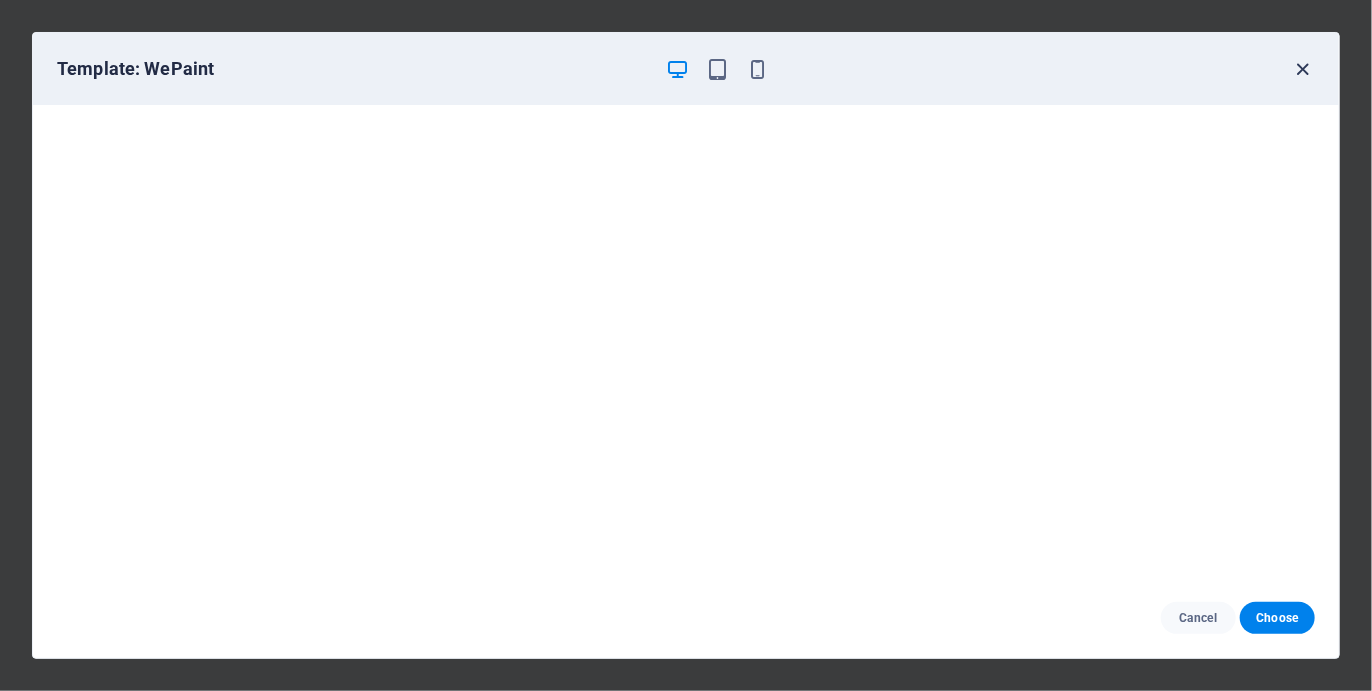 click at bounding box center [1303, 69] 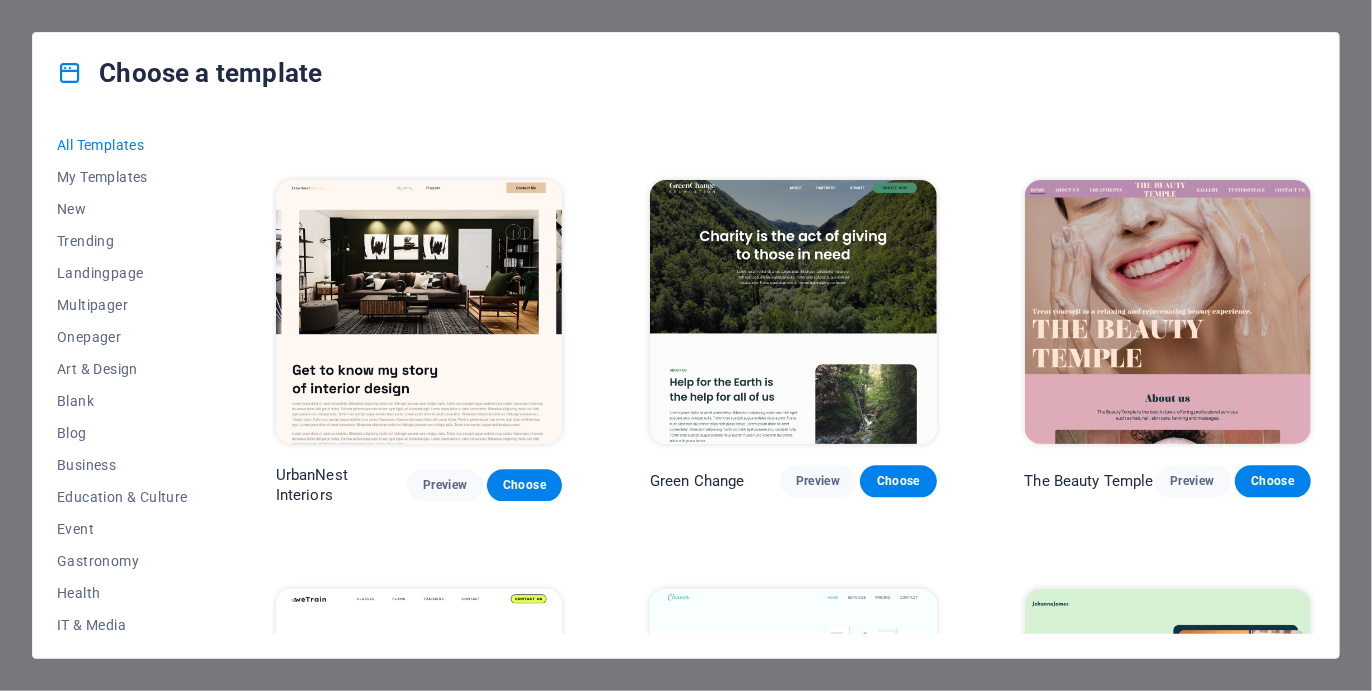 scroll, scrollTop: 1959, scrollLeft: 0, axis: vertical 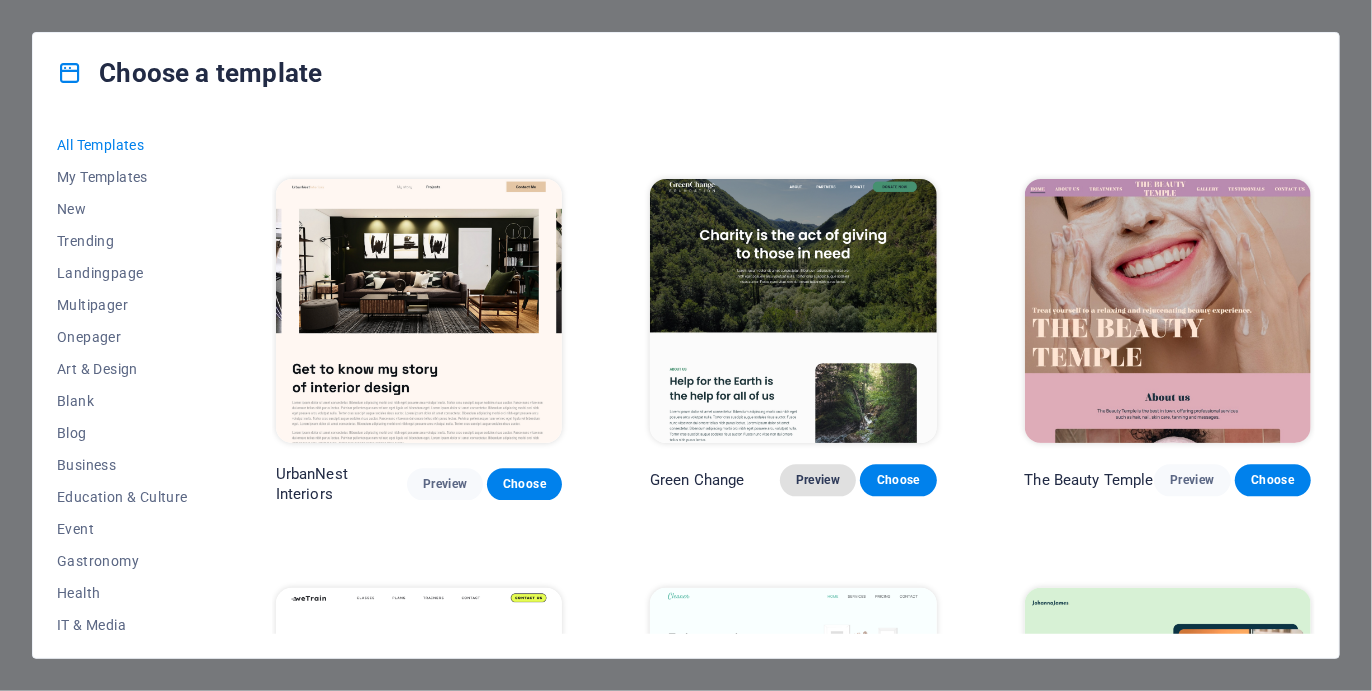click on "Preview" at bounding box center (818, 480) 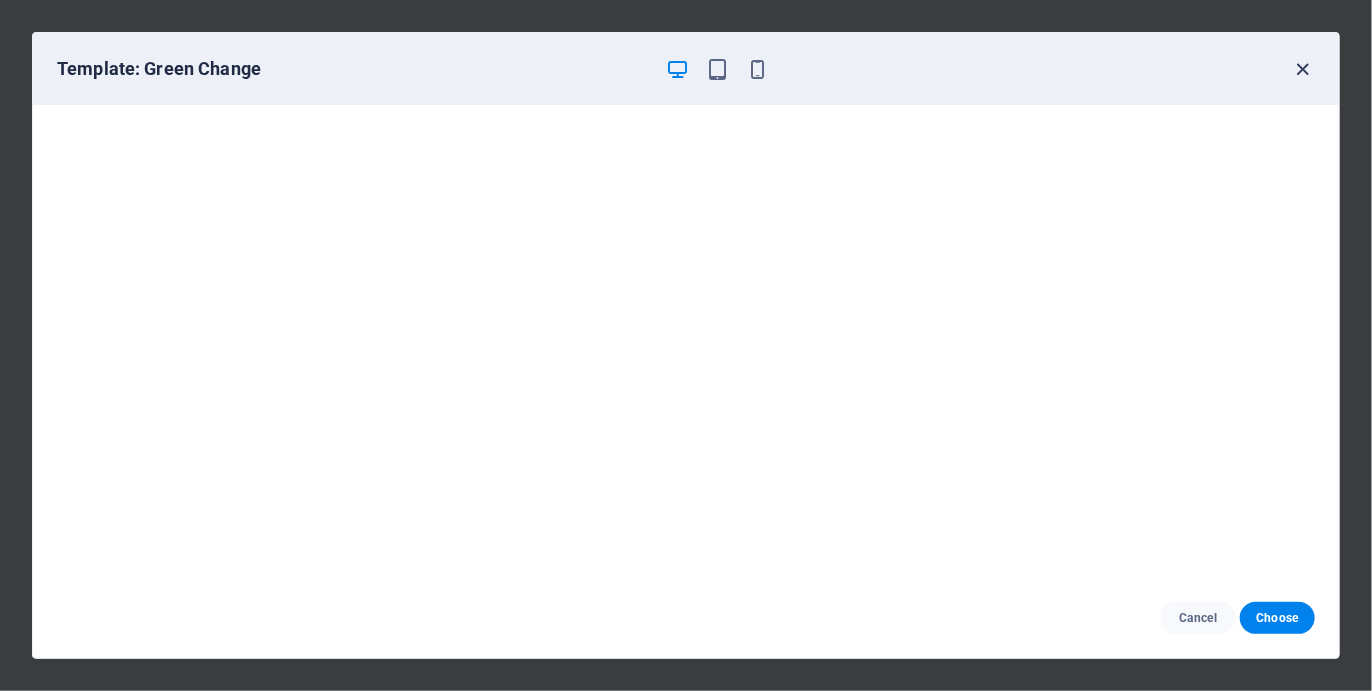 click at bounding box center (1303, 69) 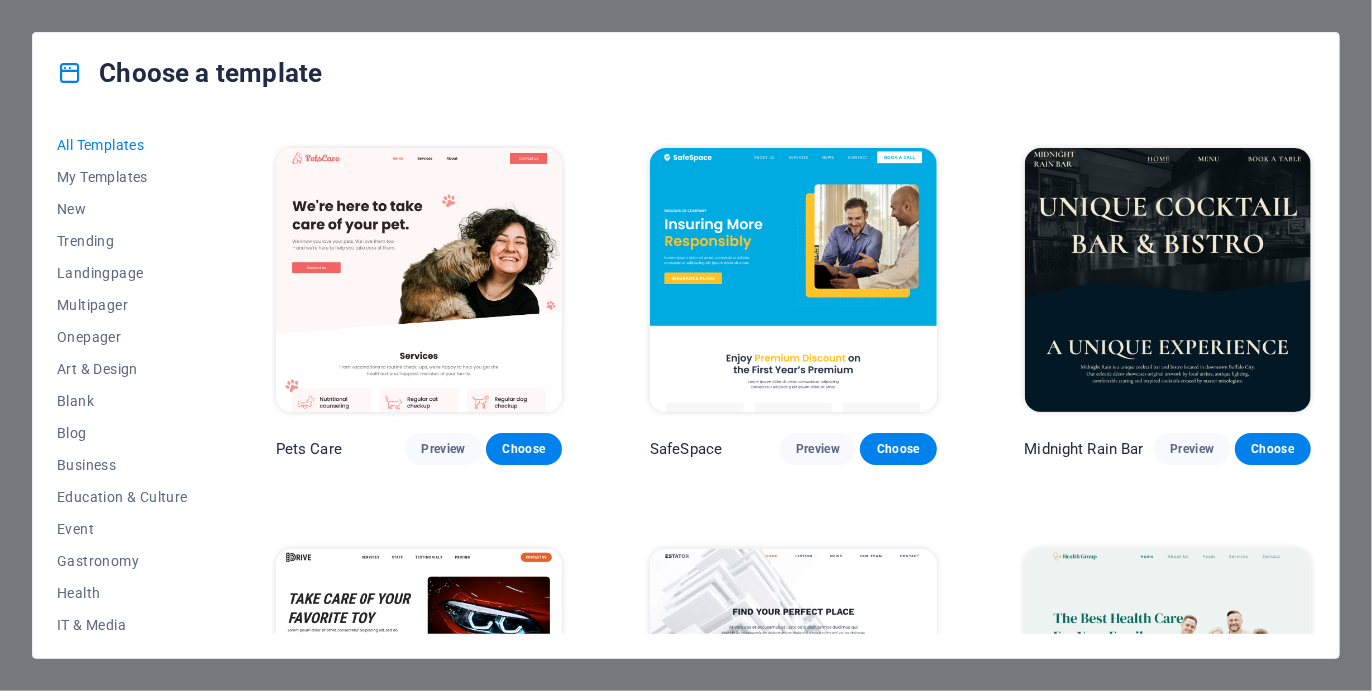 scroll, scrollTop: 3200, scrollLeft: 0, axis: vertical 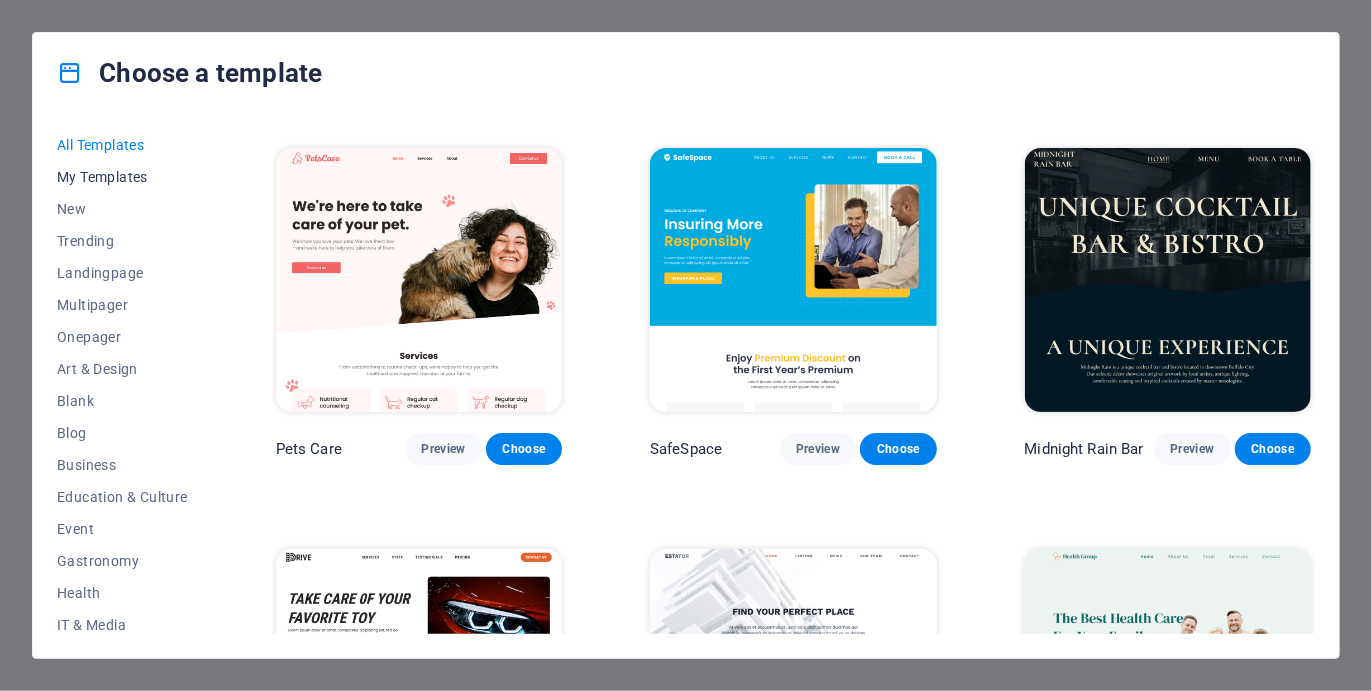click on "My Templates" at bounding box center [122, 177] 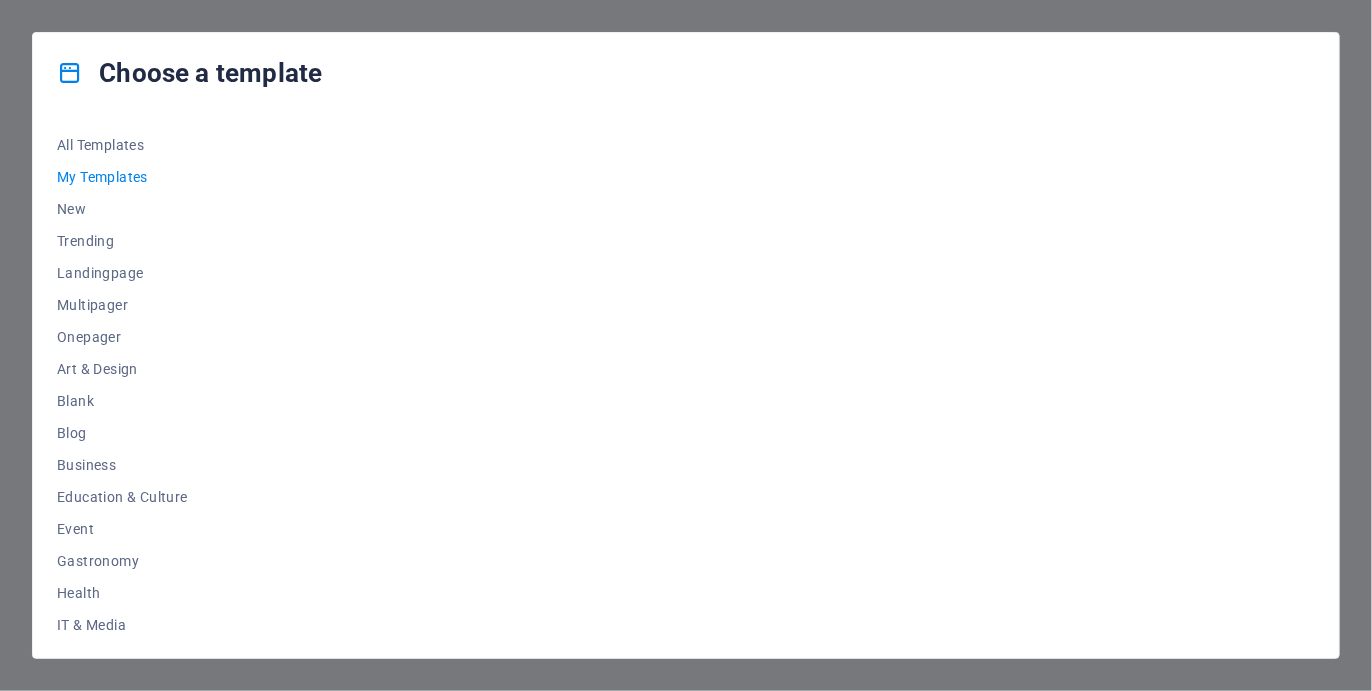 scroll, scrollTop: 0, scrollLeft: 0, axis: both 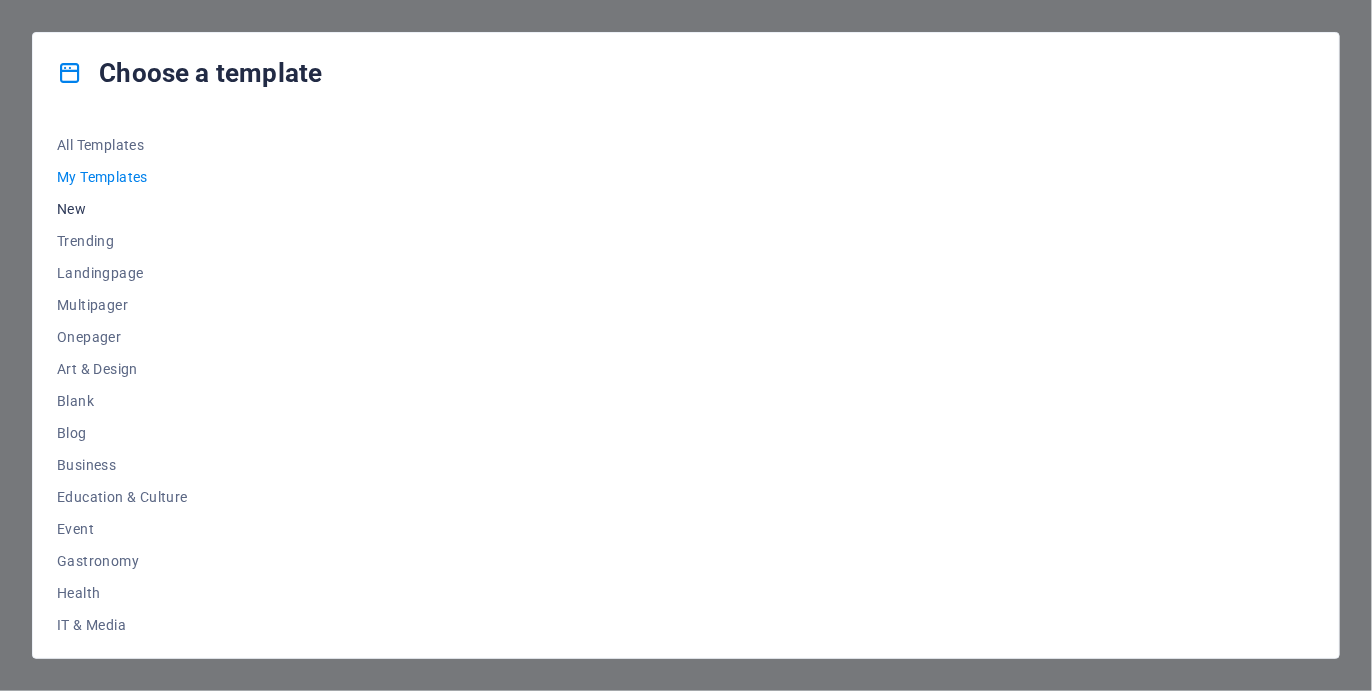 click on "New" at bounding box center [122, 209] 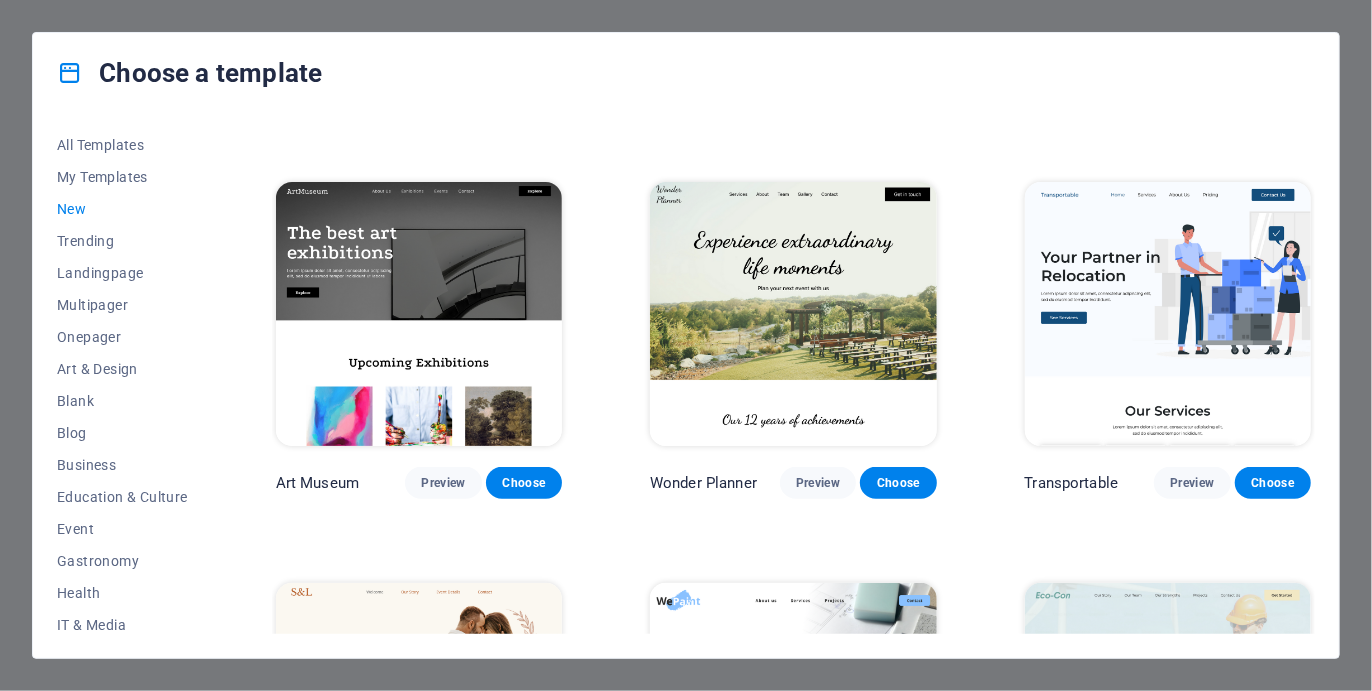 scroll, scrollTop: 343, scrollLeft: 0, axis: vertical 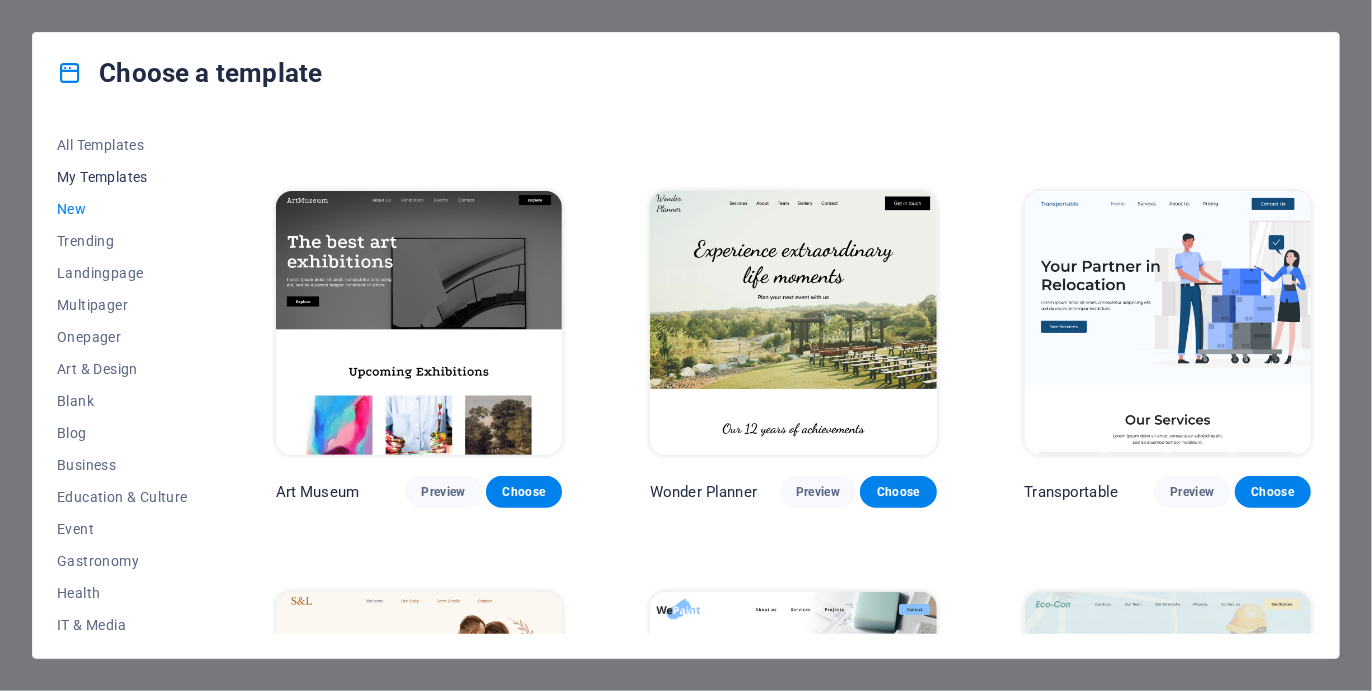 click on "My Templates" at bounding box center [122, 177] 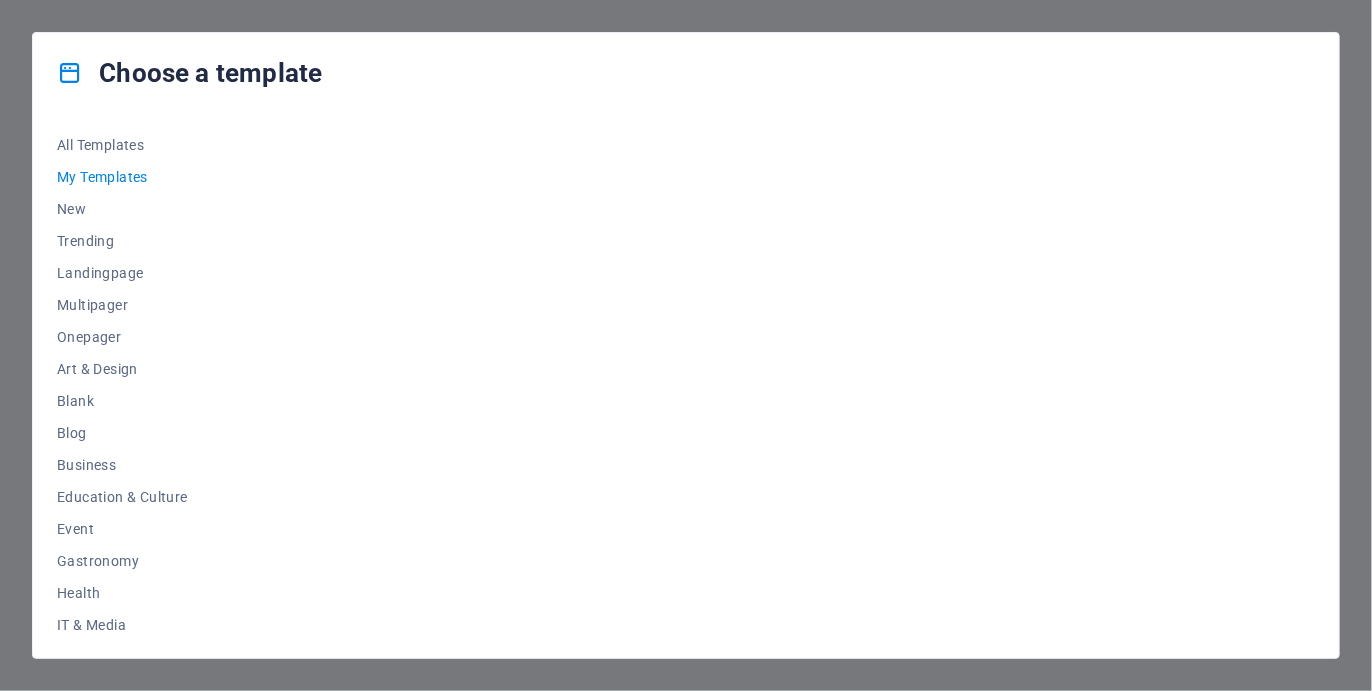 scroll, scrollTop: 0, scrollLeft: 0, axis: both 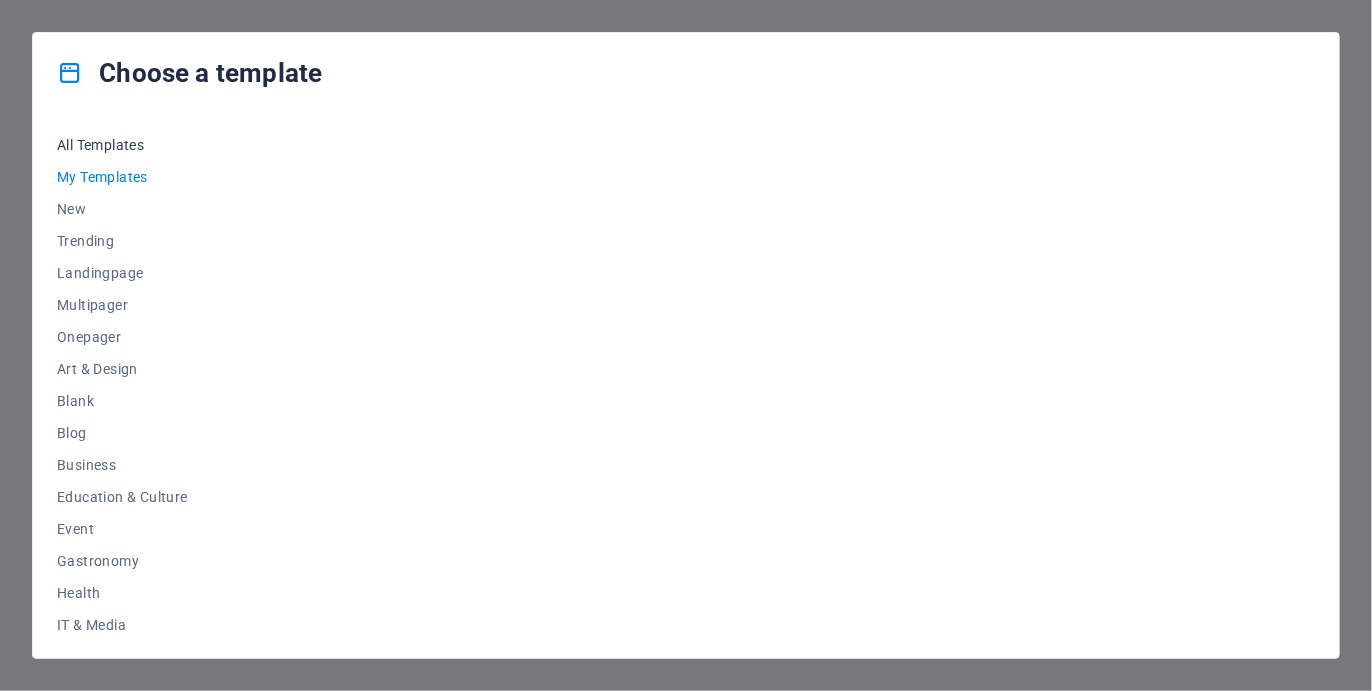 click on "All Templates" at bounding box center [122, 145] 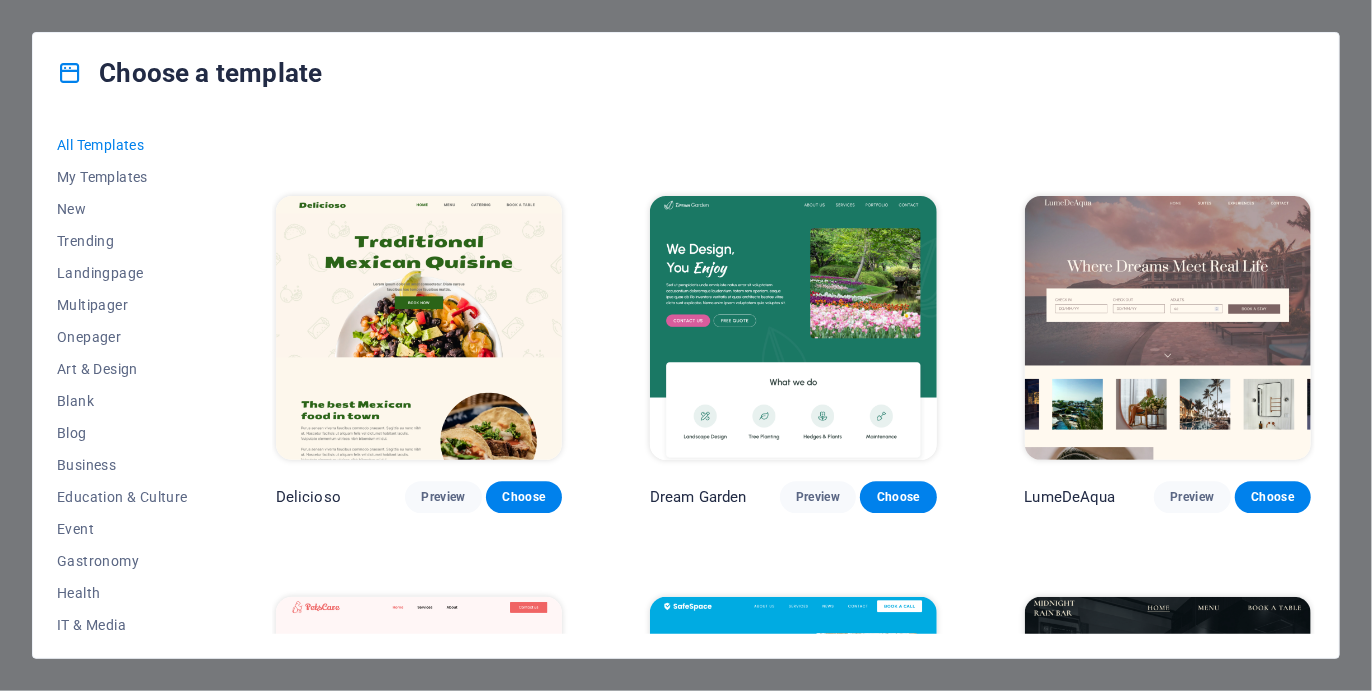 scroll, scrollTop: 2746, scrollLeft: 0, axis: vertical 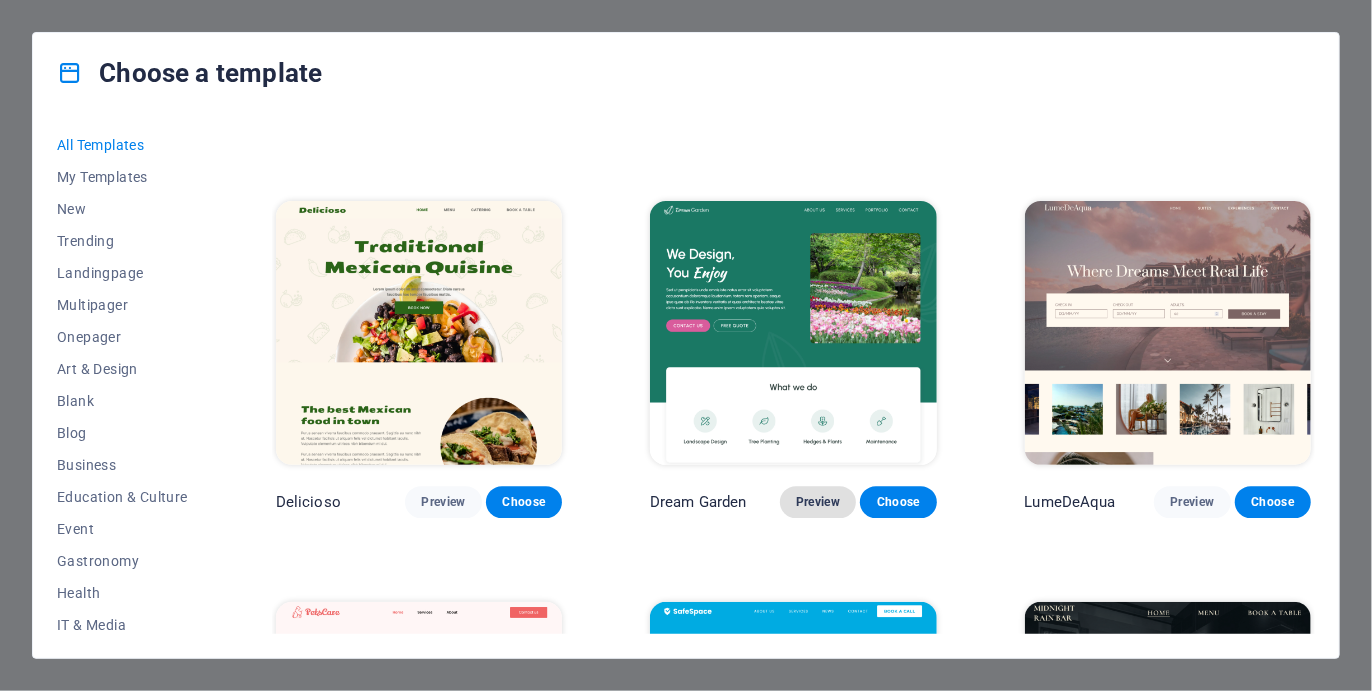 click on "Preview" at bounding box center [818, 502] 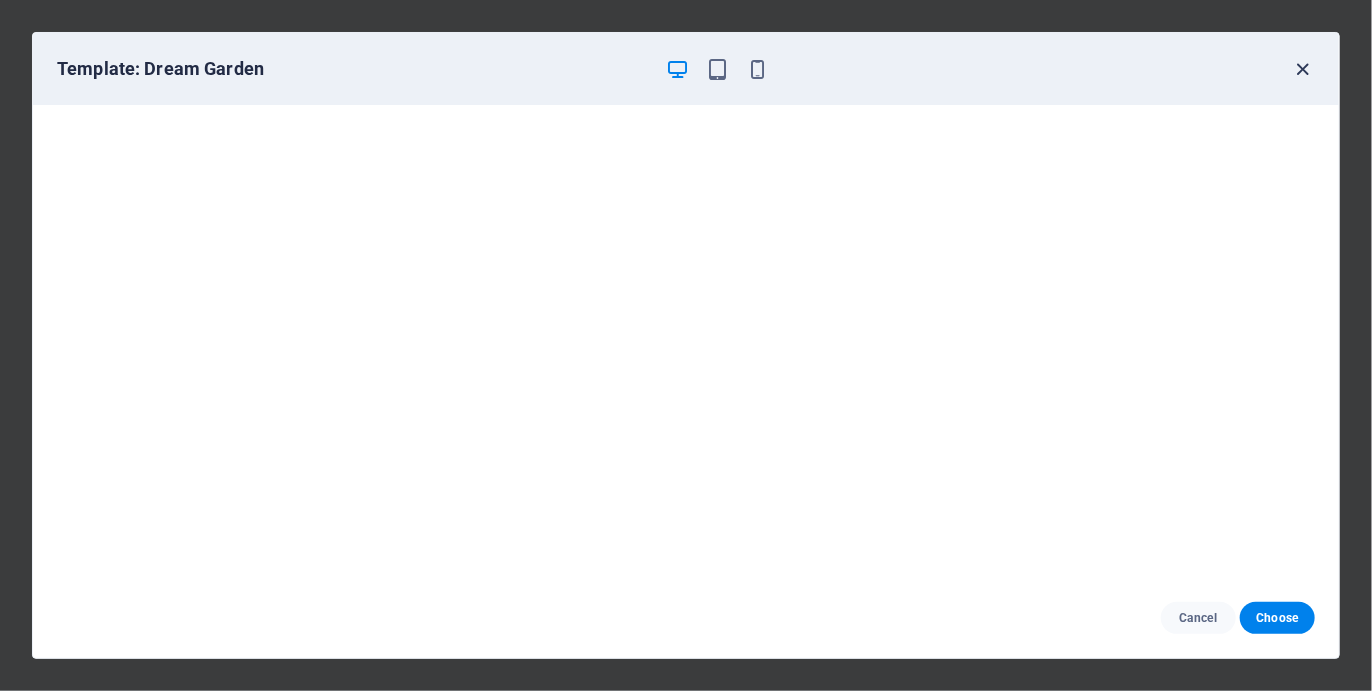 click at bounding box center [1303, 69] 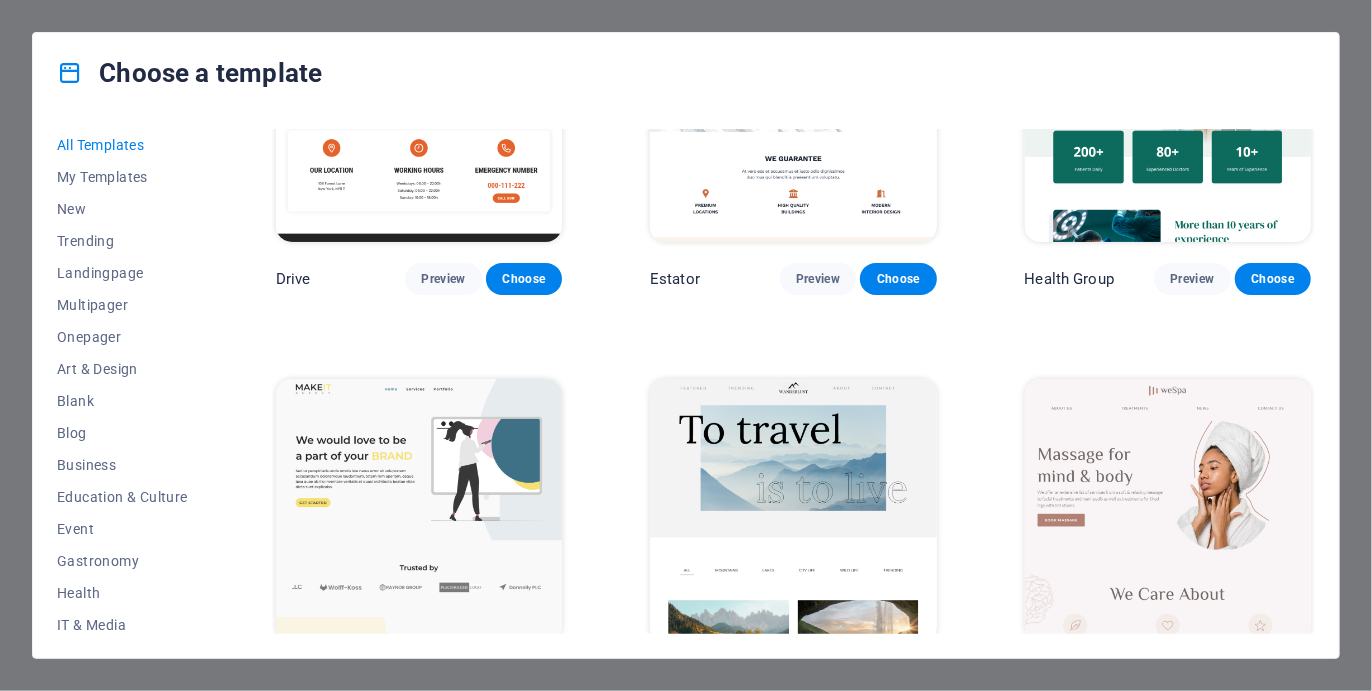 scroll, scrollTop: 4018, scrollLeft: 0, axis: vertical 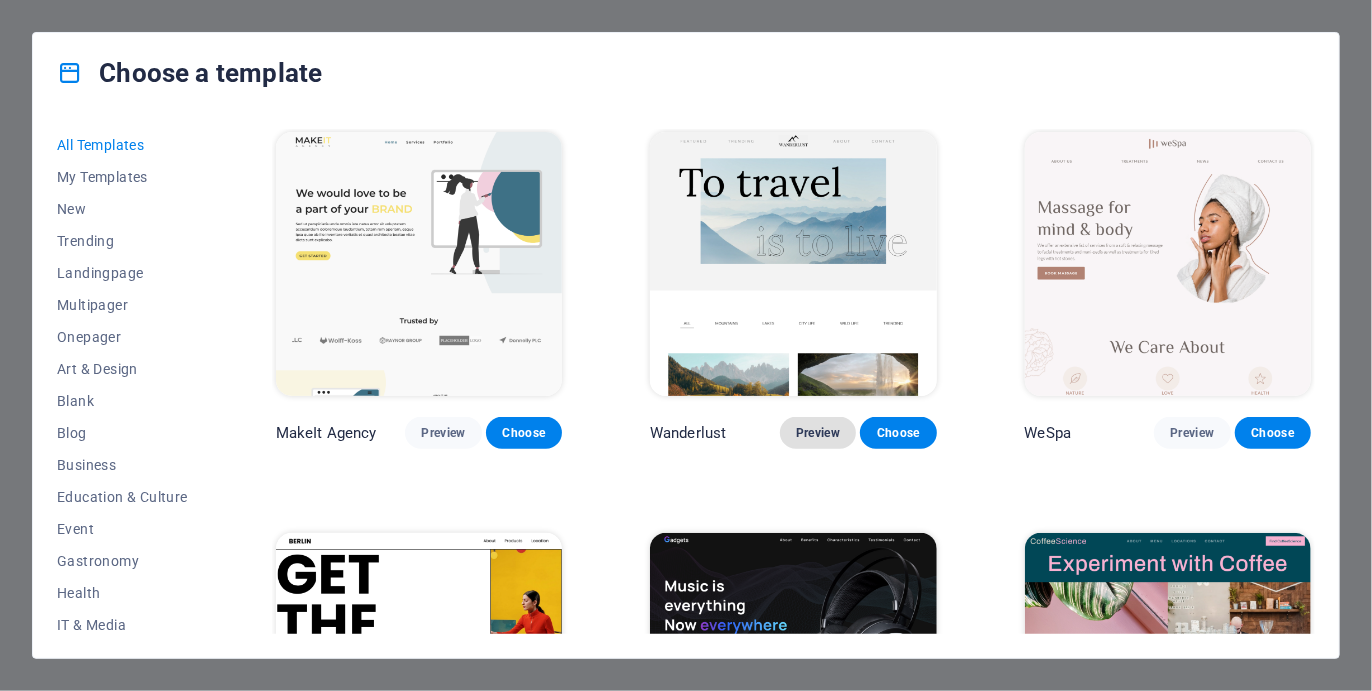 click on "Preview" at bounding box center [818, 433] 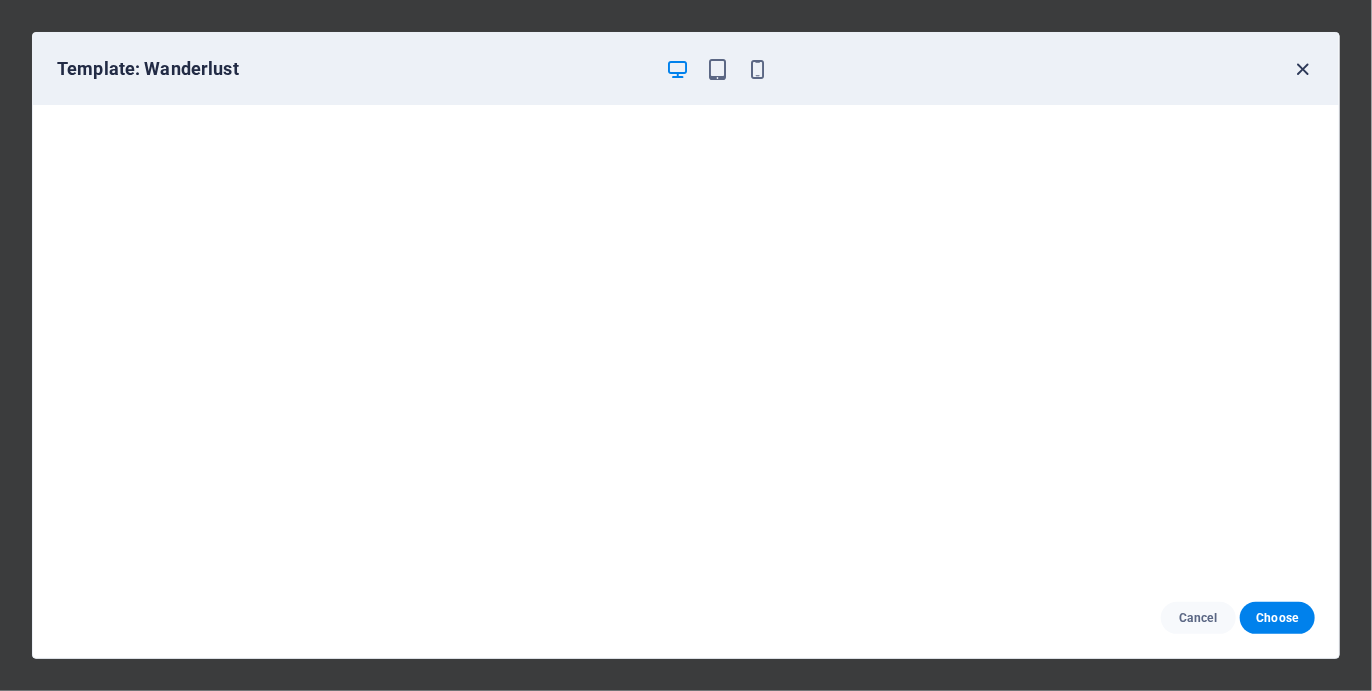 click at bounding box center (1303, 69) 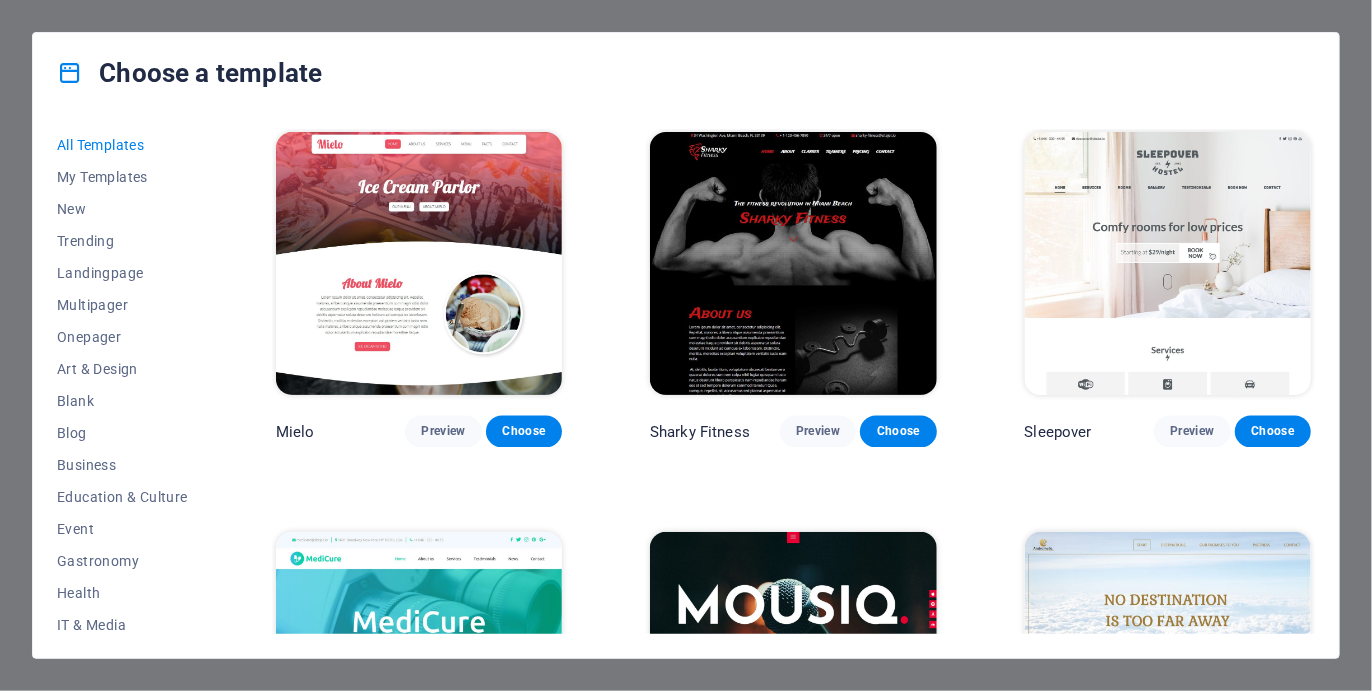 scroll, scrollTop: 12342, scrollLeft: 0, axis: vertical 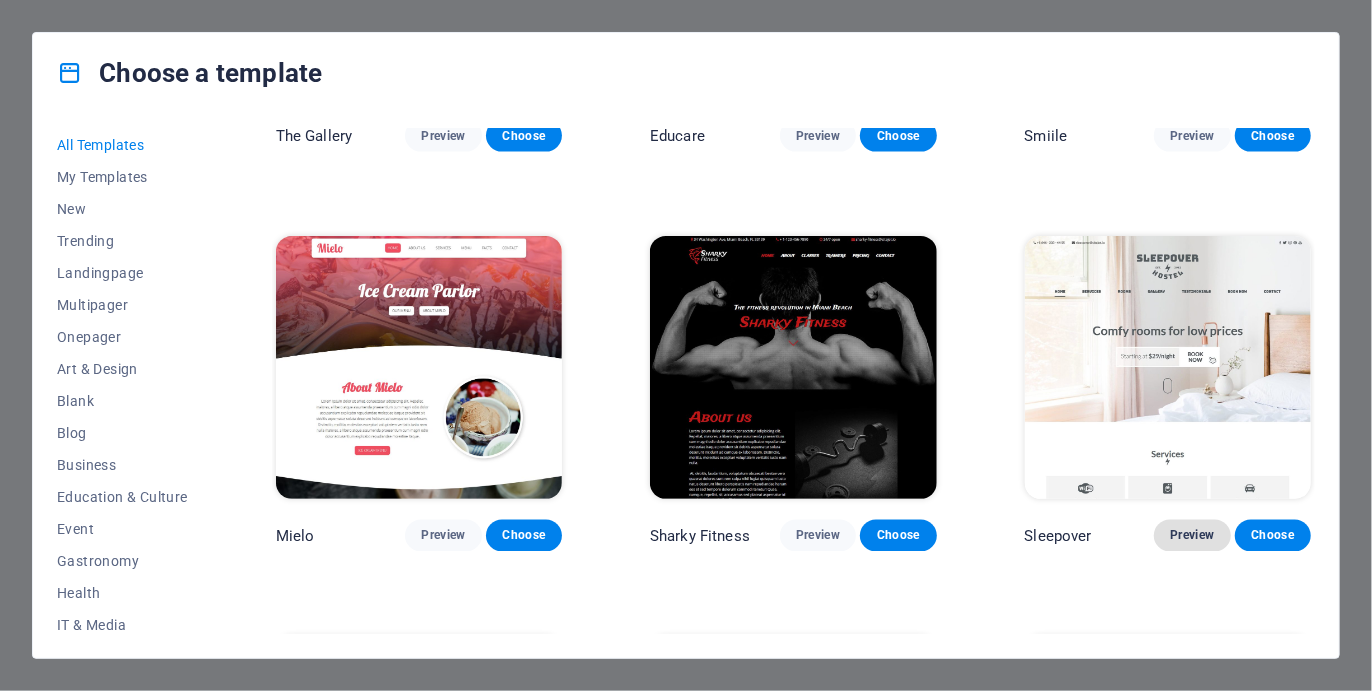 click on "Preview" at bounding box center (1192, 536) 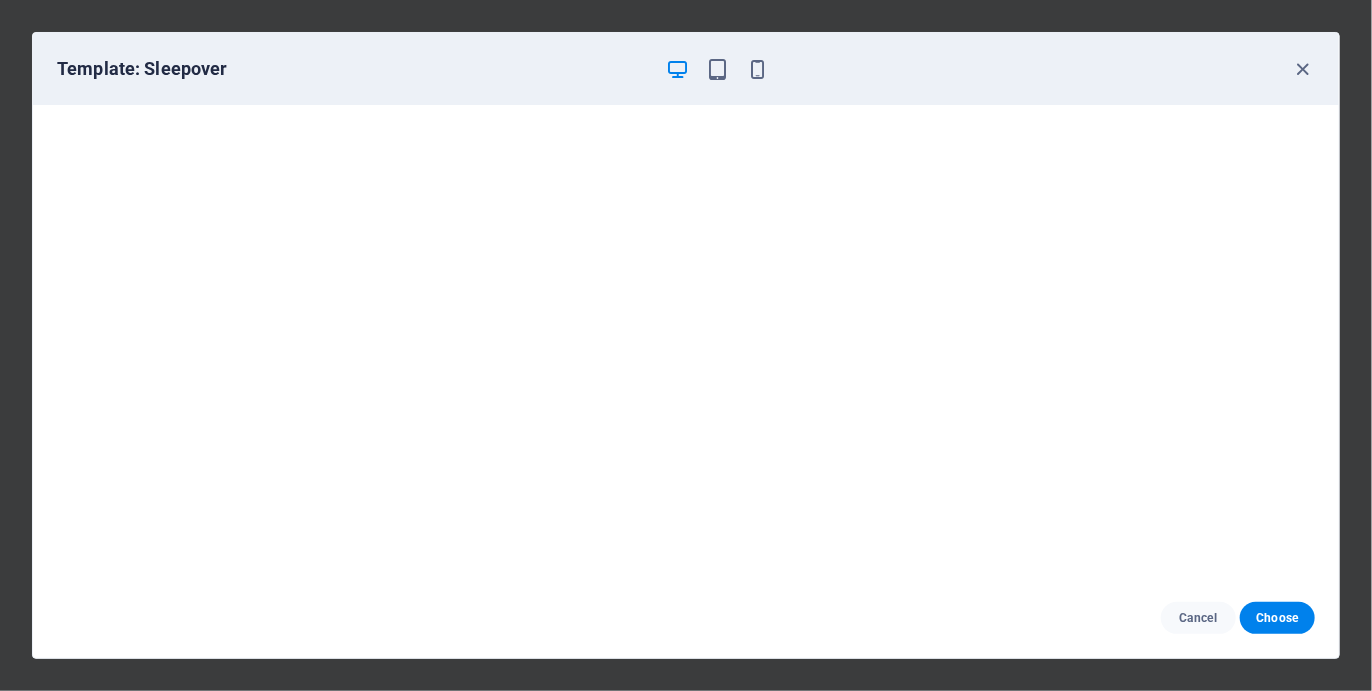 scroll, scrollTop: 0, scrollLeft: 0, axis: both 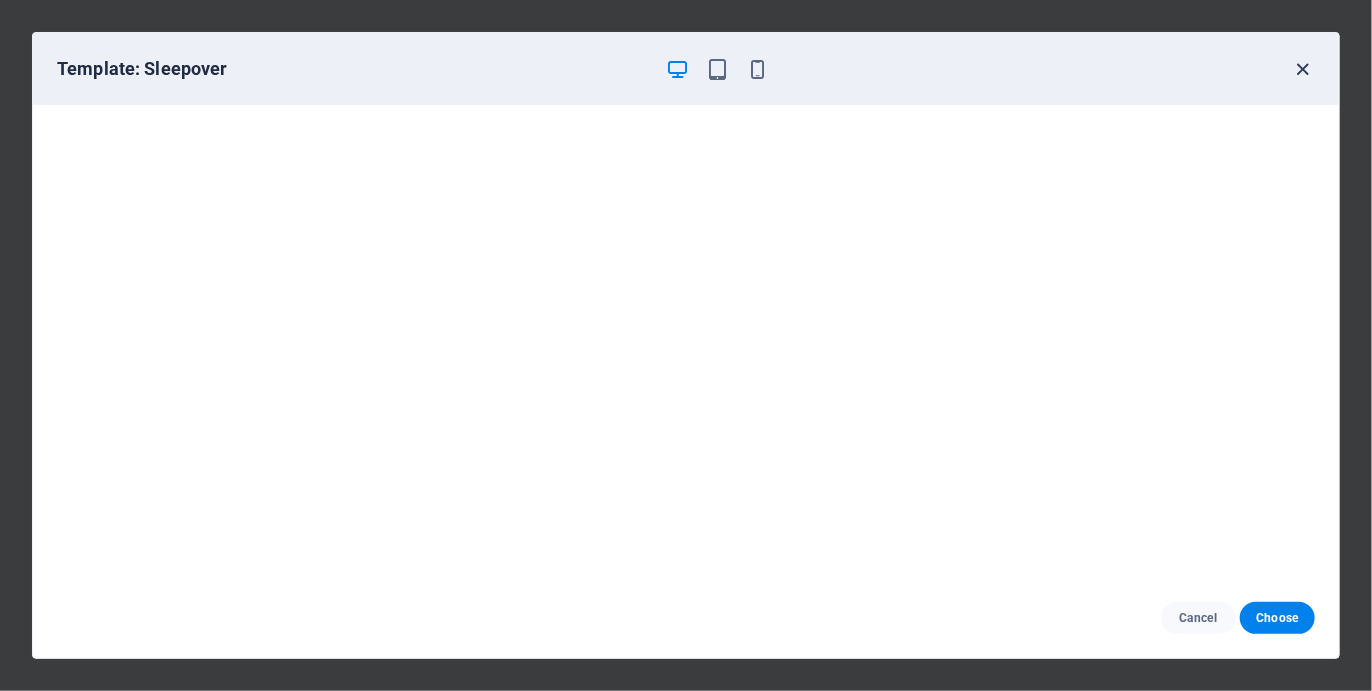 click at bounding box center (1303, 69) 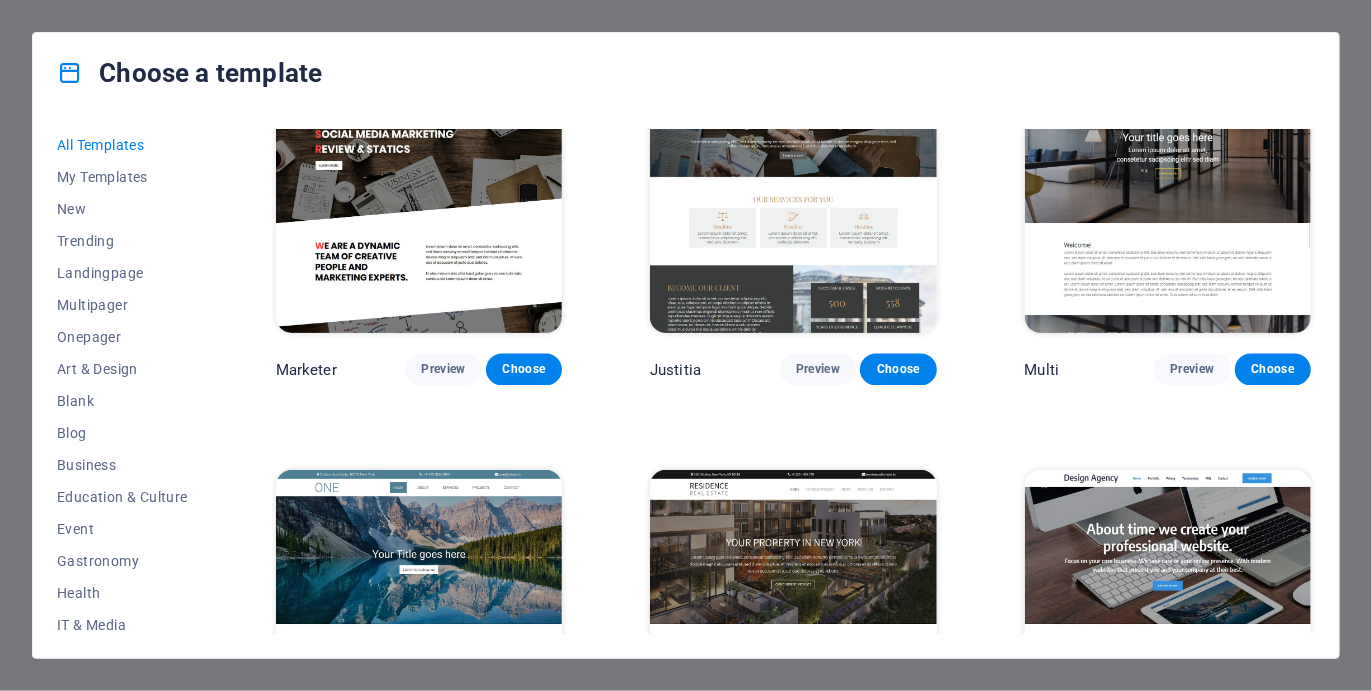 scroll, scrollTop: 16780, scrollLeft: 0, axis: vertical 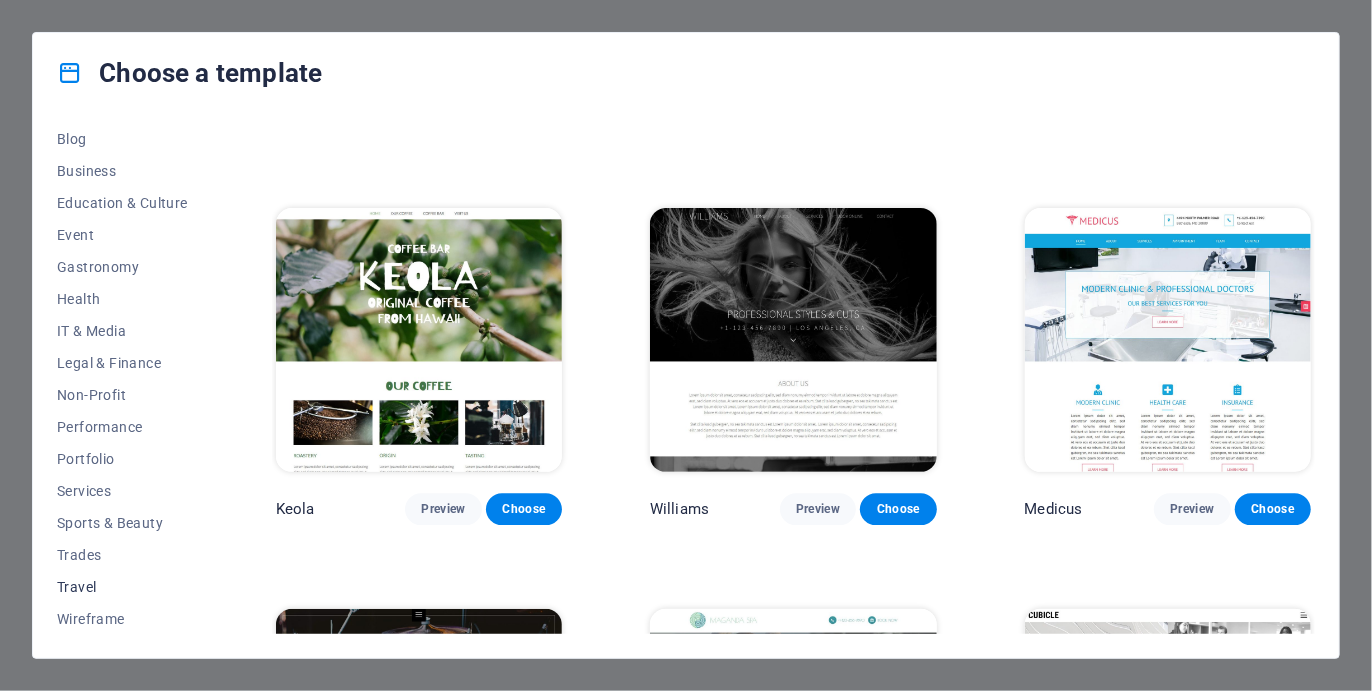 click on "Travel" at bounding box center (122, 587) 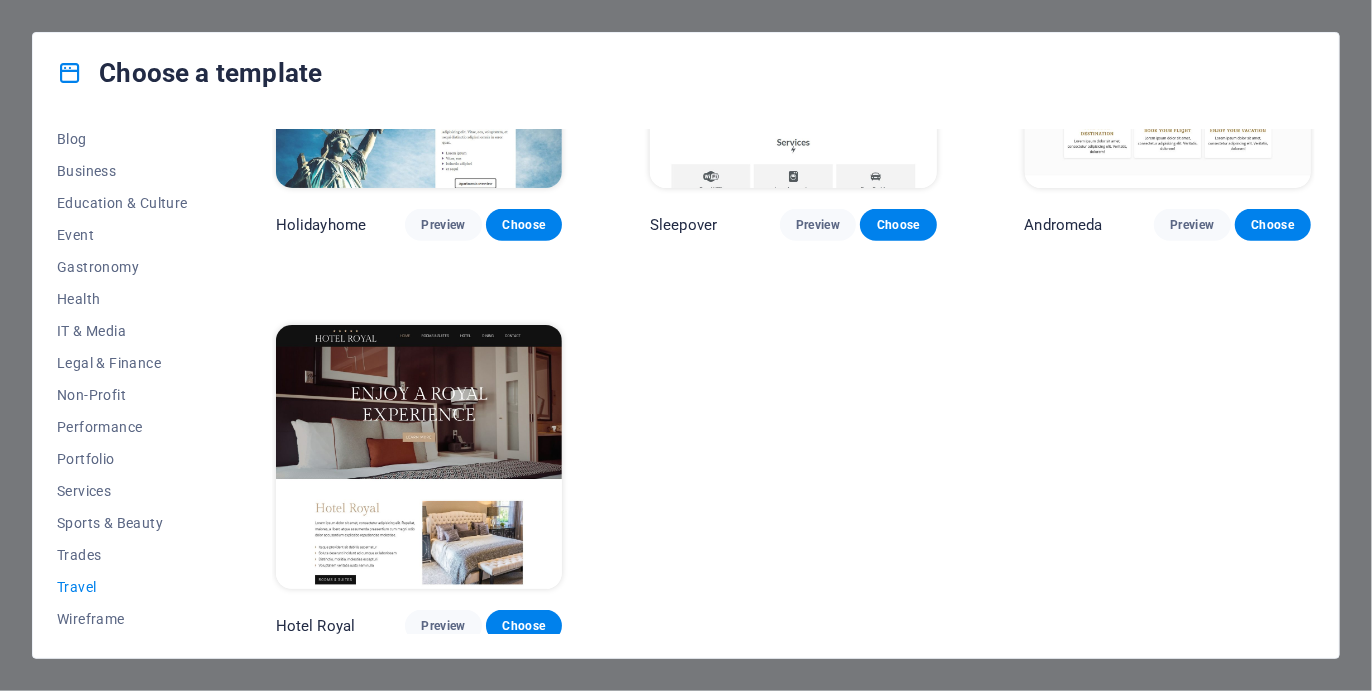 scroll, scrollTop: 0, scrollLeft: 0, axis: both 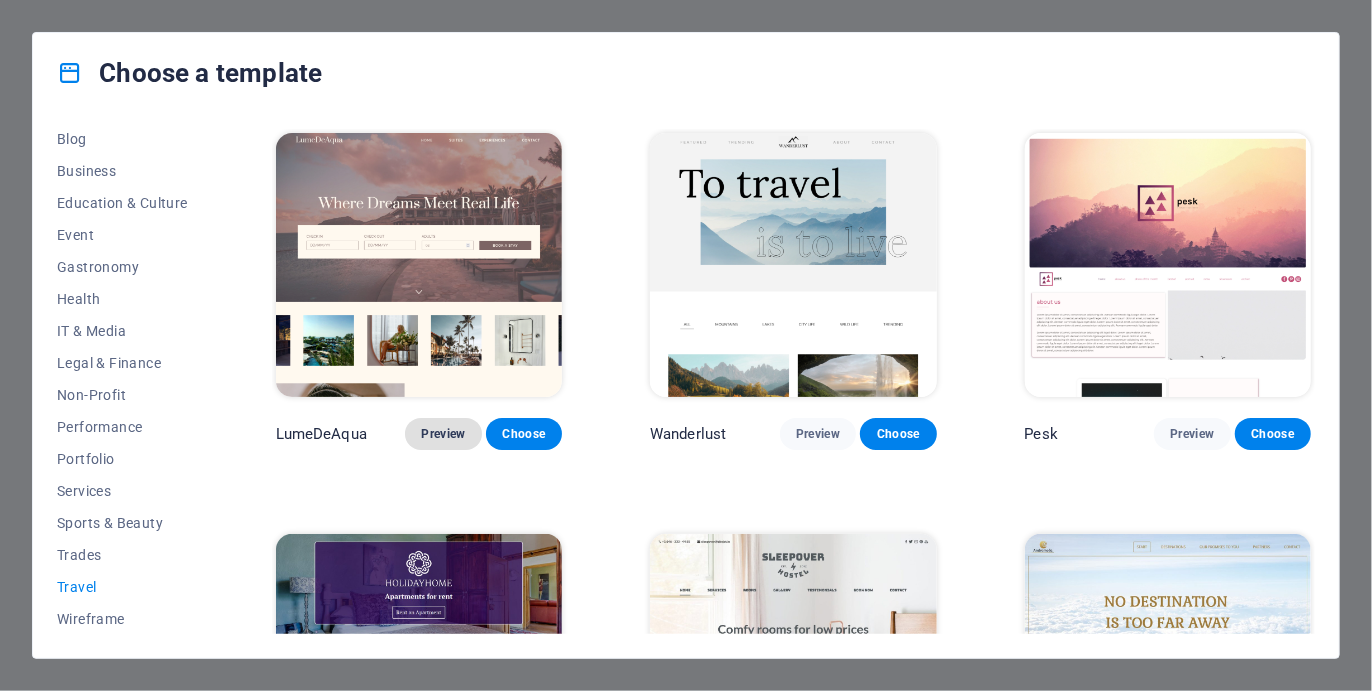 click on "Preview" at bounding box center [443, 434] 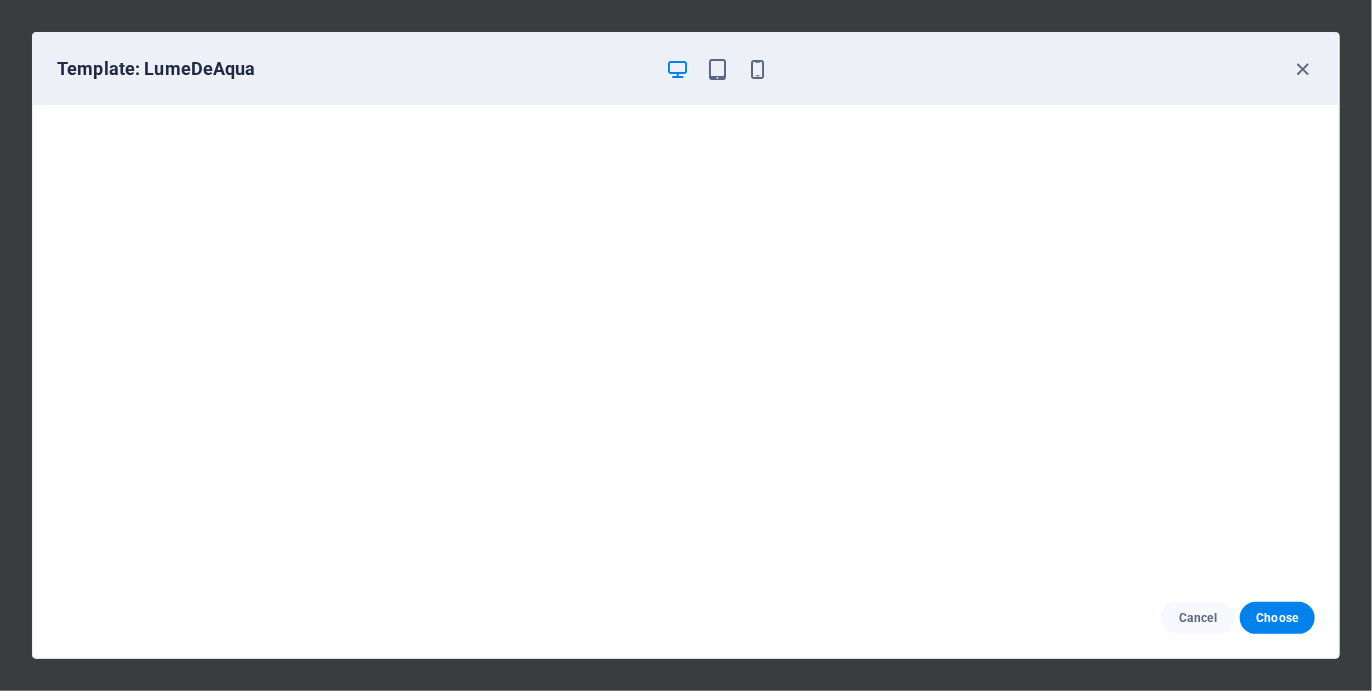 scroll, scrollTop: 0, scrollLeft: 0, axis: both 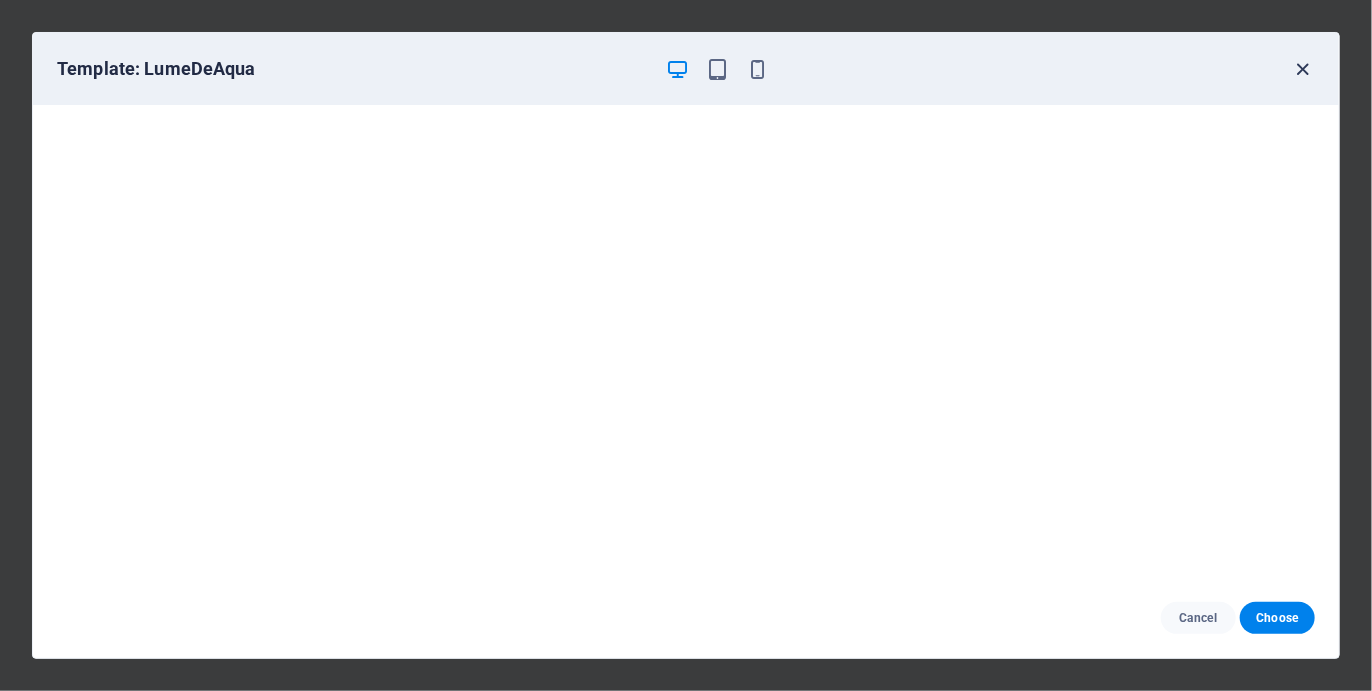 click at bounding box center [1303, 69] 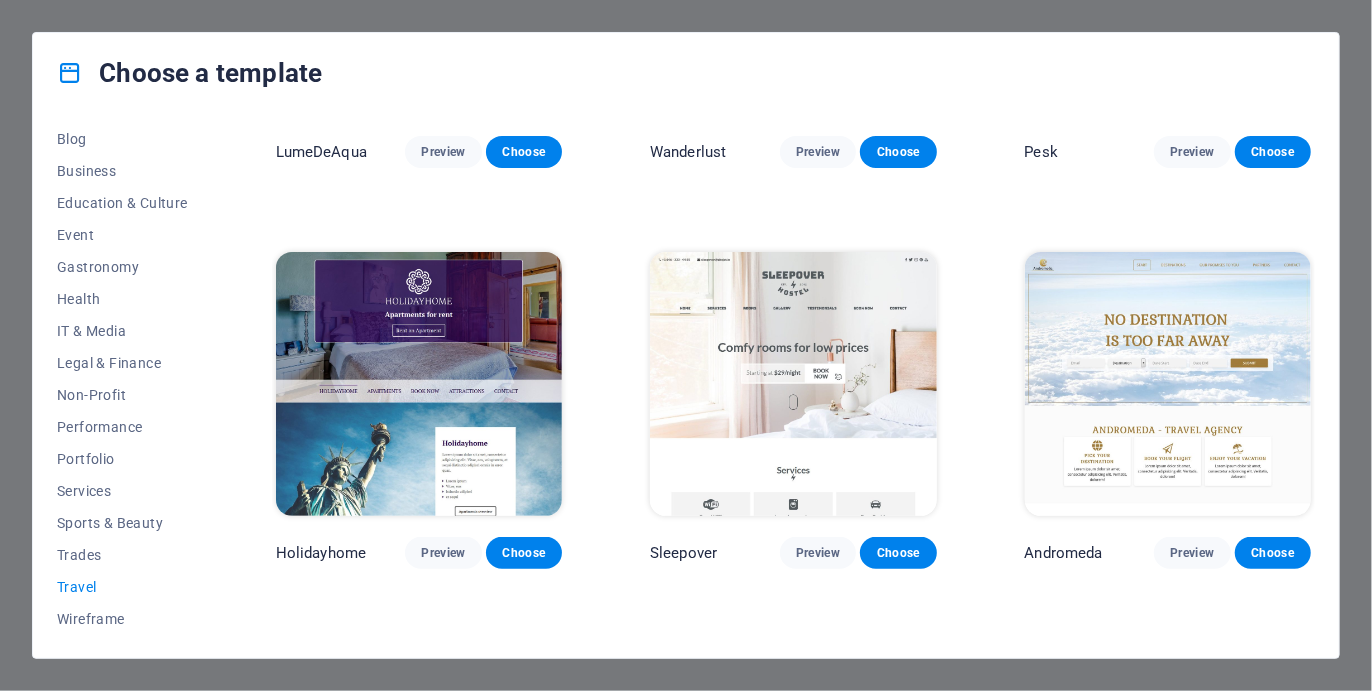 scroll, scrollTop: 280, scrollLeft: 0, axis: vertical 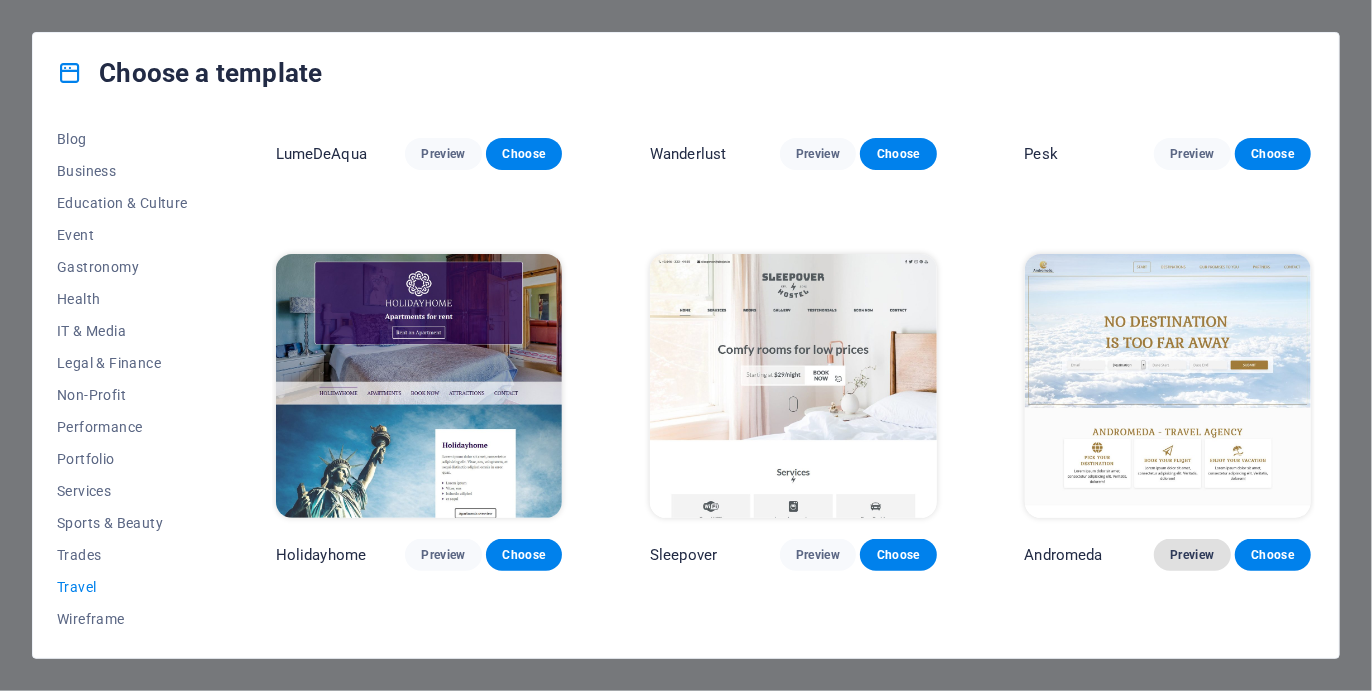 click on "Preview" at bounding box center [1192, 555] 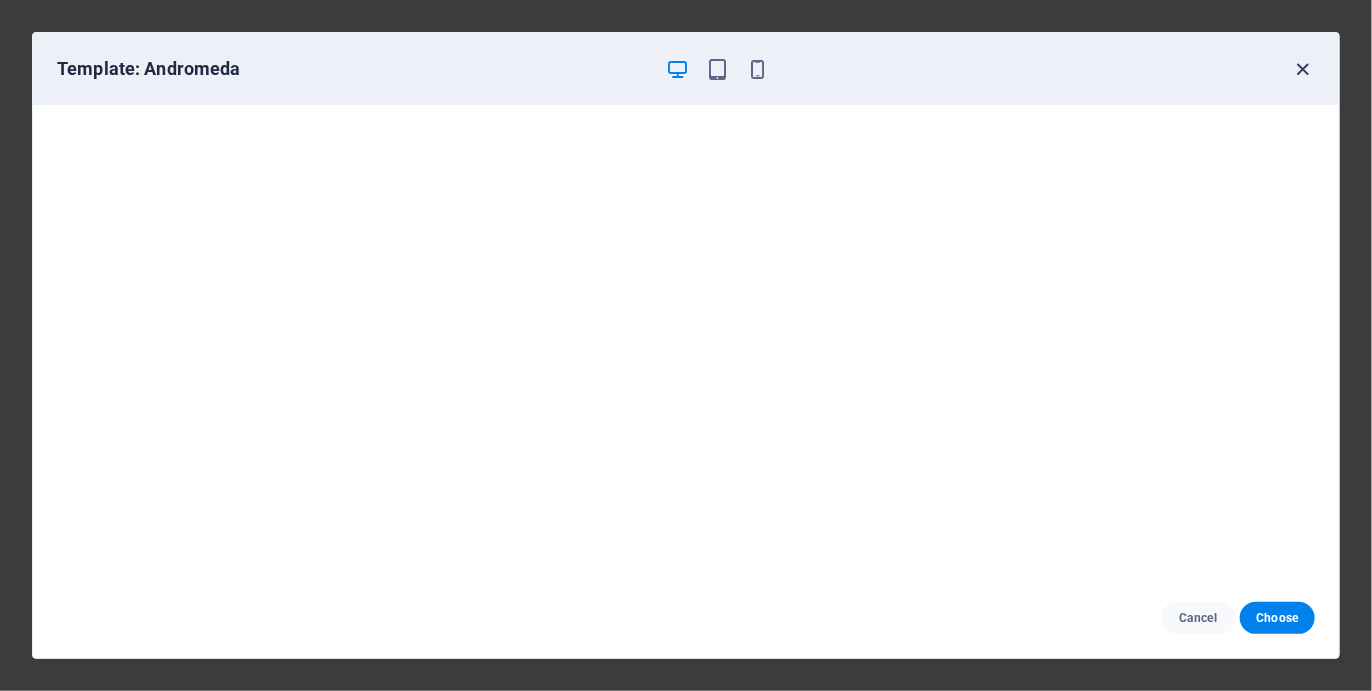 click at bounding box center (1303, 69) 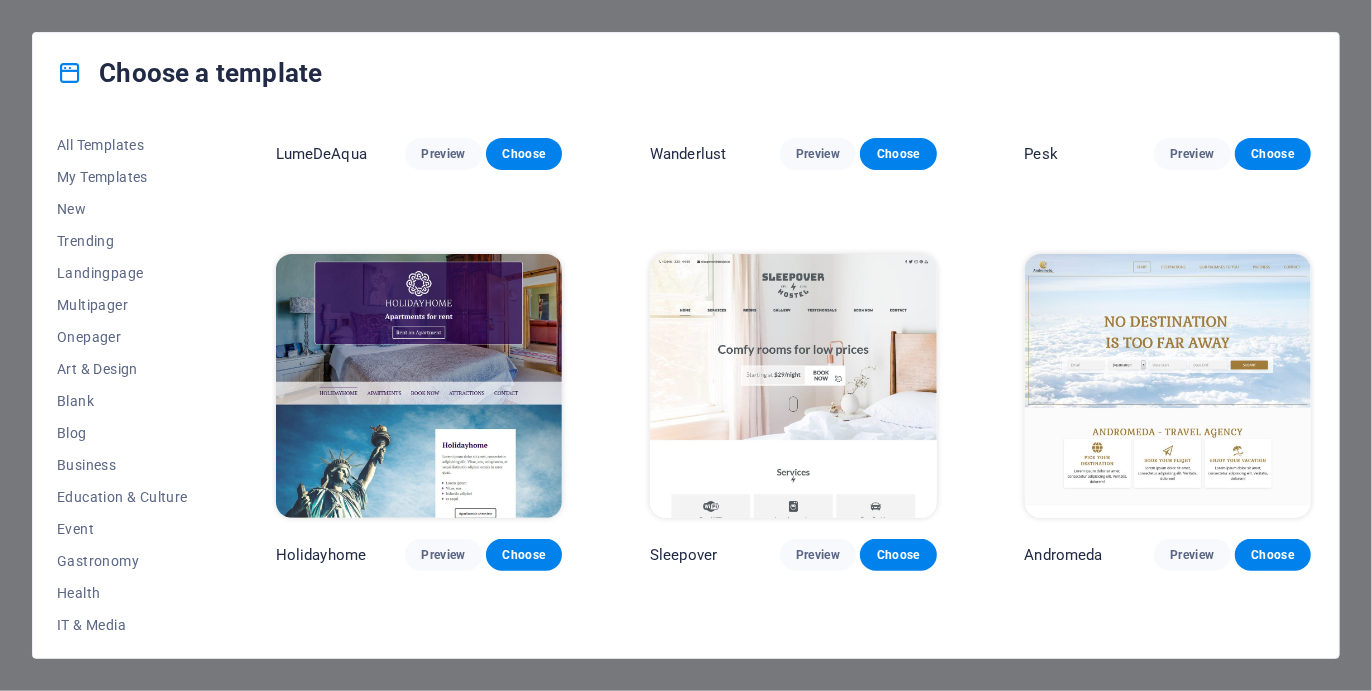 scroll, scrollTop: 294, scrollLeft: 0, axis: vertical 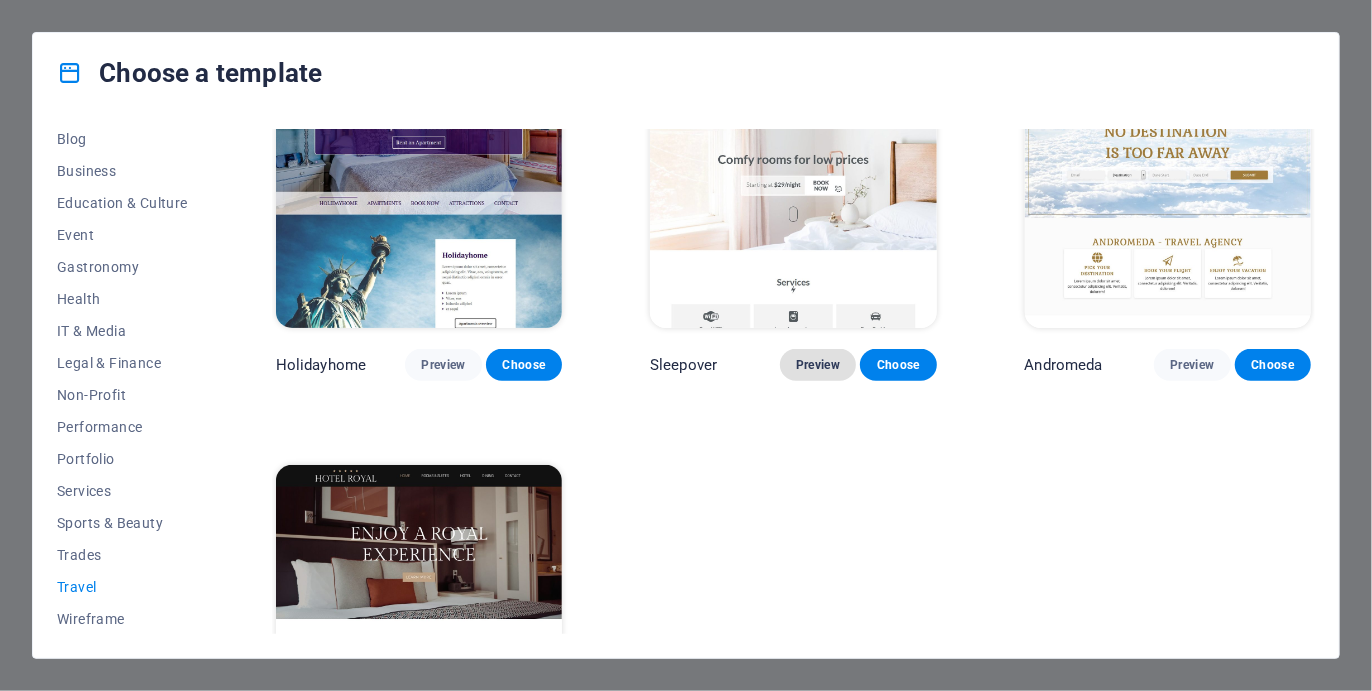 click on "Preview" at bounding box center (818, 365) 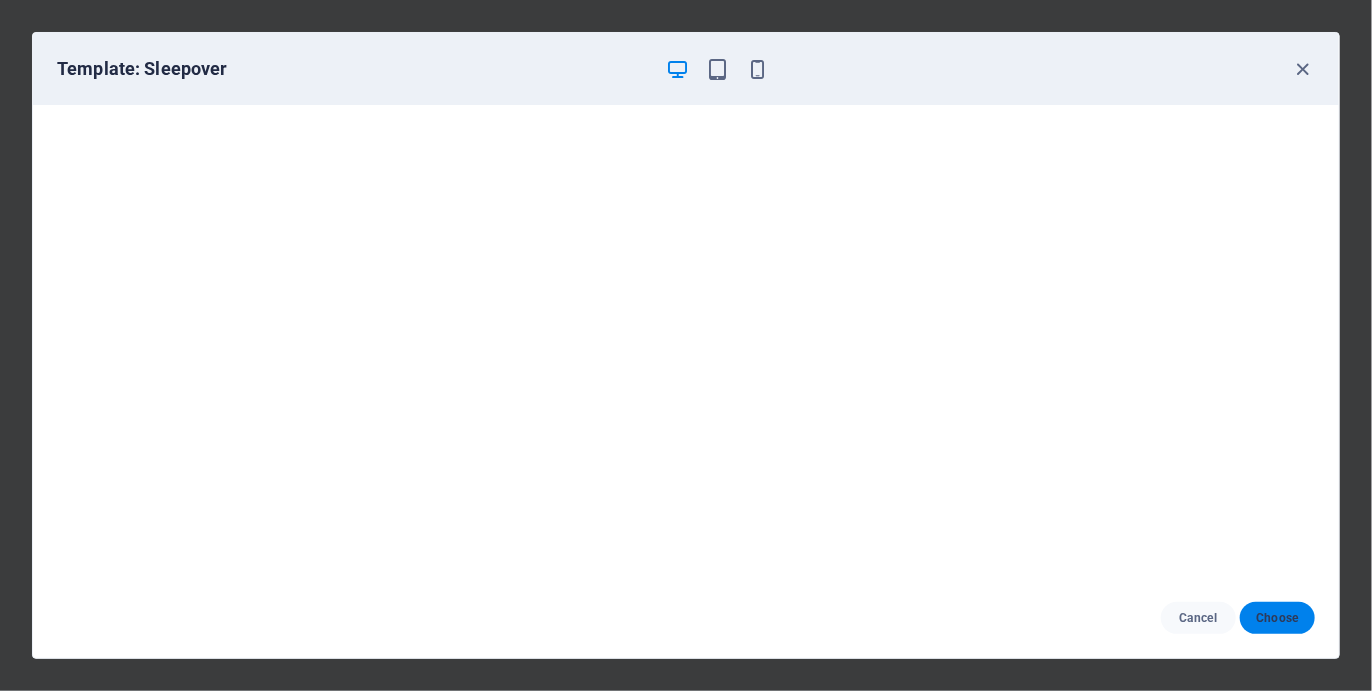 click on "Choose" at bounding box center (1277, 618) 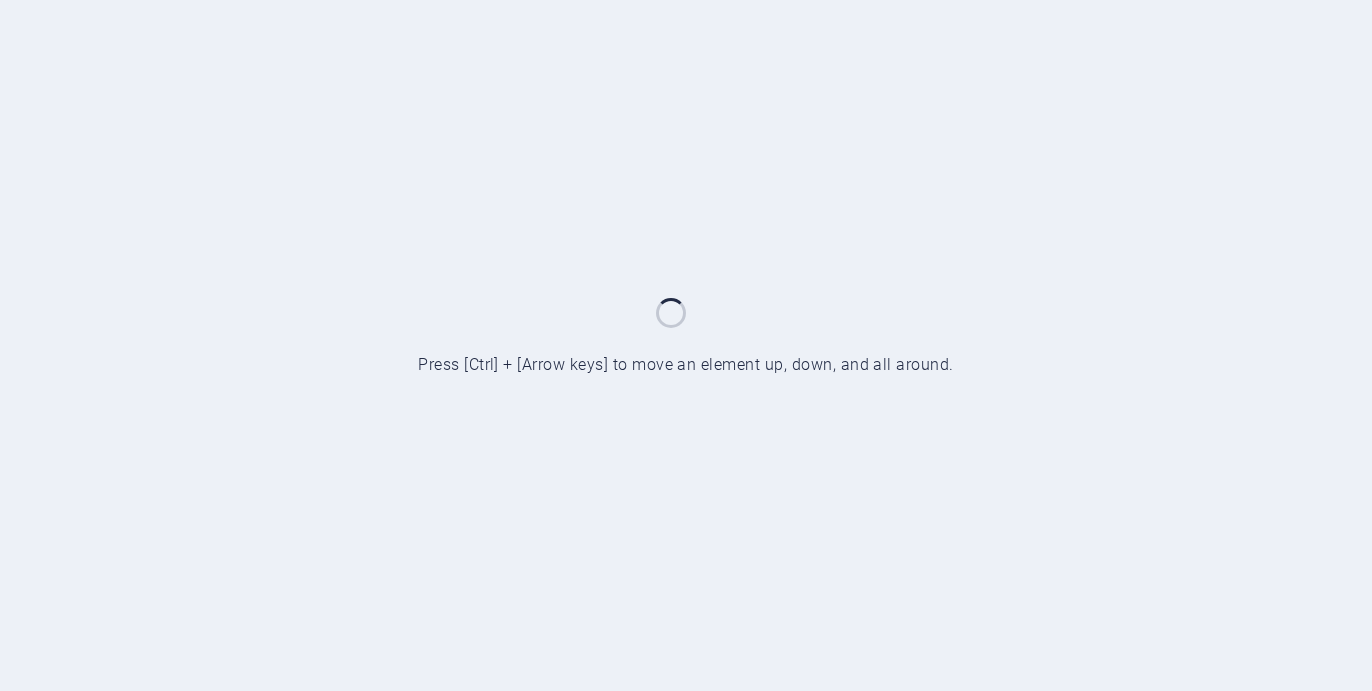 scroll, scrollTop: 0, scrollLeft: 0, axis: both 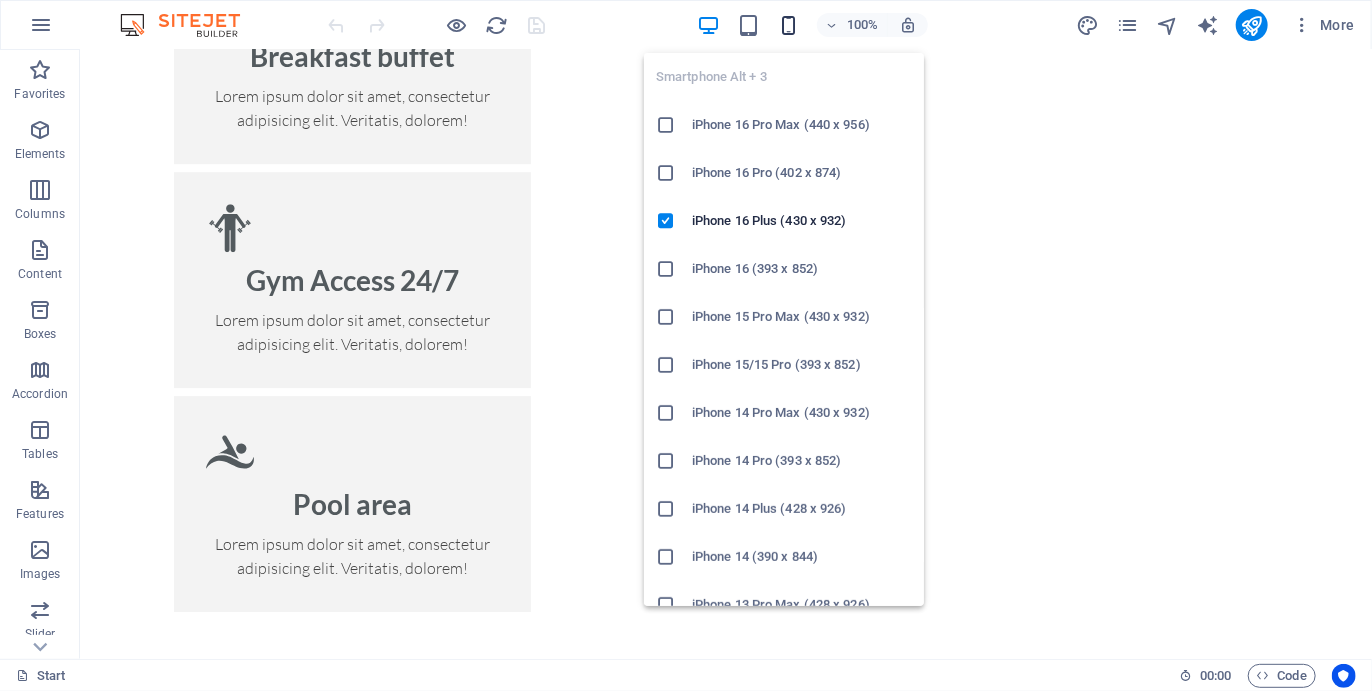 click at bounding box center [788, 25] 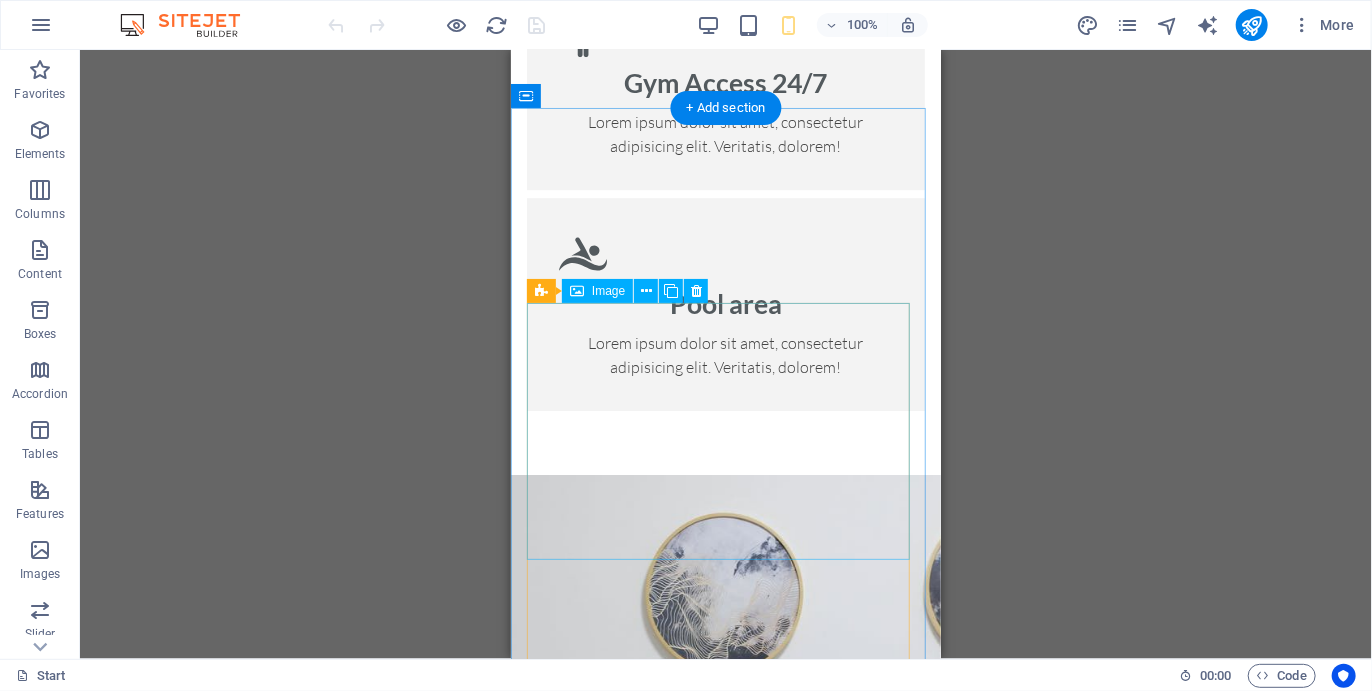click on "Single Room" at bounding box center (725, 1890) 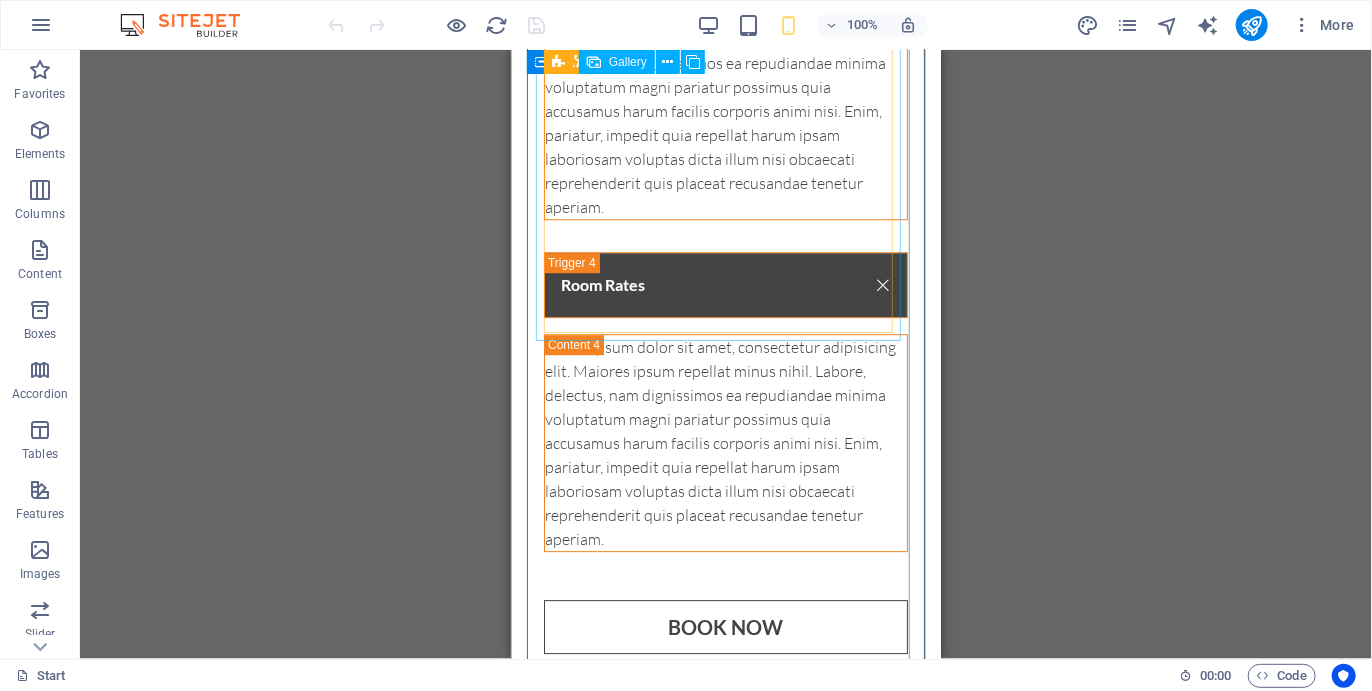 scroll, scrollTop: 6206, scrollLeft: 0, axis: vertical 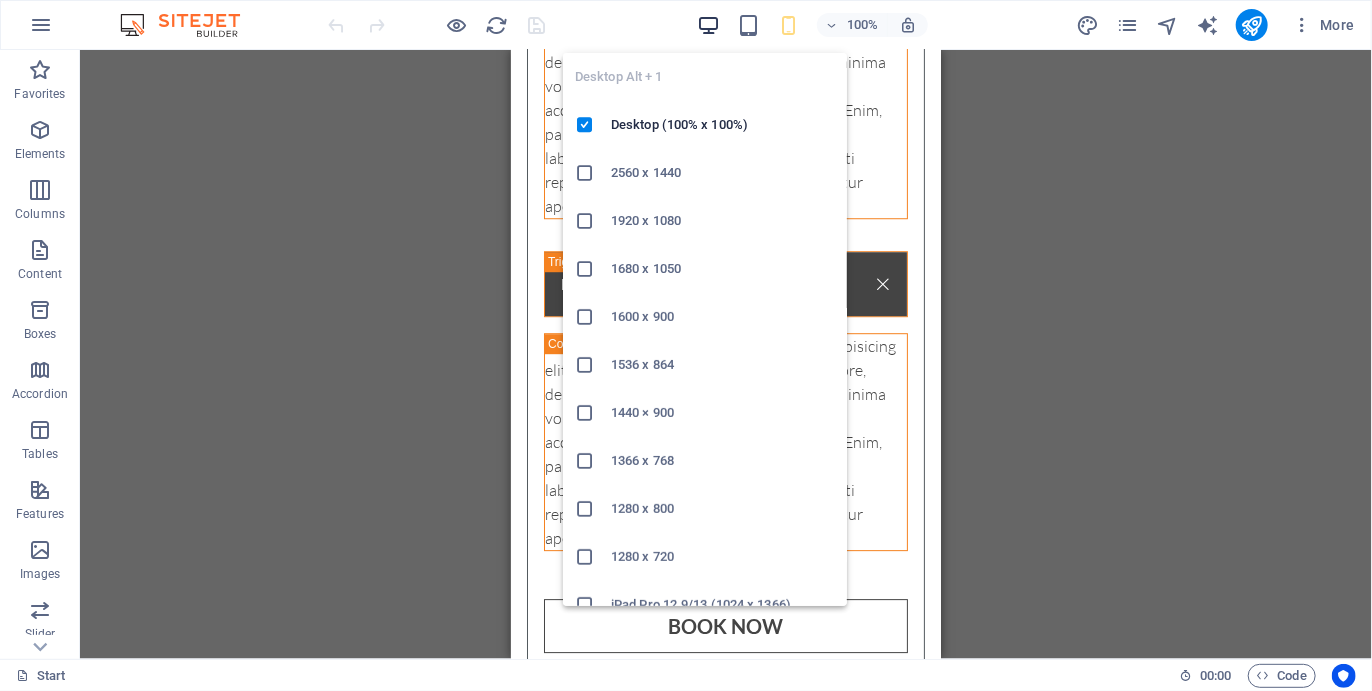 click at bounding box center (708, 25) 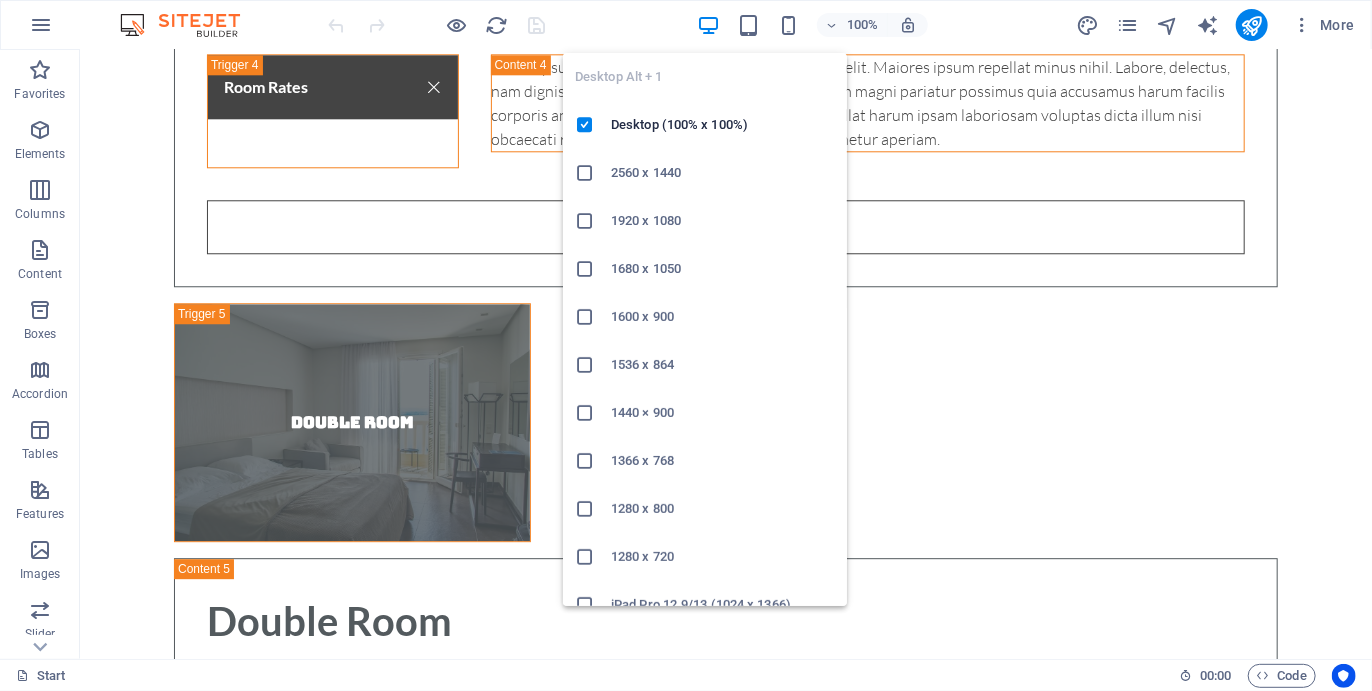 scroll, scrollTop: 6196, scrollLeft: 0, axis: vertical 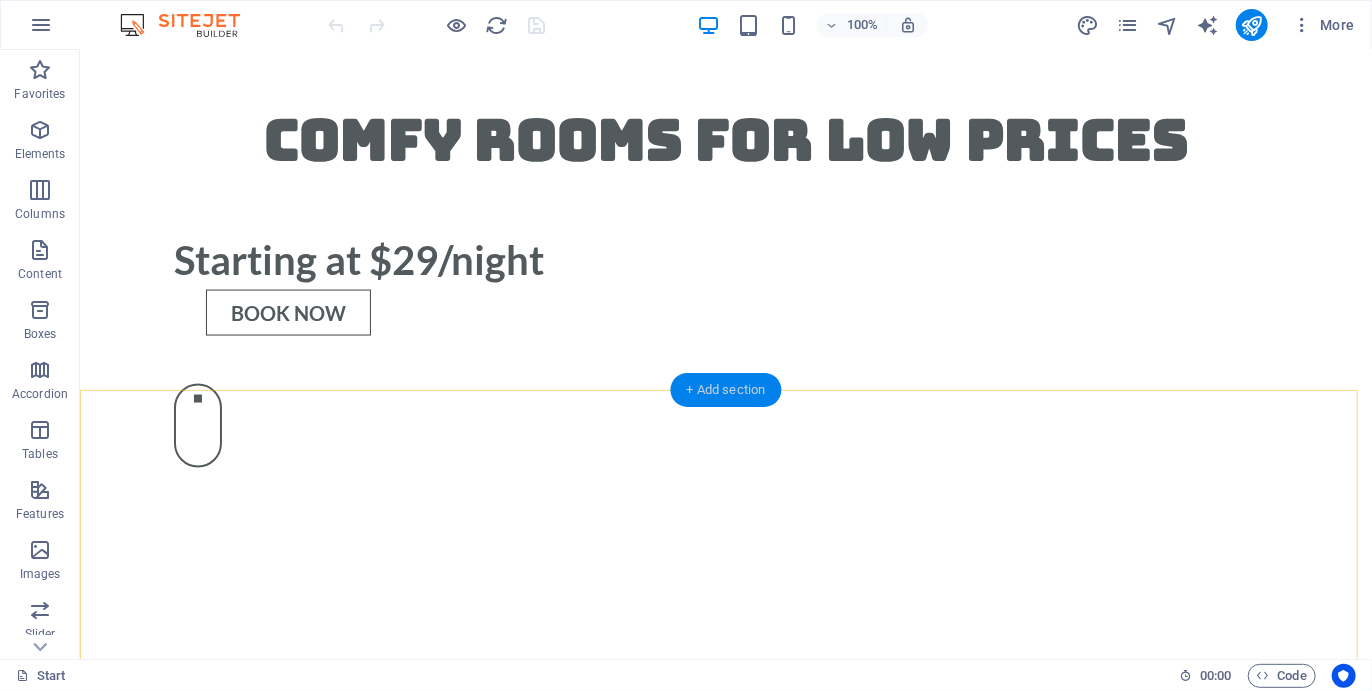 click on "+ Add section" at bounding box center [726, 390] 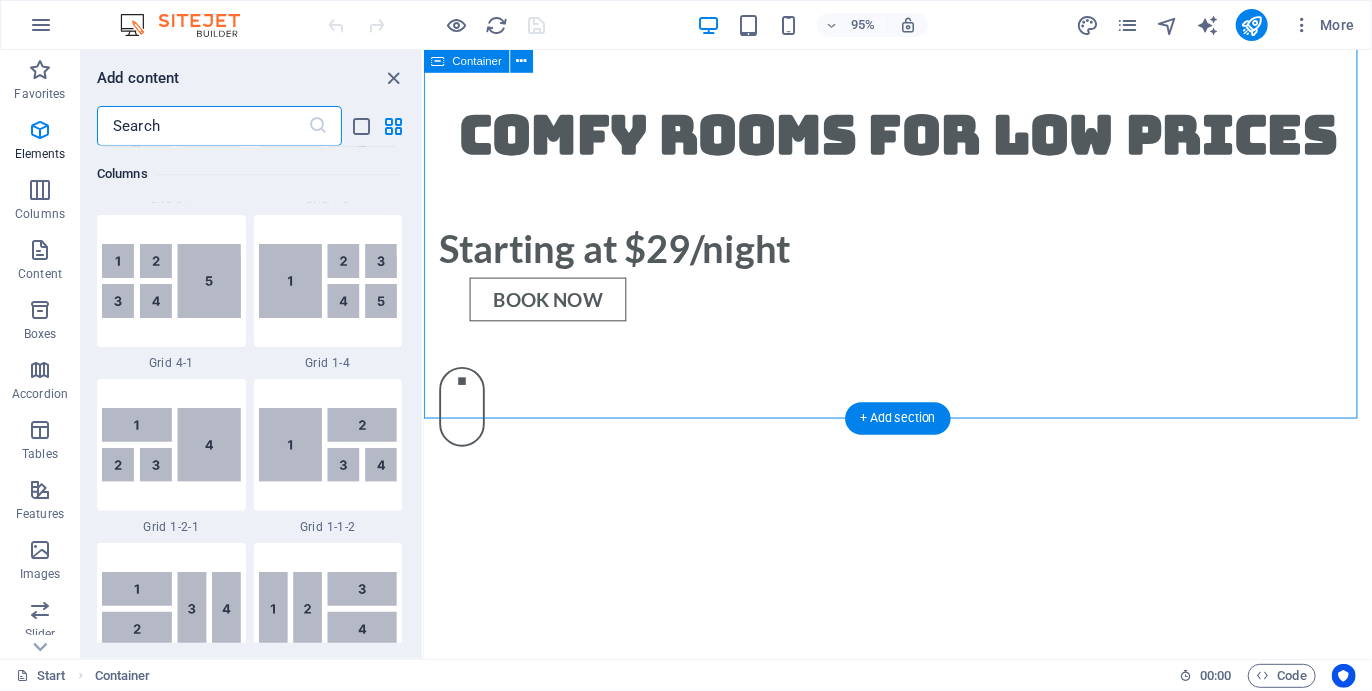 scroll, scrollTop: 3499, scrollLeft: 0, axis: vertical 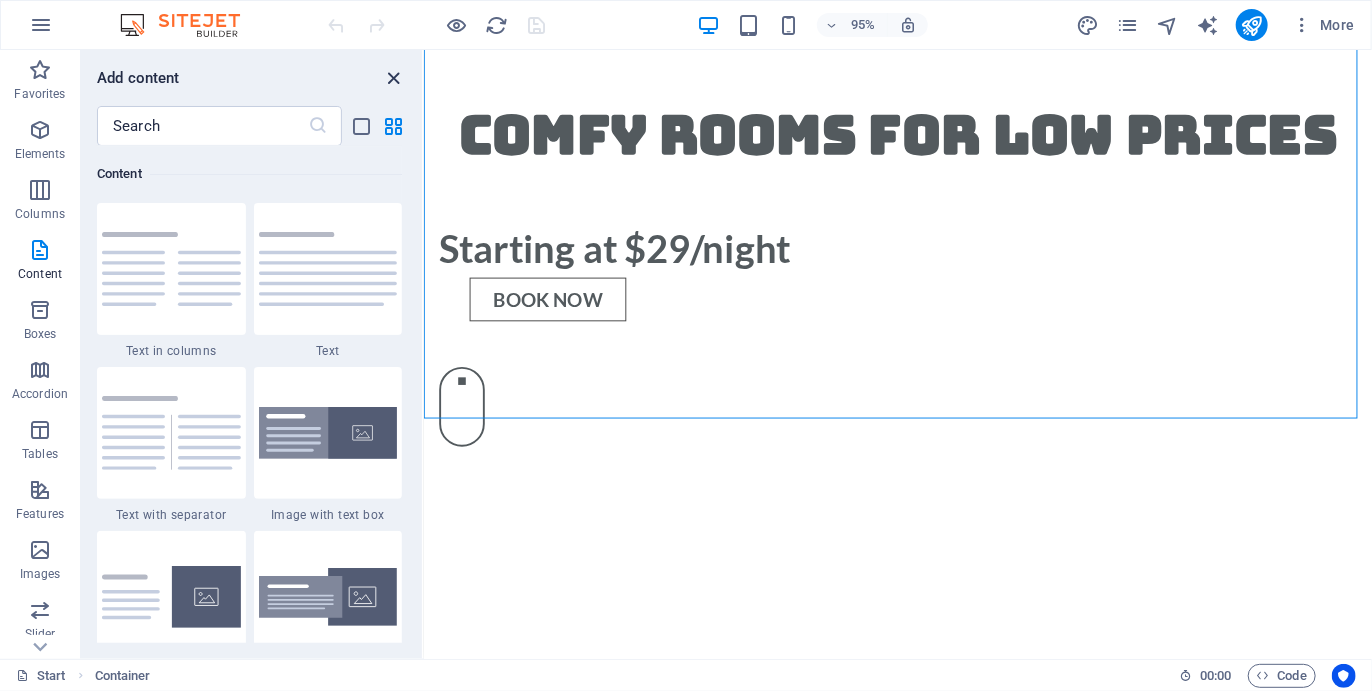click at bounding box center [394, 78] 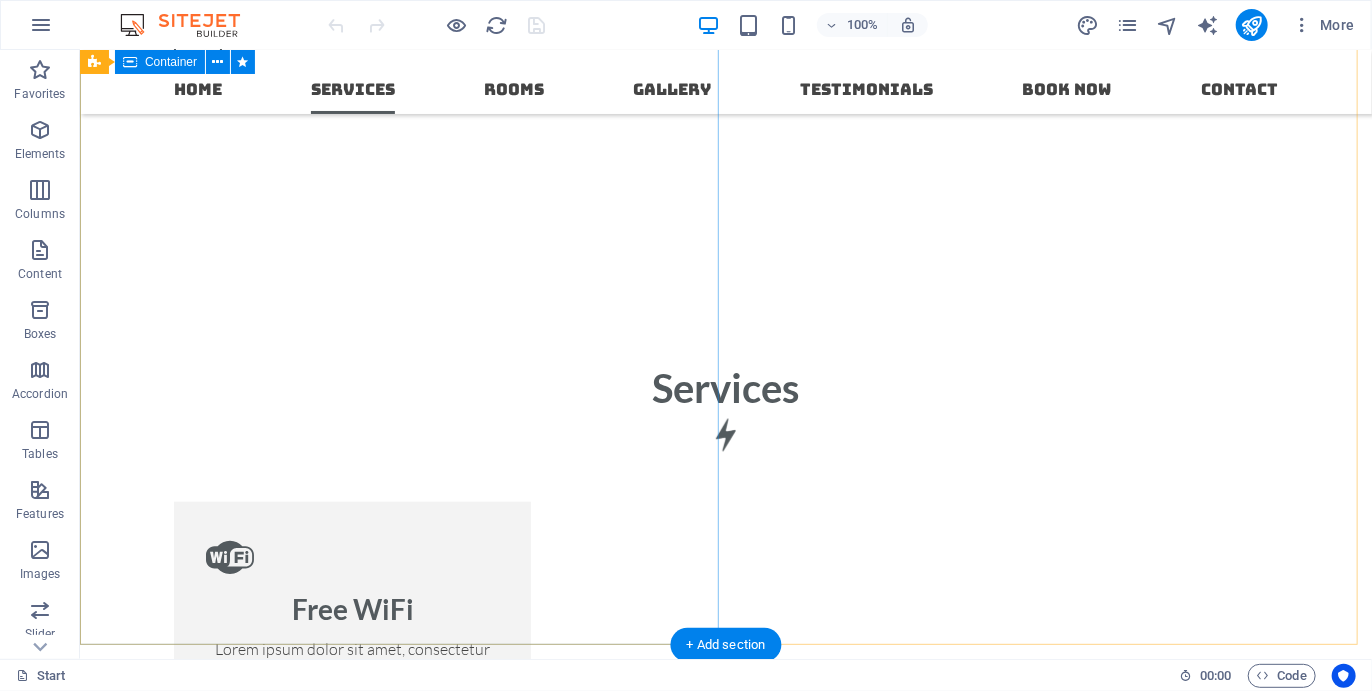 scroll, scrollTop: 1662, scrollLeft: 0, axis: vertical 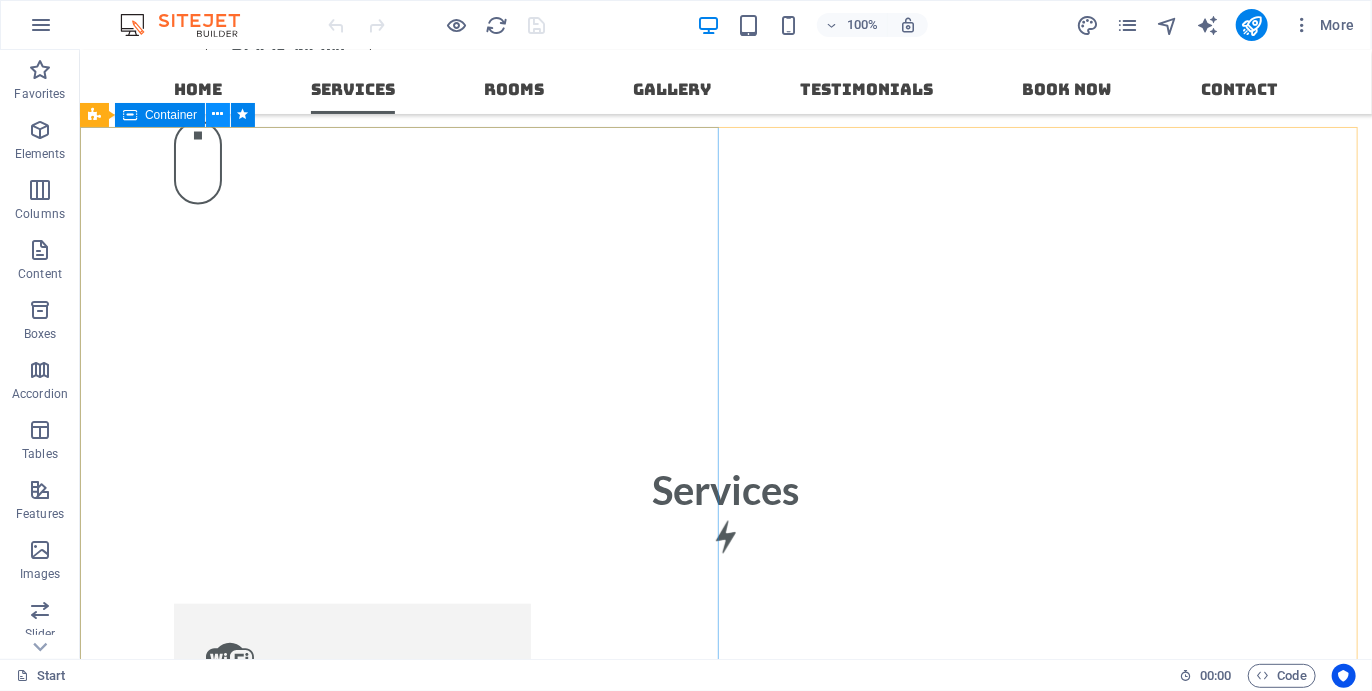 click at bounding box center (218, 114) 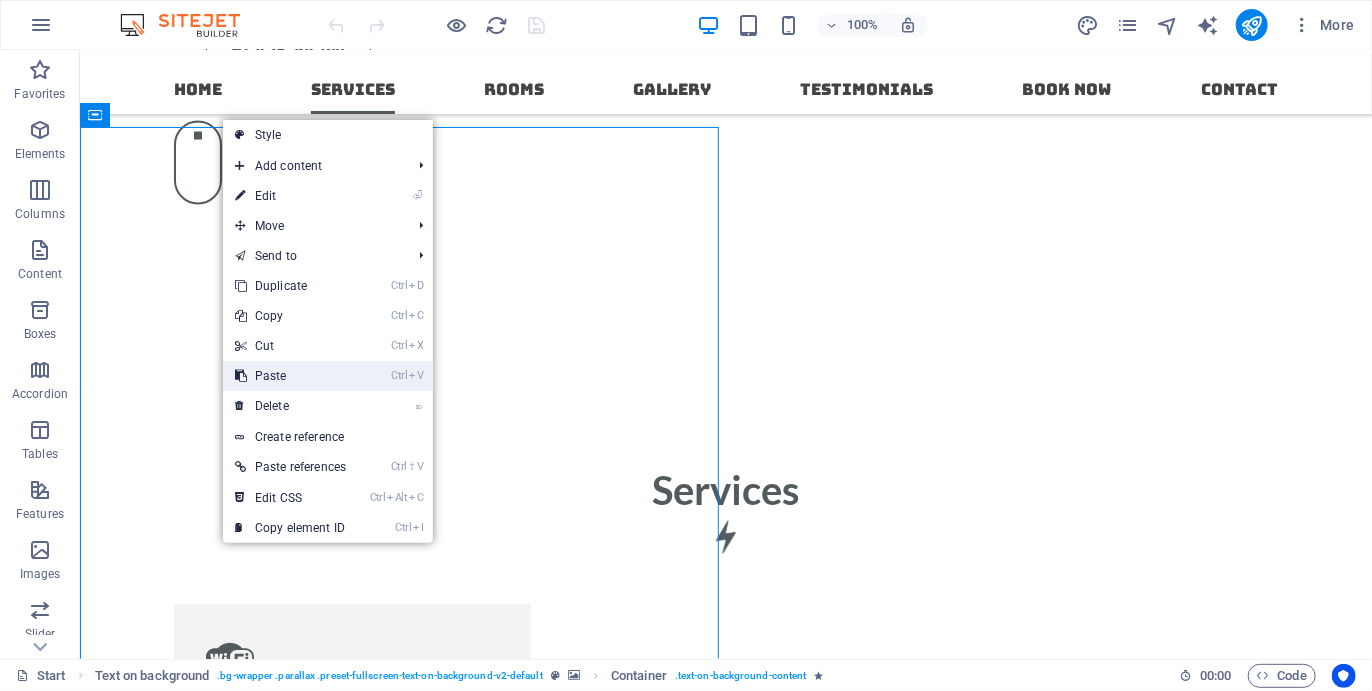 click on "Ctrl V  Paste" at bounding box center [290, 376] 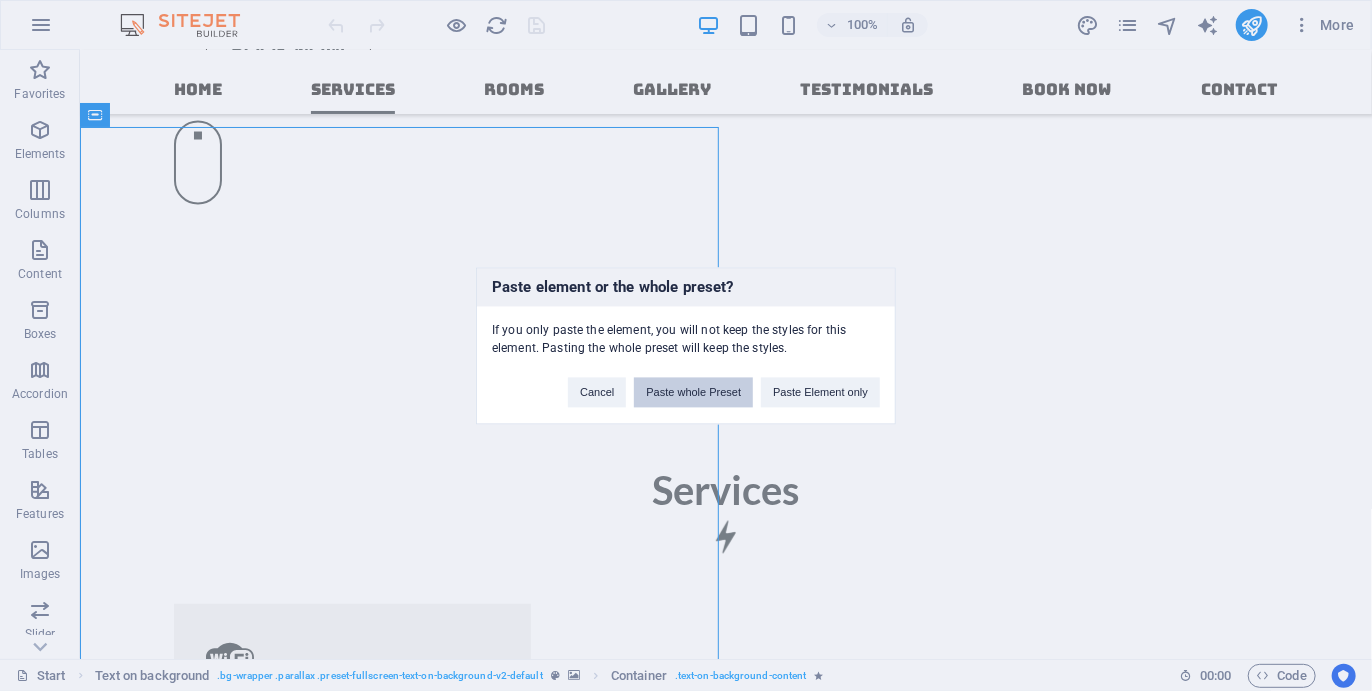 click on "Paste whole Preset" at bounding box center [693, 392] 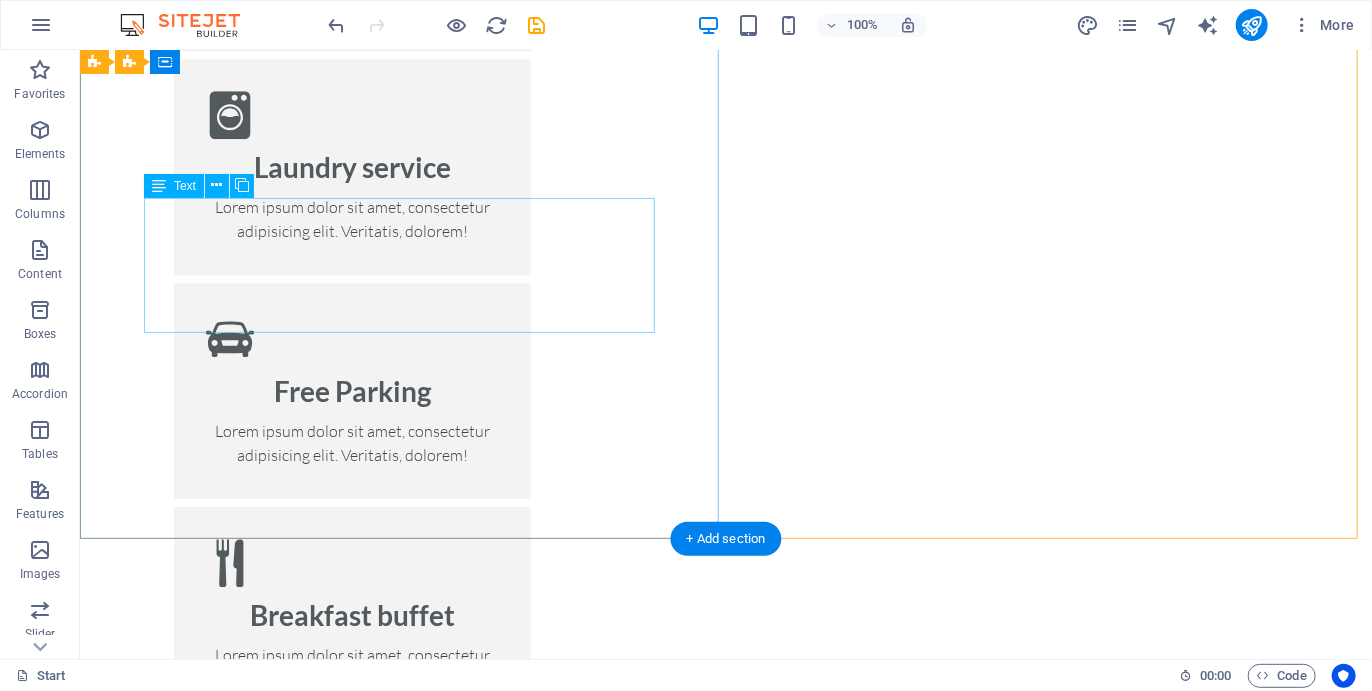 scroll, scrollTop: 2430, scrollLeft: 0, axis: vertical 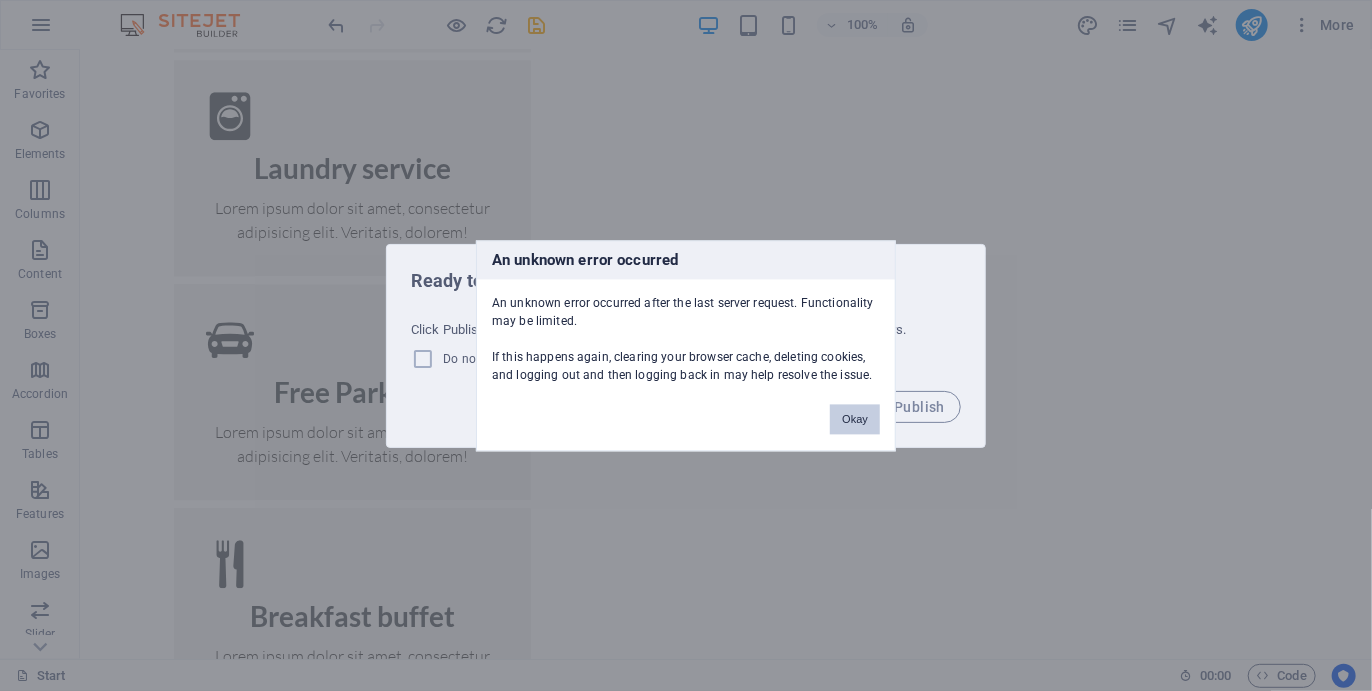 click on "Okay" at bounding box center [855, 419] 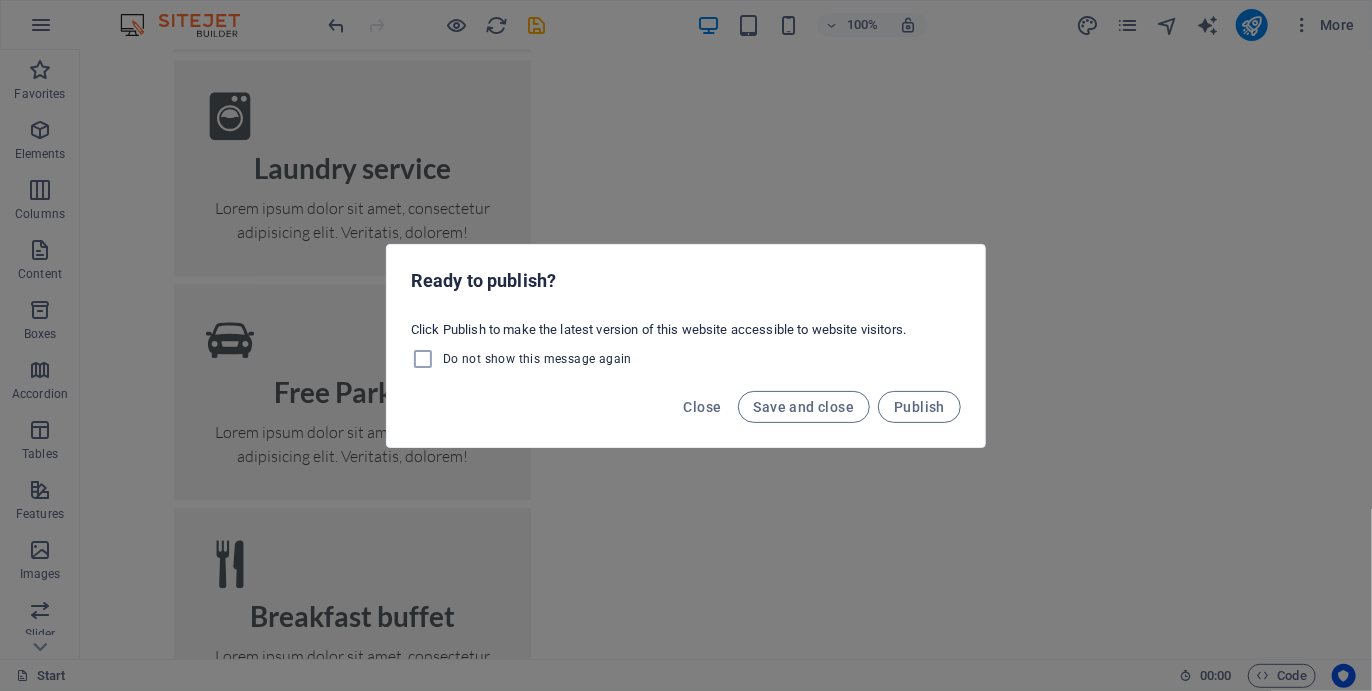 click on "Ready to publish? Click Publish to make the latest version of this website accessible to website visitors. Do not show this message again Close Save and close Publish" at bounding box center [686, 345] 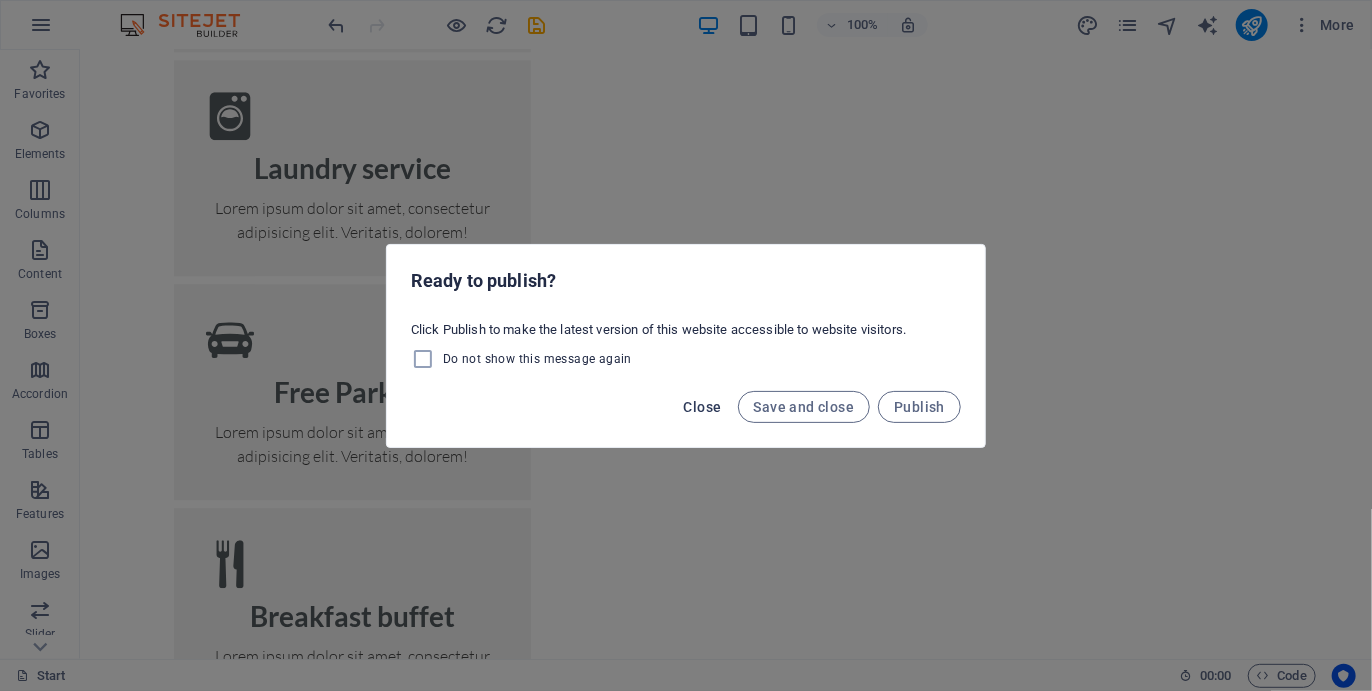 click on "Close" at bounding box center [703, 407] 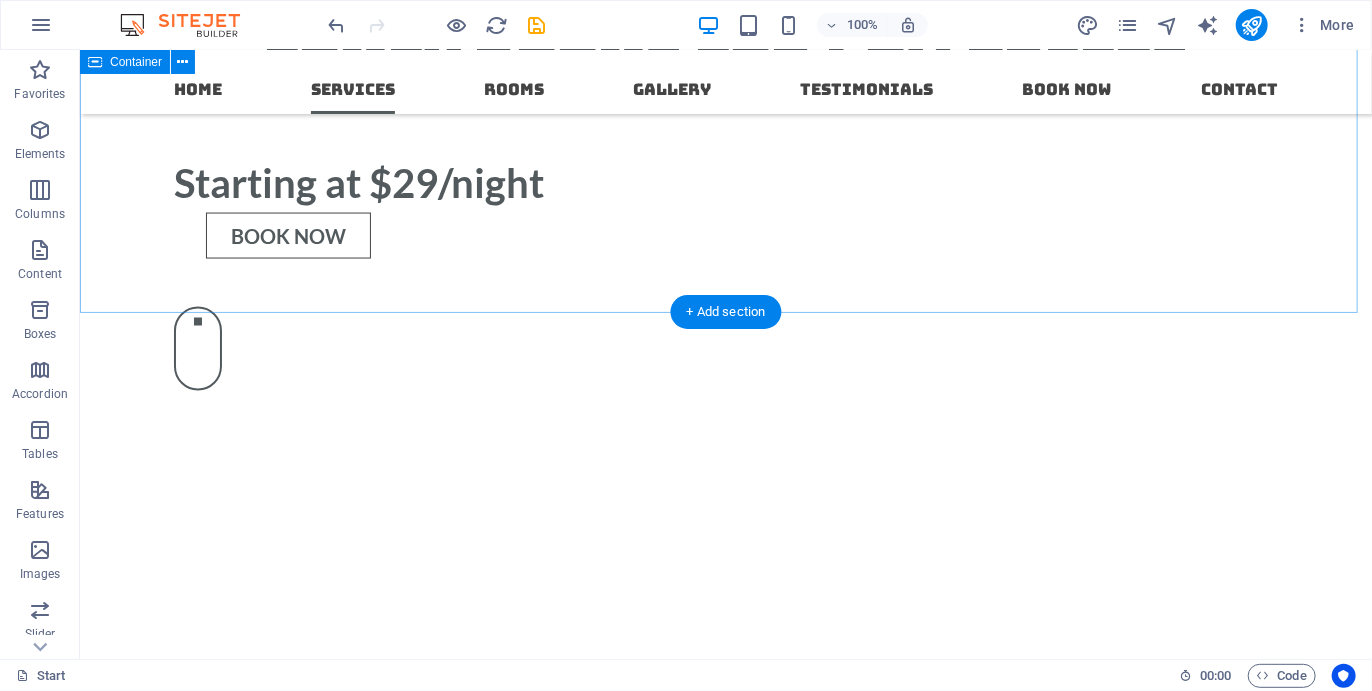 scroll, scrollTop: 1462, scrollLeft: 0, axis: vertical 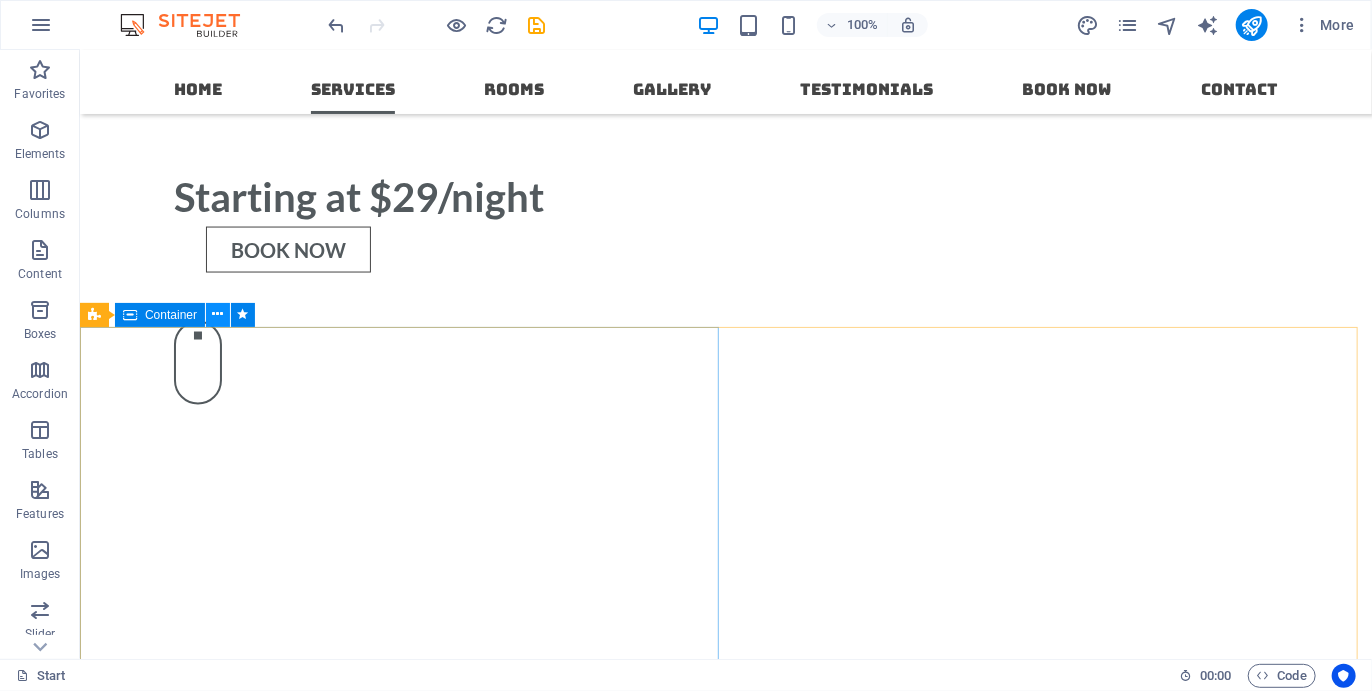 click at bounding box center [218, 314] 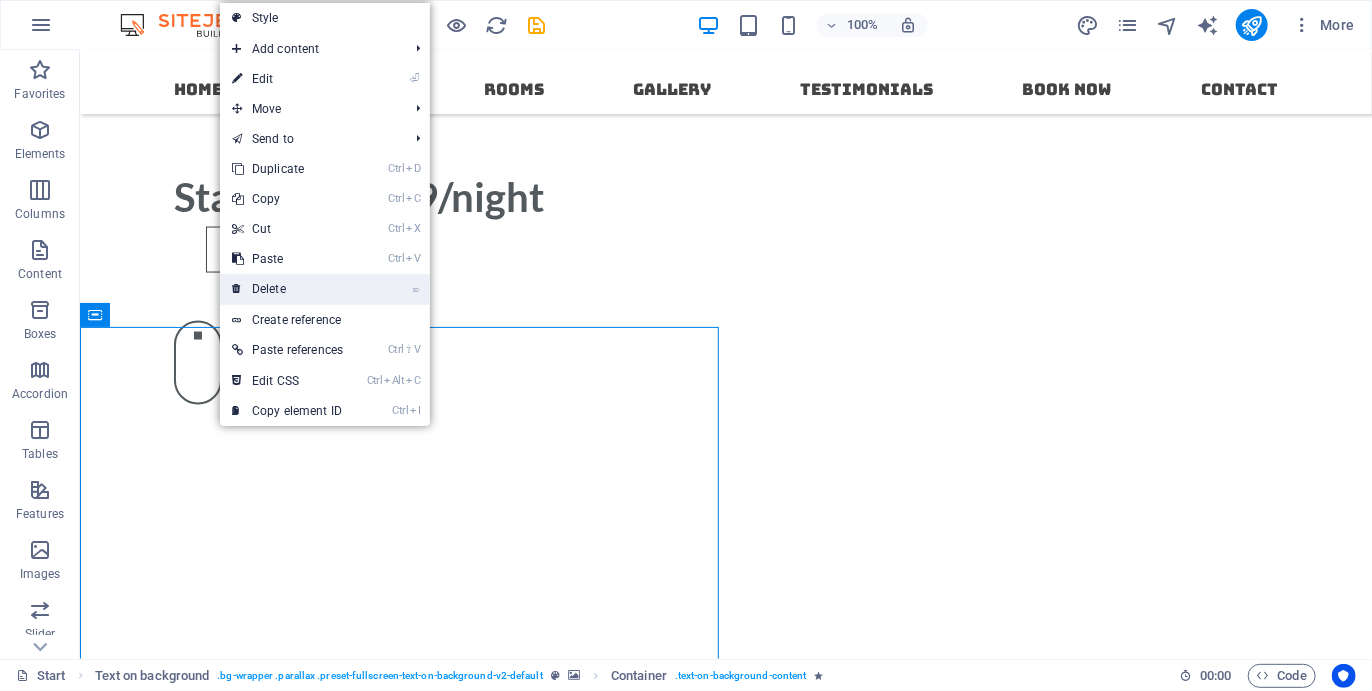 click on "⌦  Delete" at bounding box center (287, 289) 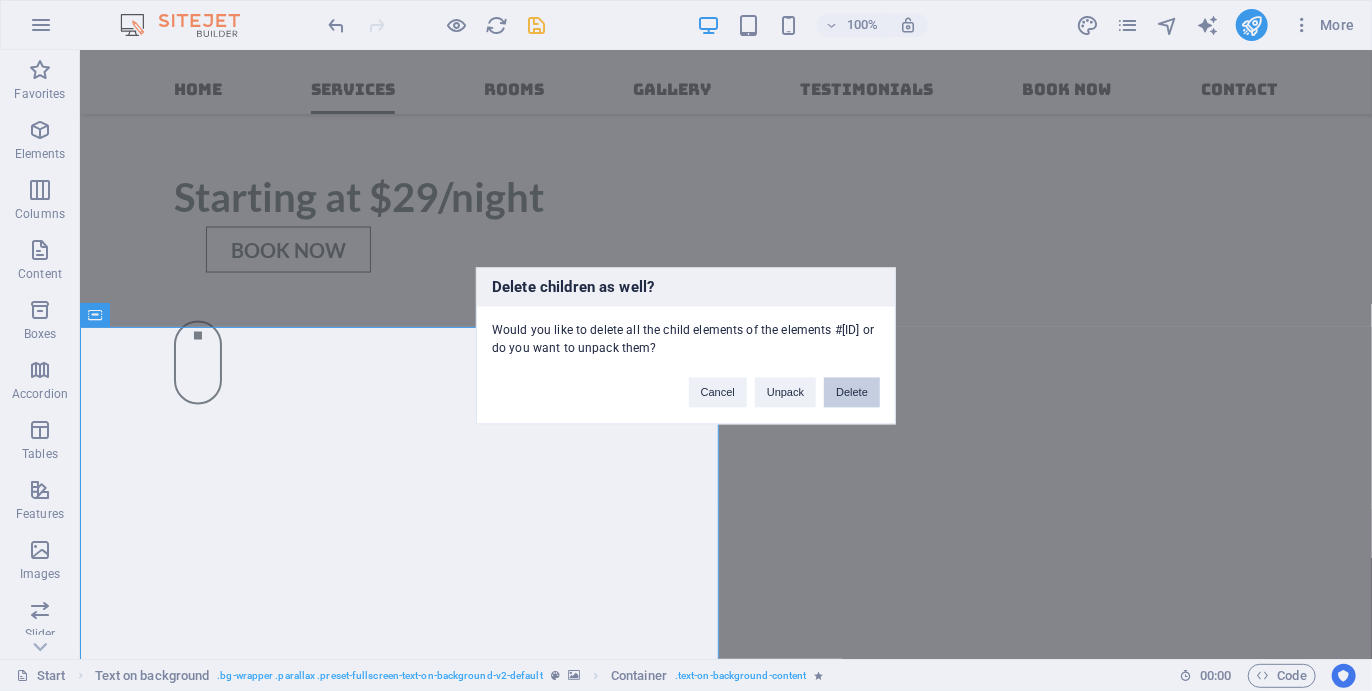 click on "Delete" at bounding box center (852, 392) 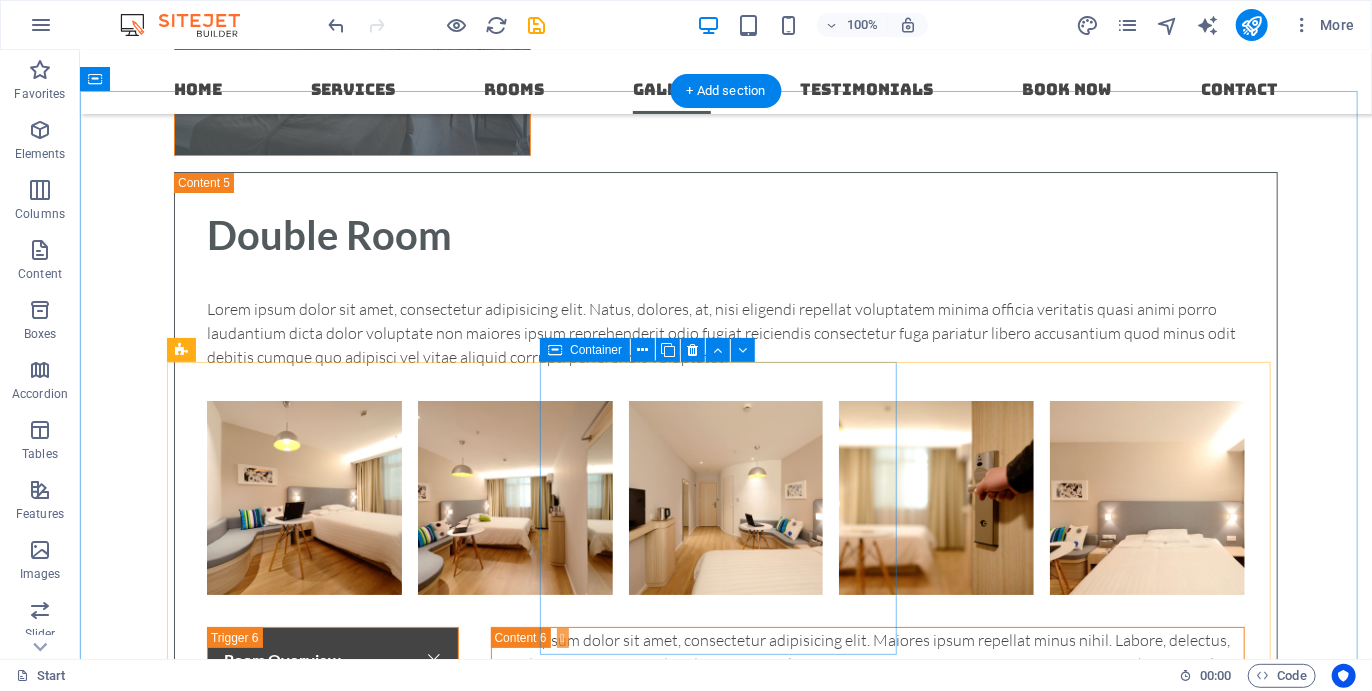 scroll, scrollTop: 6700, scrollLeft: 0, axis: vertical 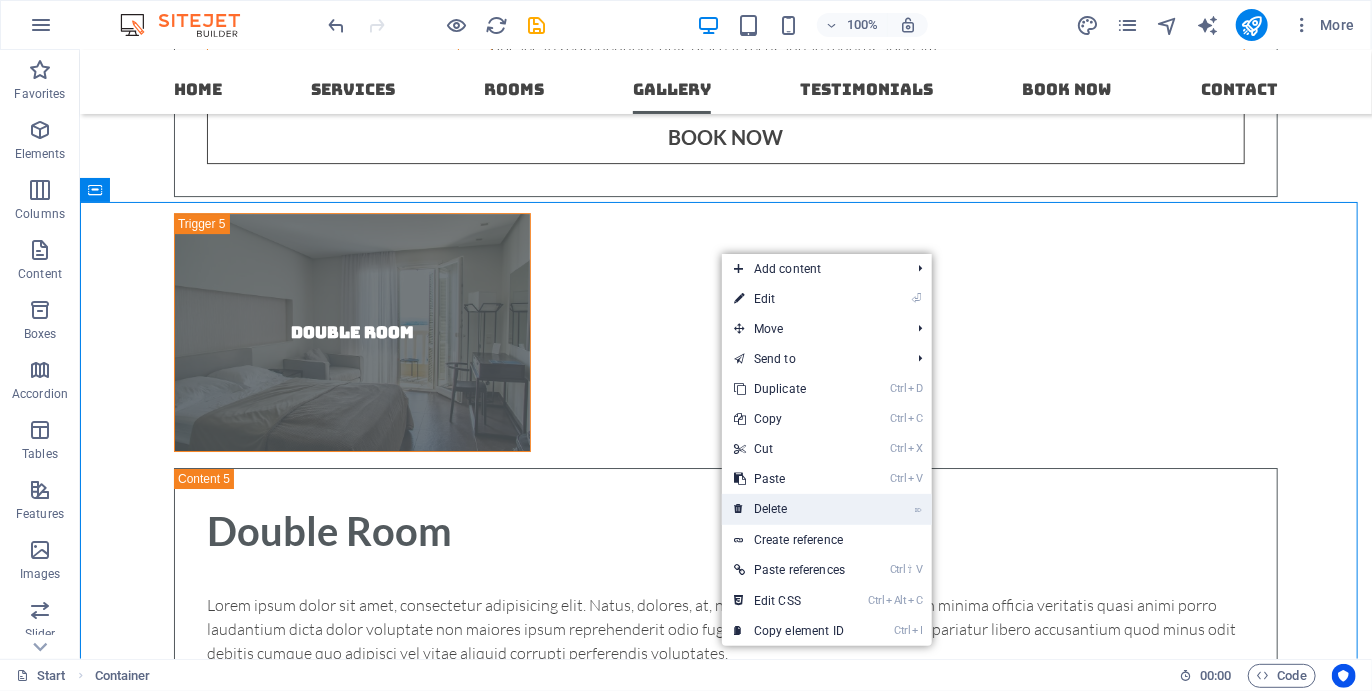 click on "⌦  Delete" at bounding box center [789, 509] 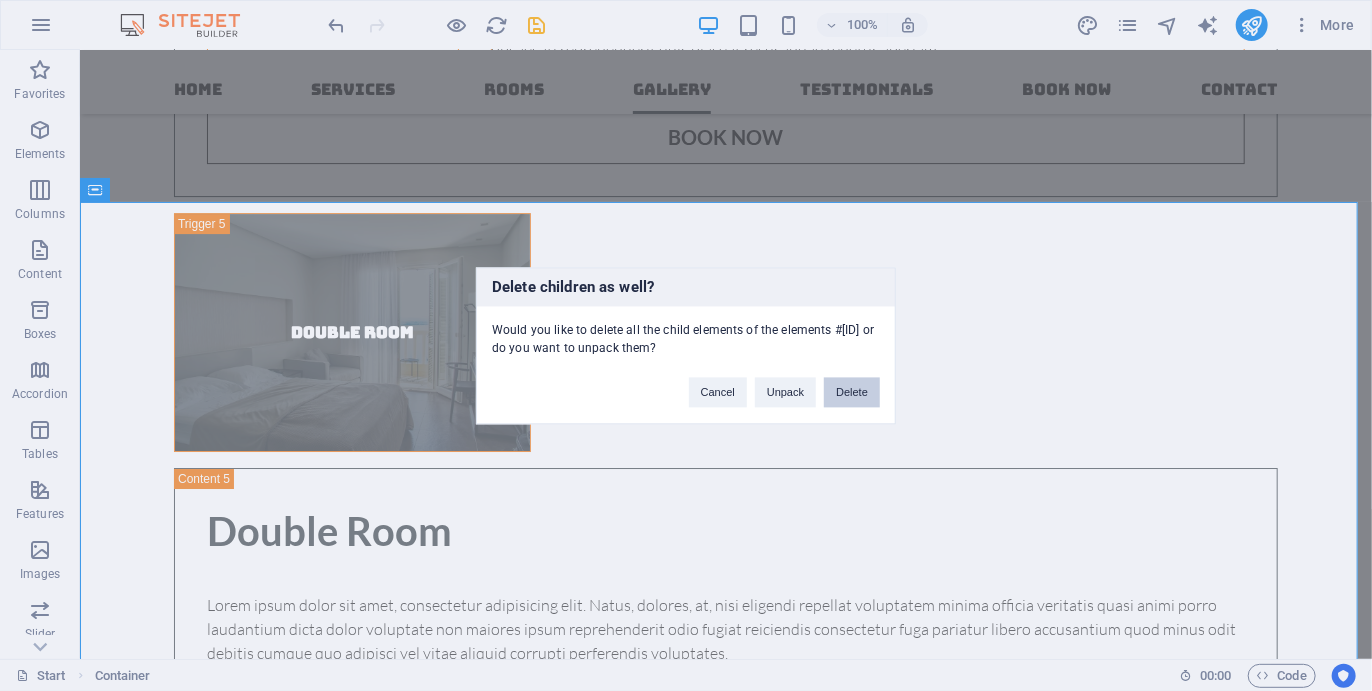 click on "Delete" at bounding box center [852, 392] 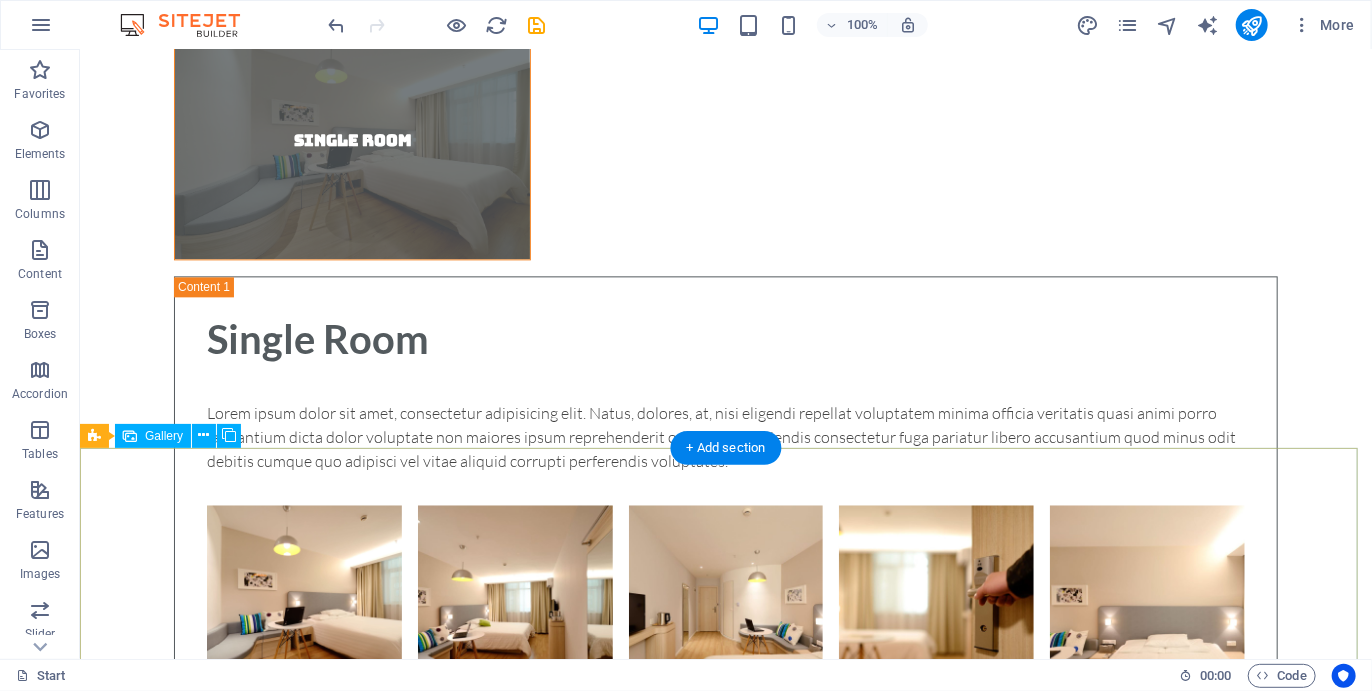 scroll, scrollTop: 5983, scrollLeft: 0, axis: vertical 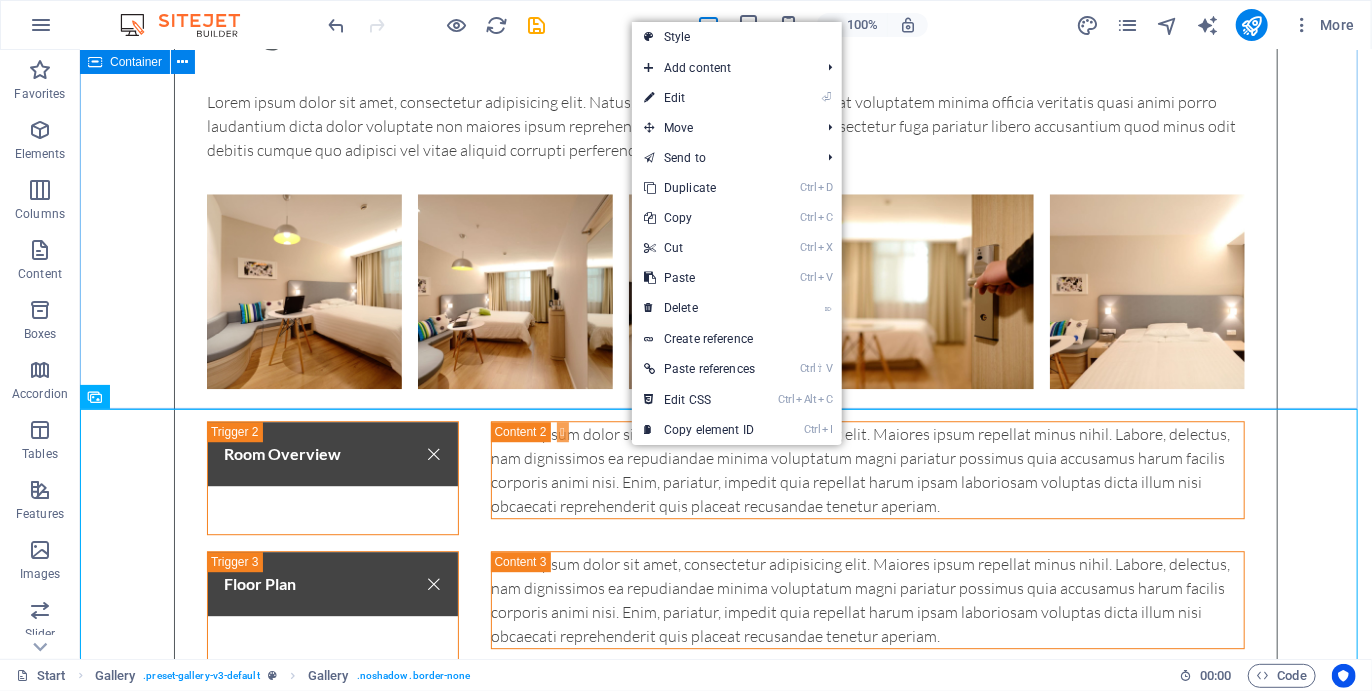 click on "Rooms Single Room Single Room Lorem ipsum dolor sit amet, consectetur adipisicing elit. Natus, dolores, at, nisi eligendi repellat voluptatem minima officia veritatis quasi animi porro laudantium dicta dolor voluptate non maiores ipsum reprehenderit odio fugiat reiciendis consectetur fuga pariatur libero accusantium quod minus odit debitis cumque quo adipisci vel vitae aliquid corrupti perferendis voluptates. Room Overview Lorem ipsum dolor sit amet, consectetur adipisicing elit. Maiores ipsum repellat minus nihil. Labore, delectus, nam dignissimos ea repudiandae minima voluptatum magni pariatur possimus quia accusamus harum facilis corporis animi nisi. Enim, pariatur, impedit quia repellat harum ipsam laboriosam voluptas dicta illum nisi obcaecati reprehenderit quis placeat recusandae tenetur aperiam. Floor Plan Room Rates Book now  Double Room Double Room Room Overview Floor Plan Room Rates Book now  Family Room Family Room Room Overview Floor Plan Room Rates Book now" at bounding box center (725, 1458) 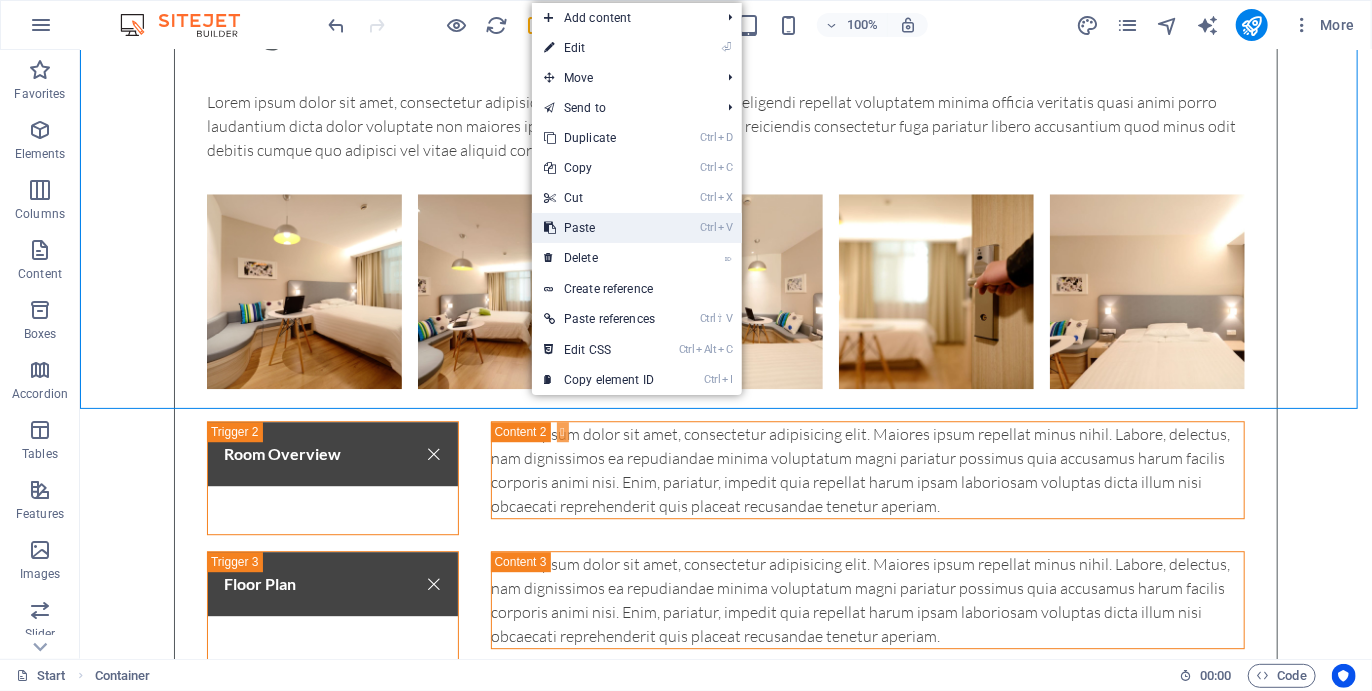 click on "Ctrl V  Paste" at bounding box center [599, 228] 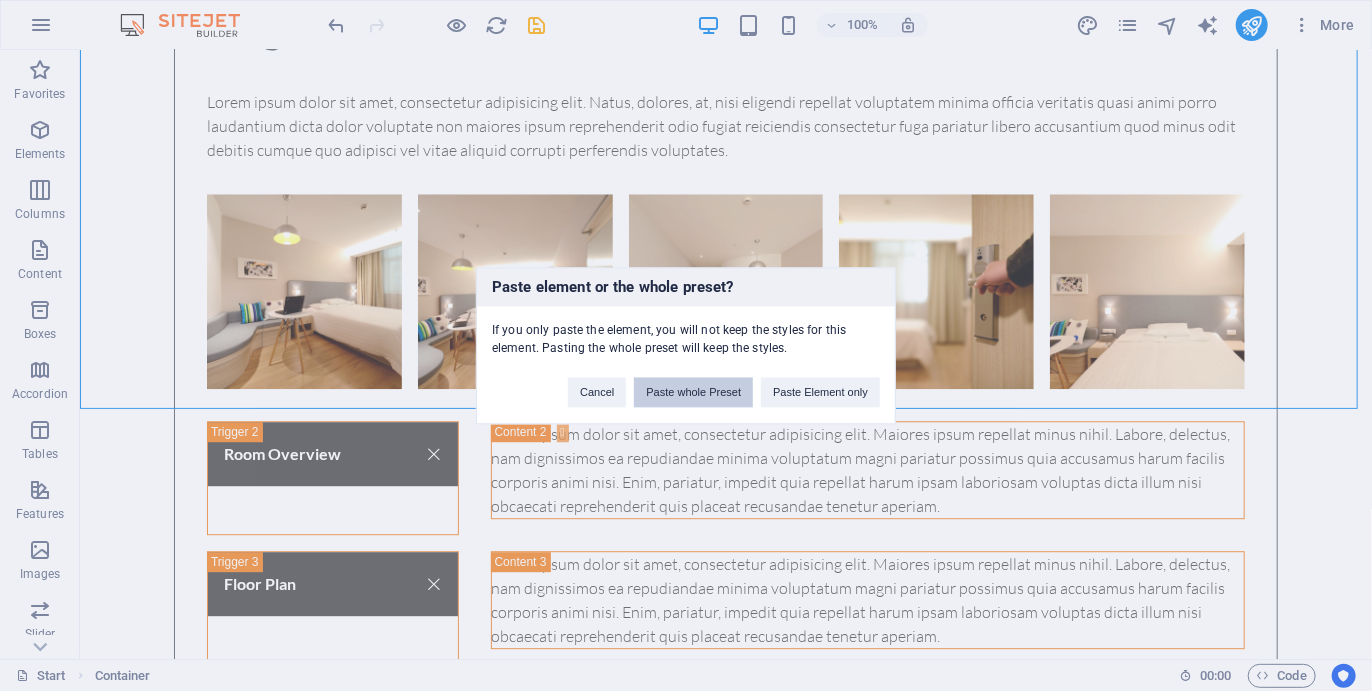 click on "Paste whole Preset" at bounding box center (693, 392) 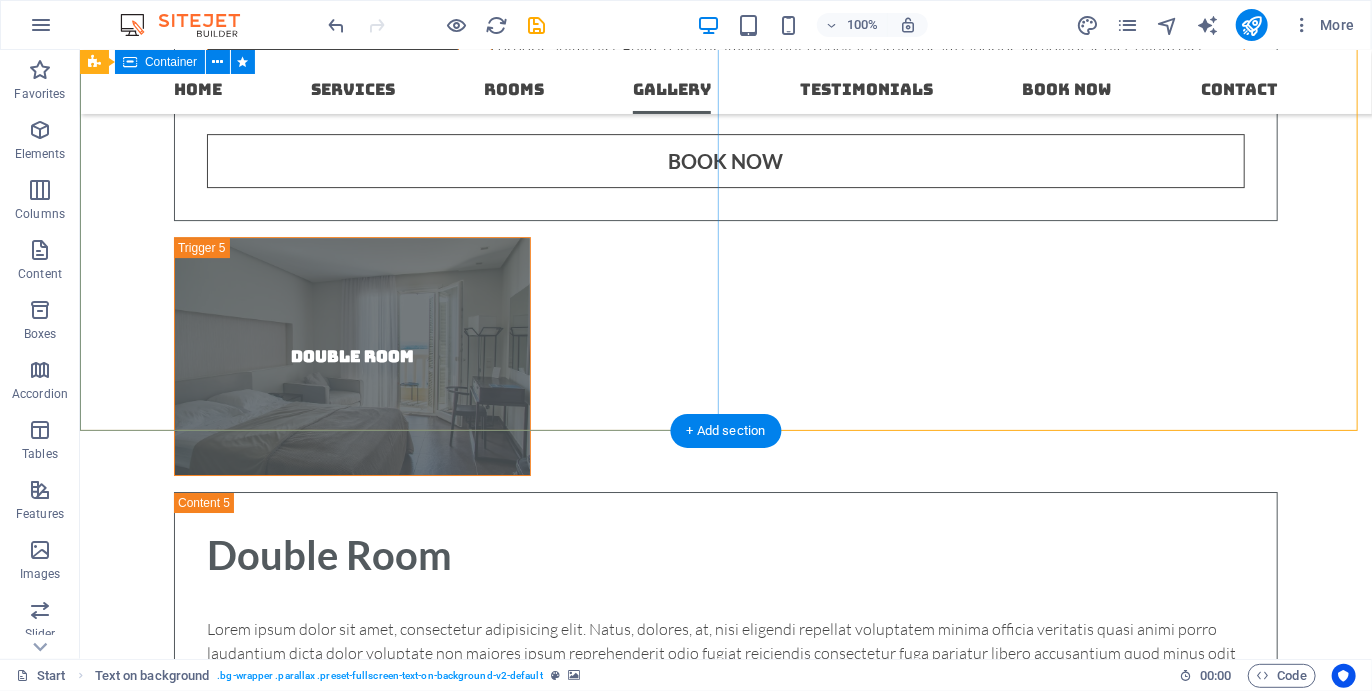 scroll, scrollTop: 5984, scrollLeft: 0, axis: vertical 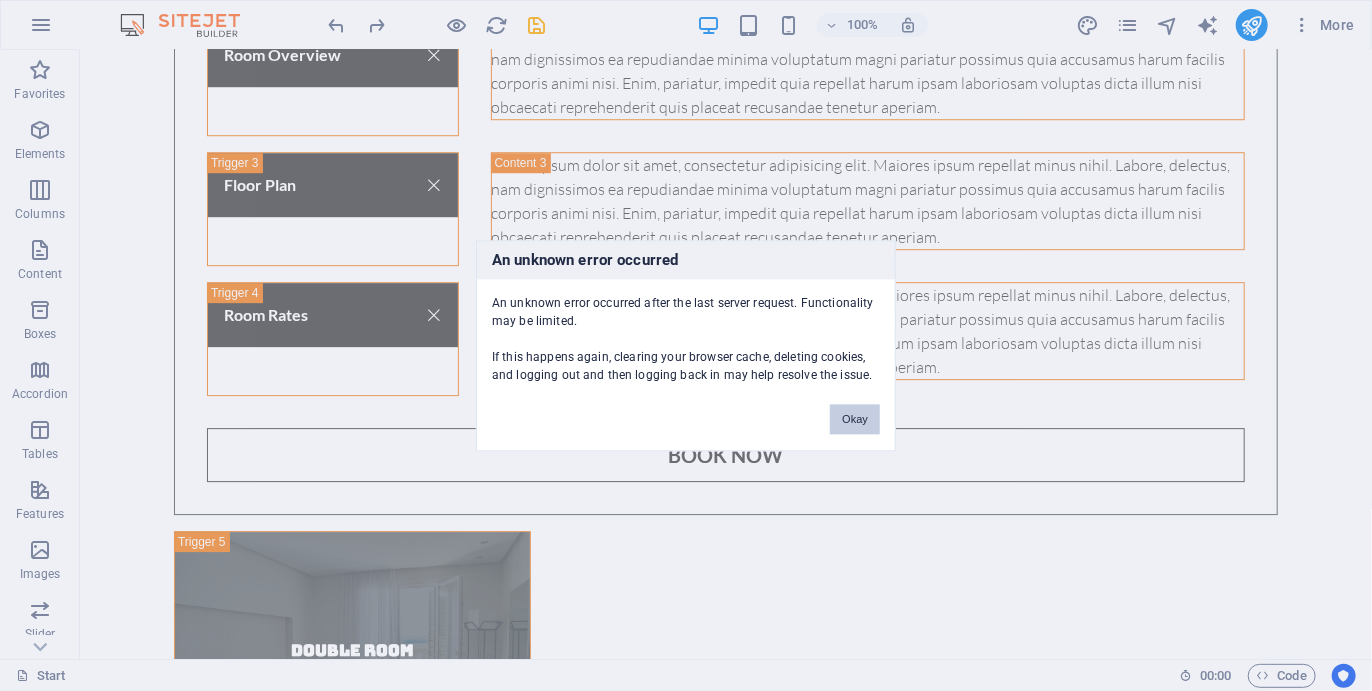 click on "Okay" at bounding box center [855, 419] 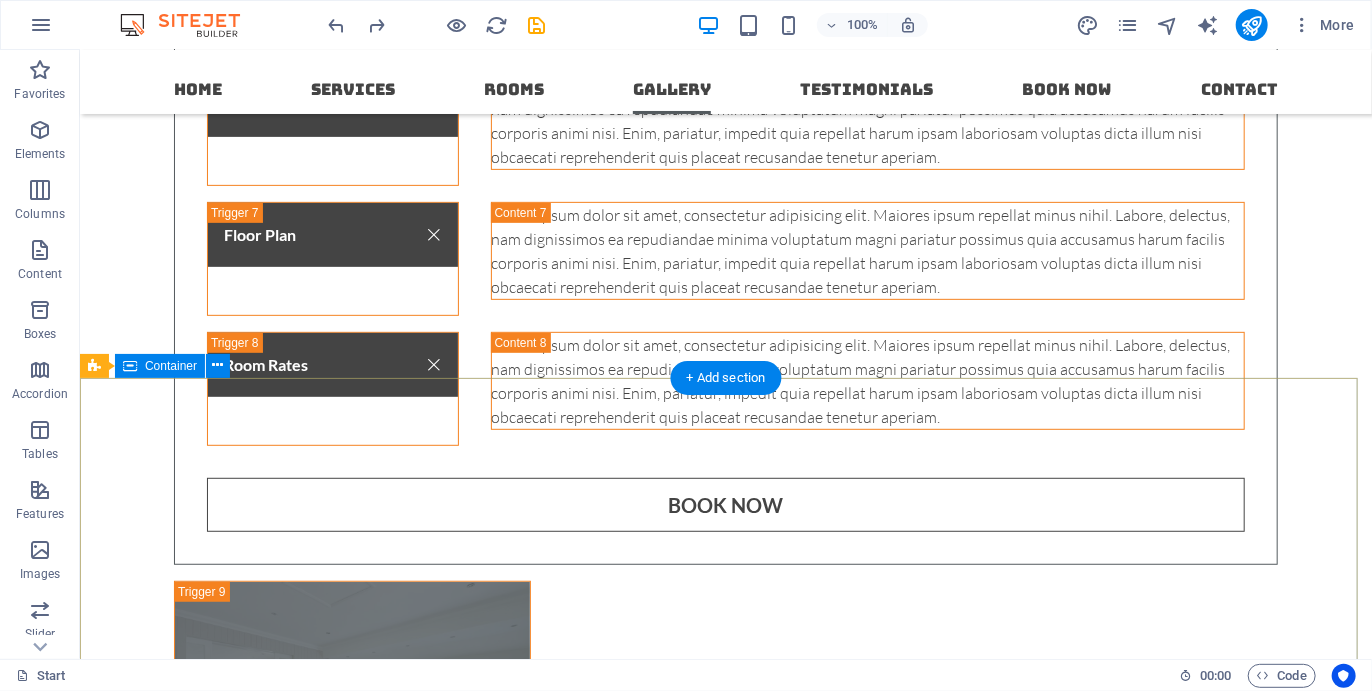 scroll, scrollTop: 7337, scrollLeft: 0, axis: vertical 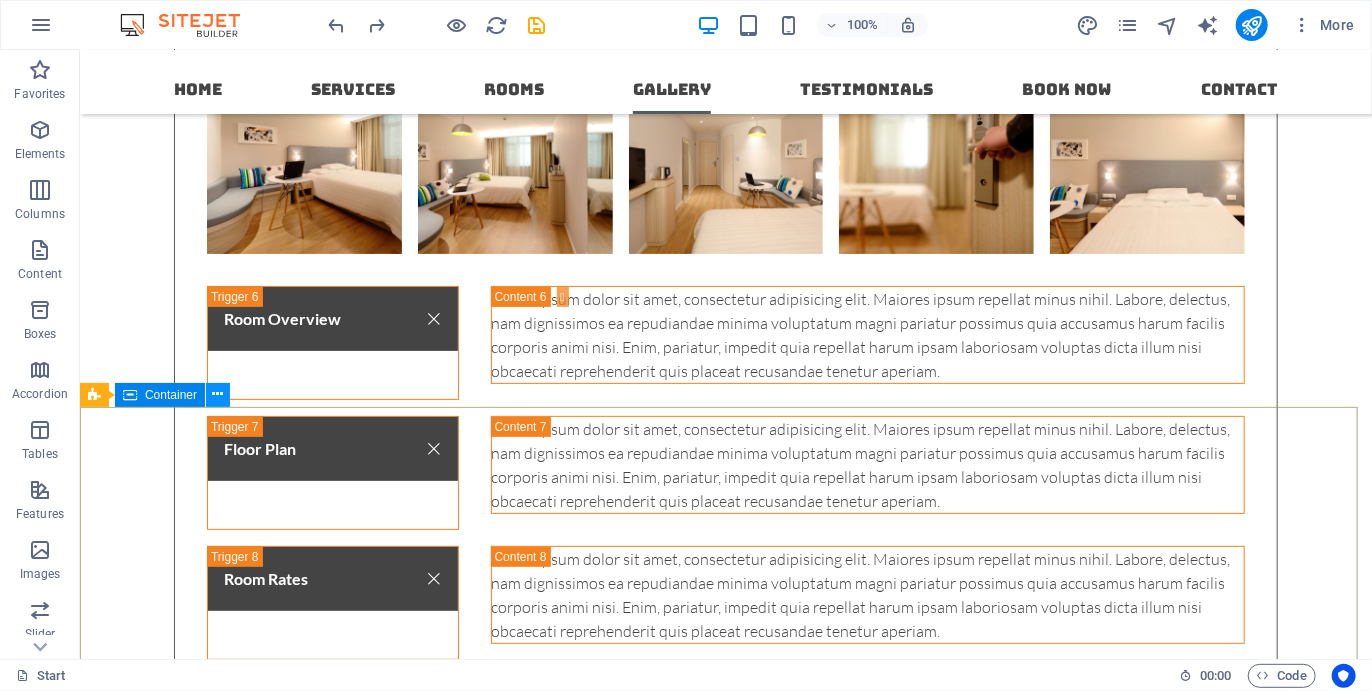 click at bounding box center (218, 394) 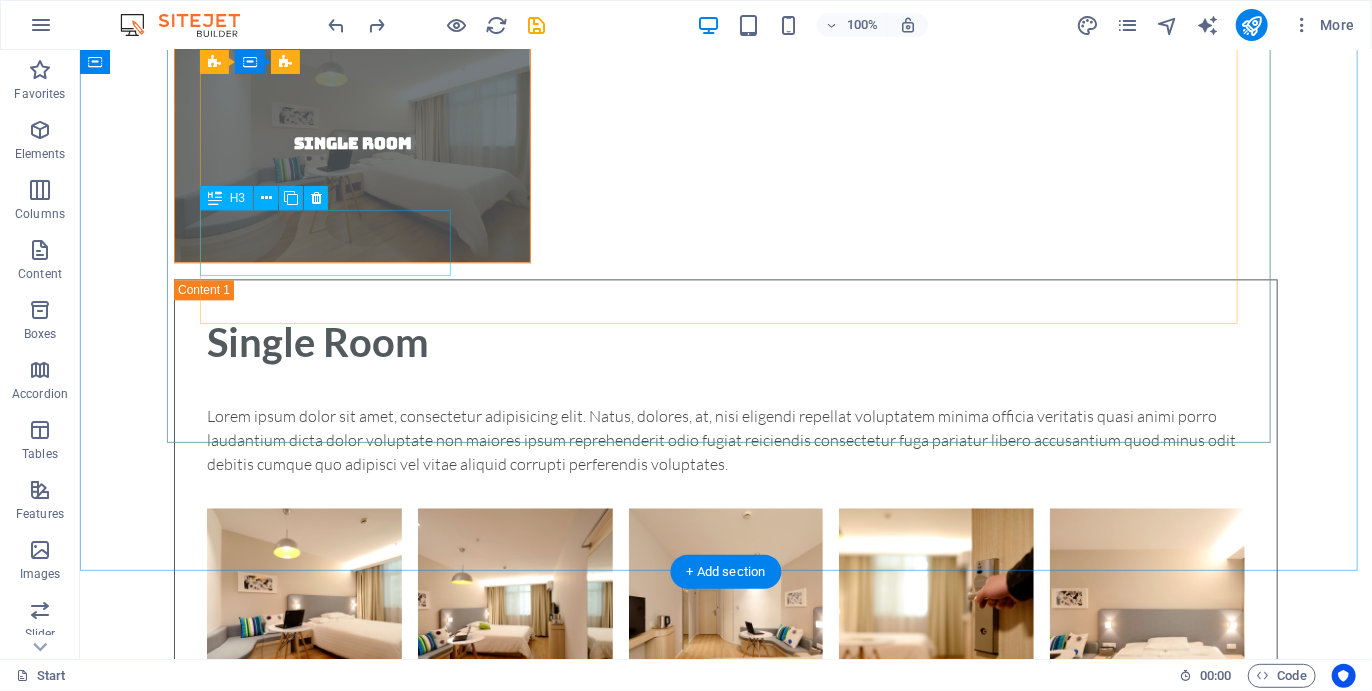 scroll, scrollTop: 5822, scrollLeft: 0, axis: vertical 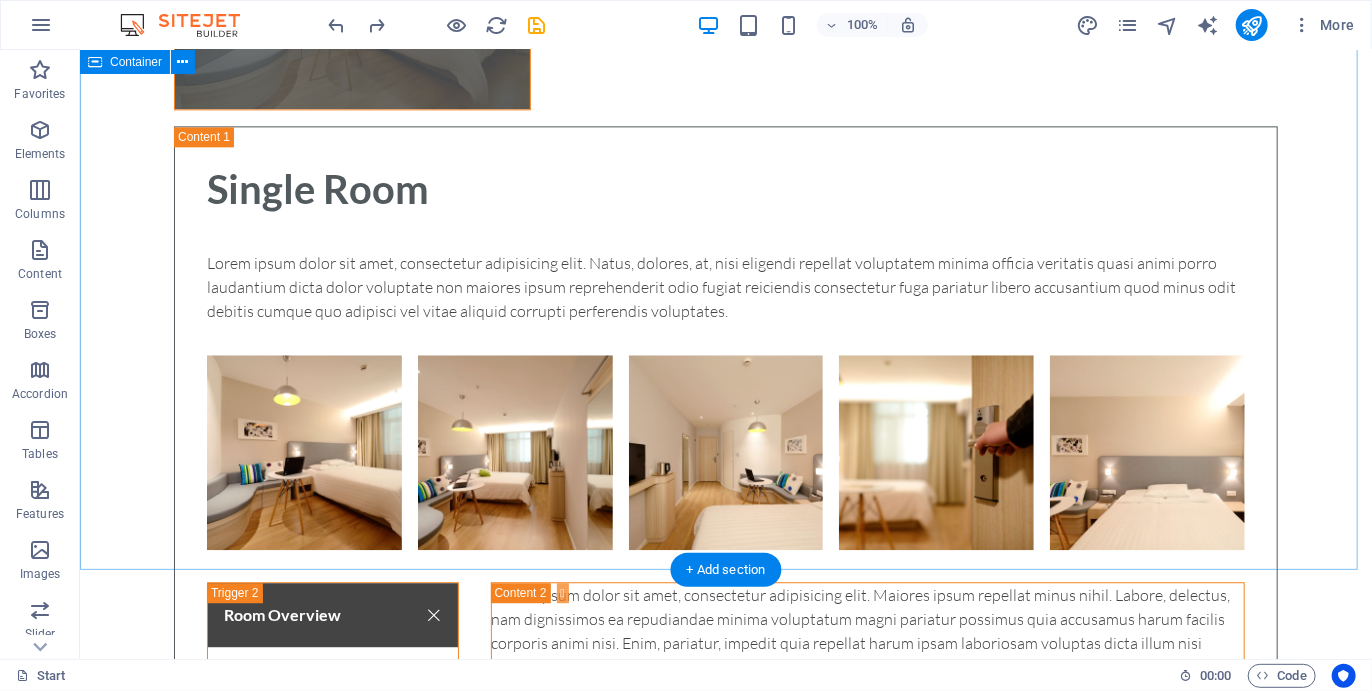 drag, startPoint x: 132, startPoint y: 250, endPoint x: 643, endPoint y: 516, distance: 576.08765 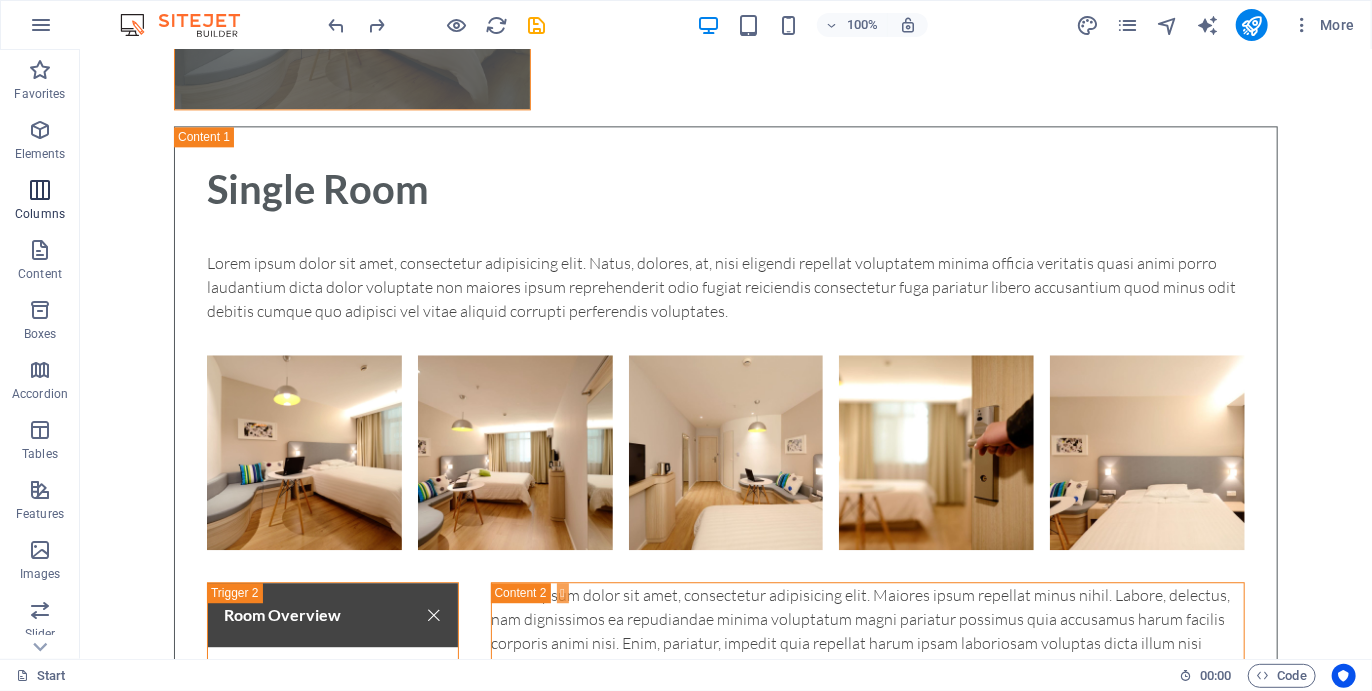 click at bounding box center (40, 190) 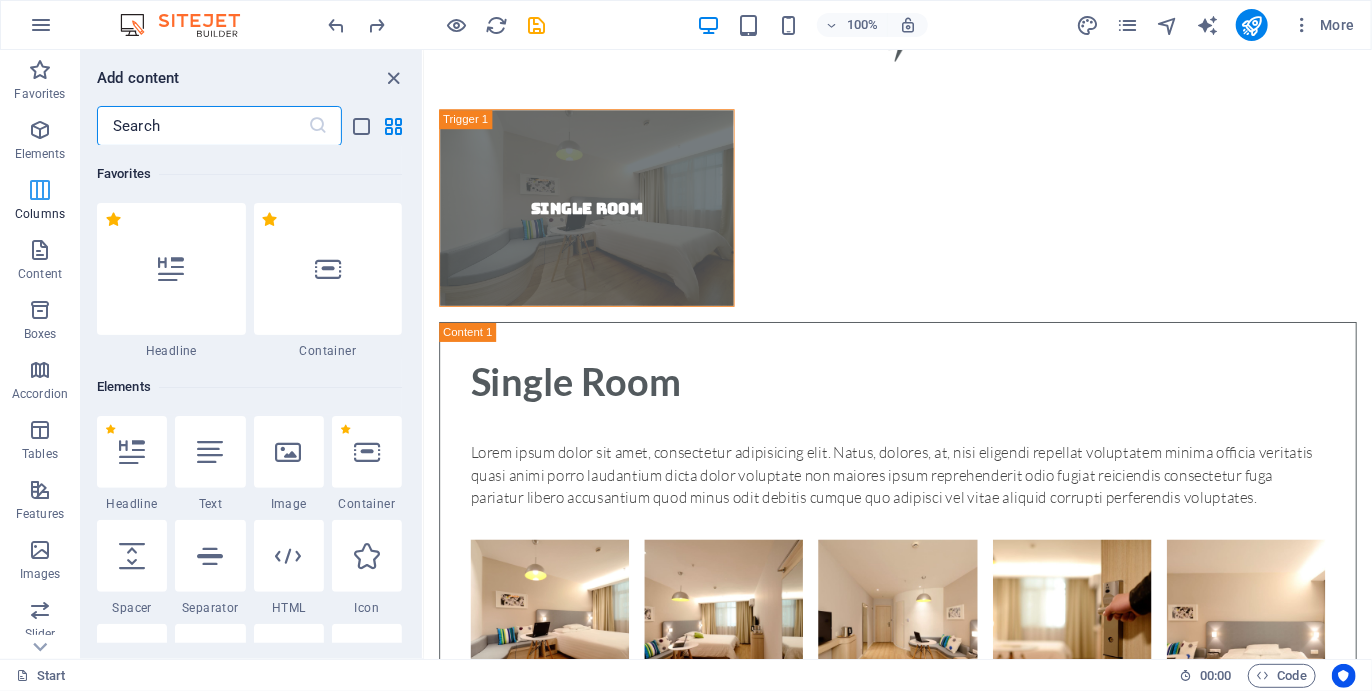 scroll, scrollTop: 5899, scrollLeft: 0, axis: vertical 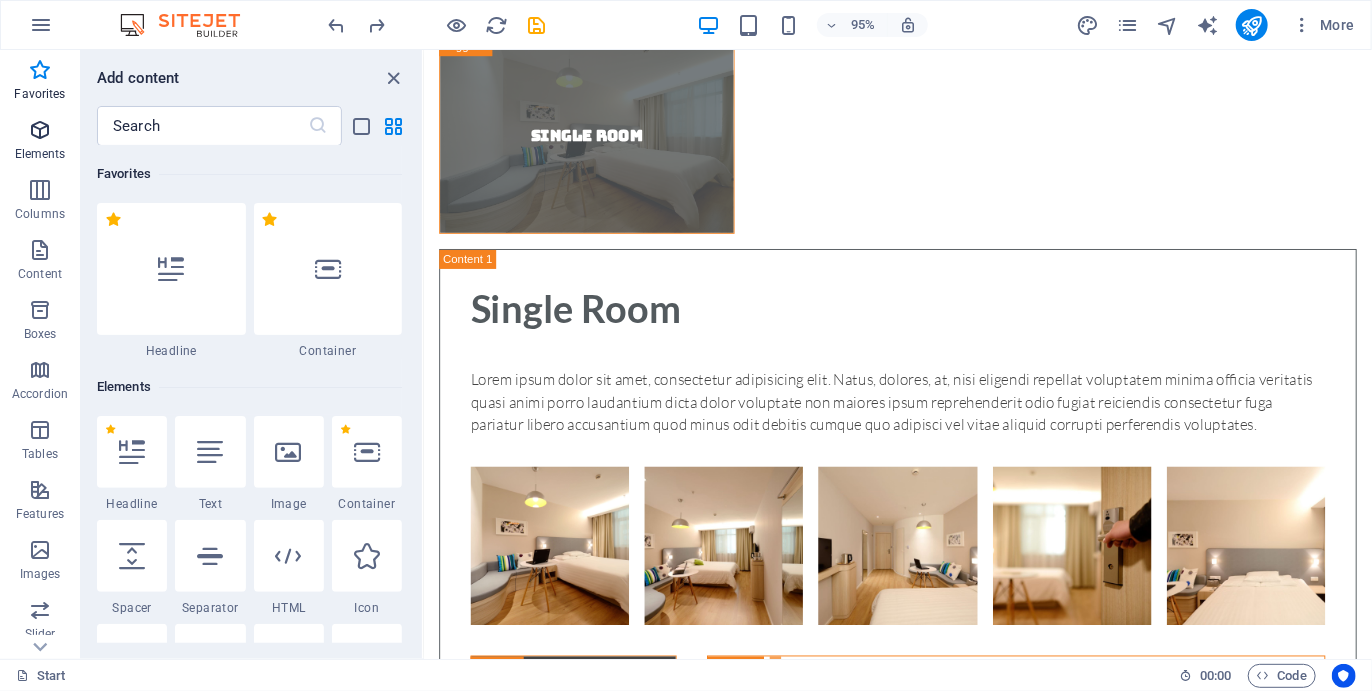 click on "Elements" at bounding box center (40, 142) 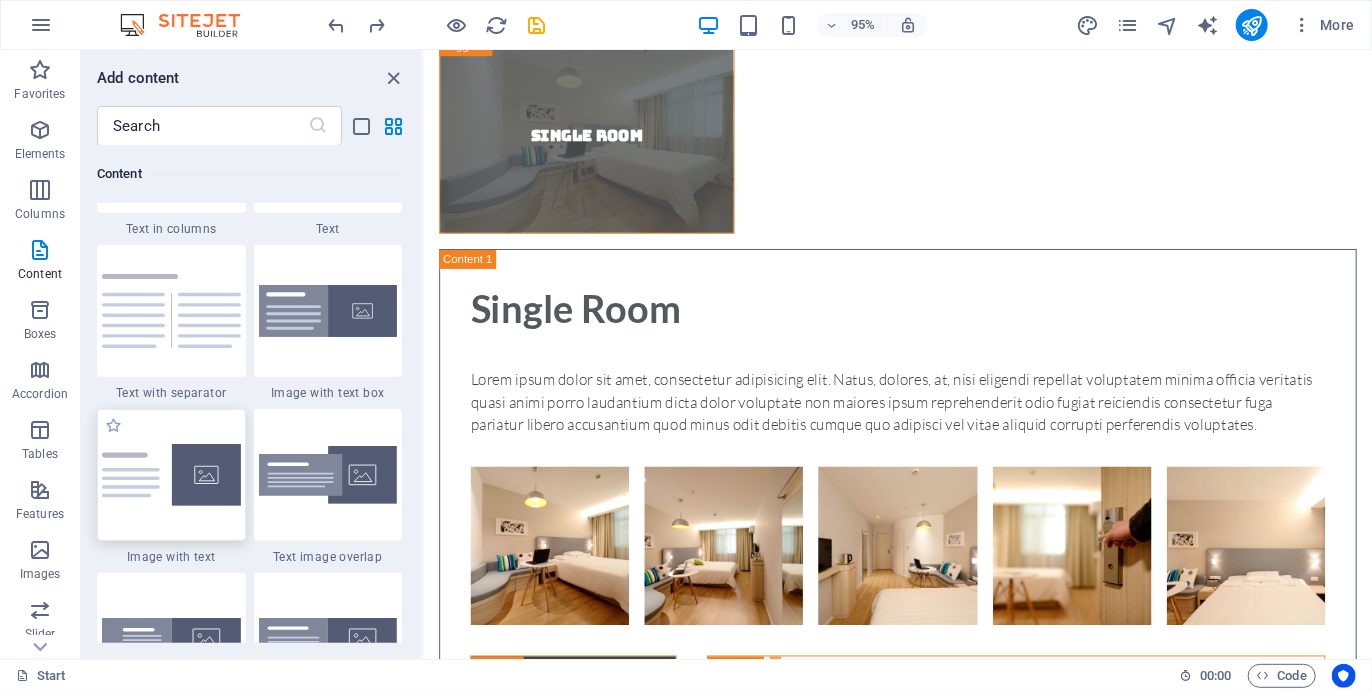 scroll, scrollTop: 3665, scrollLeft: 0, axis: vertical 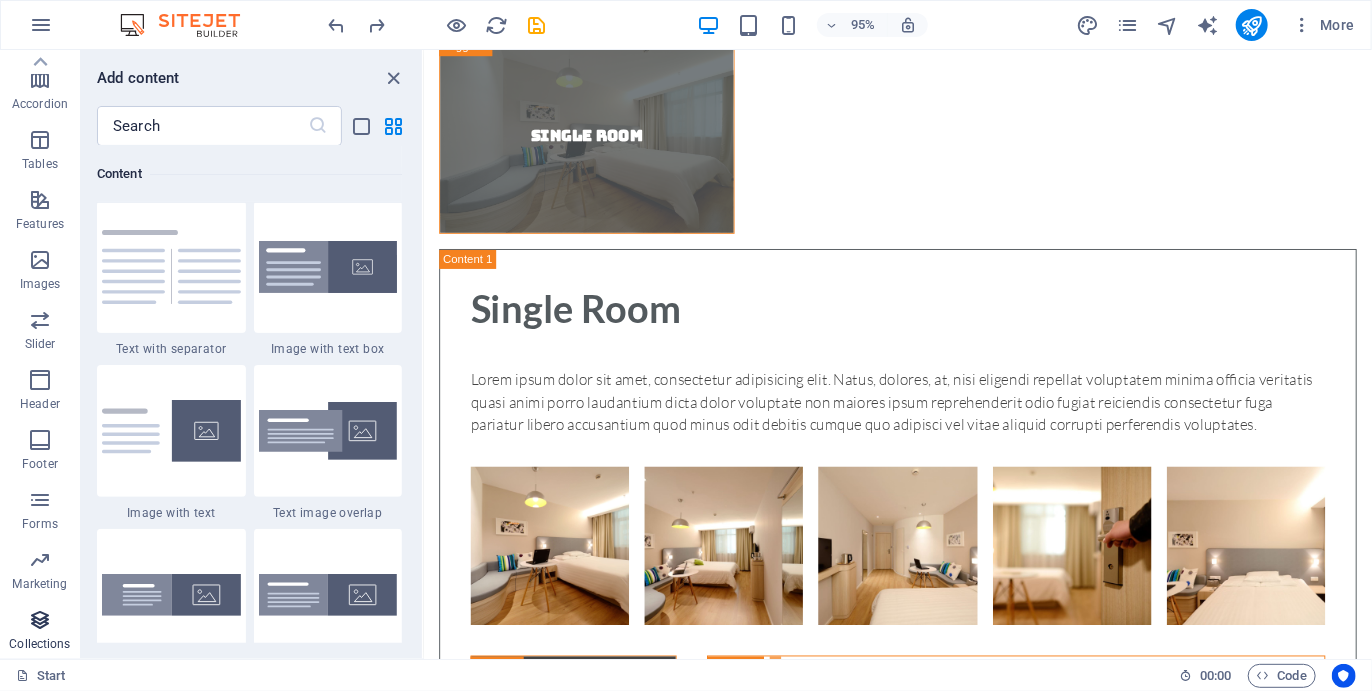 click at bounding box center (40, 620) 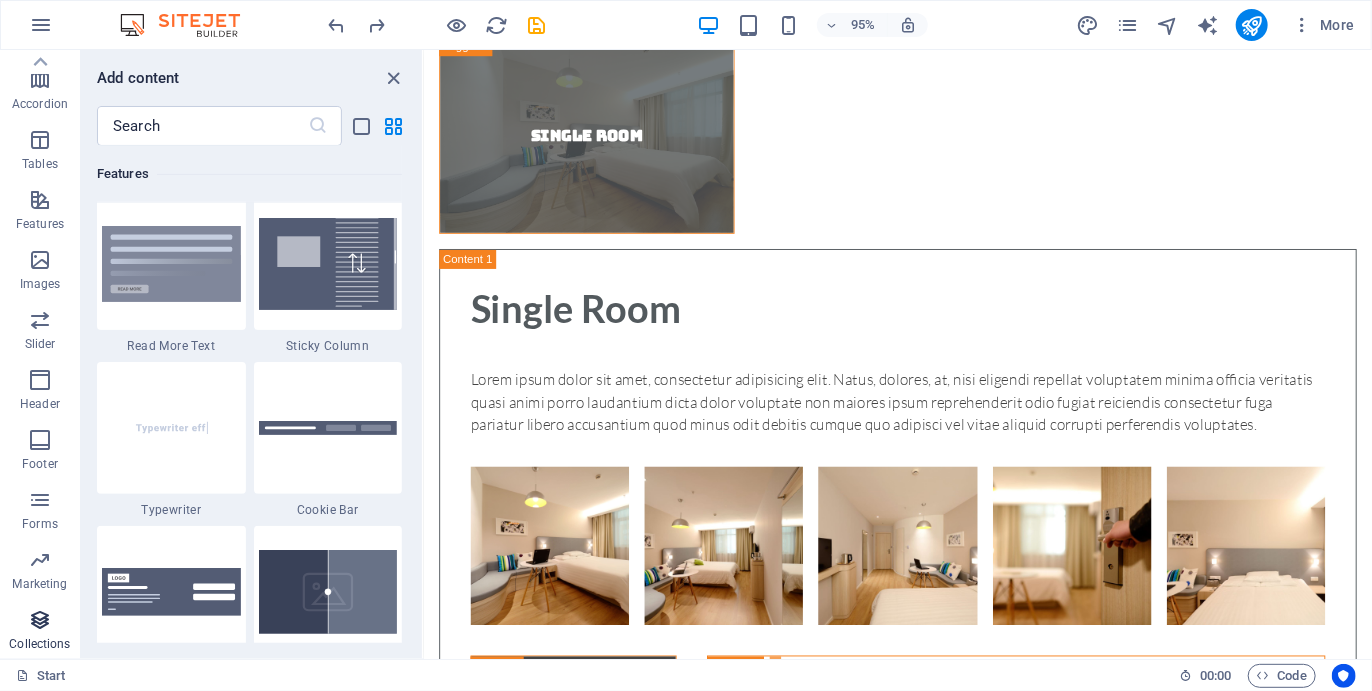scroll, scrollTop: 18304, scrollLeft: 0, axis: vertical 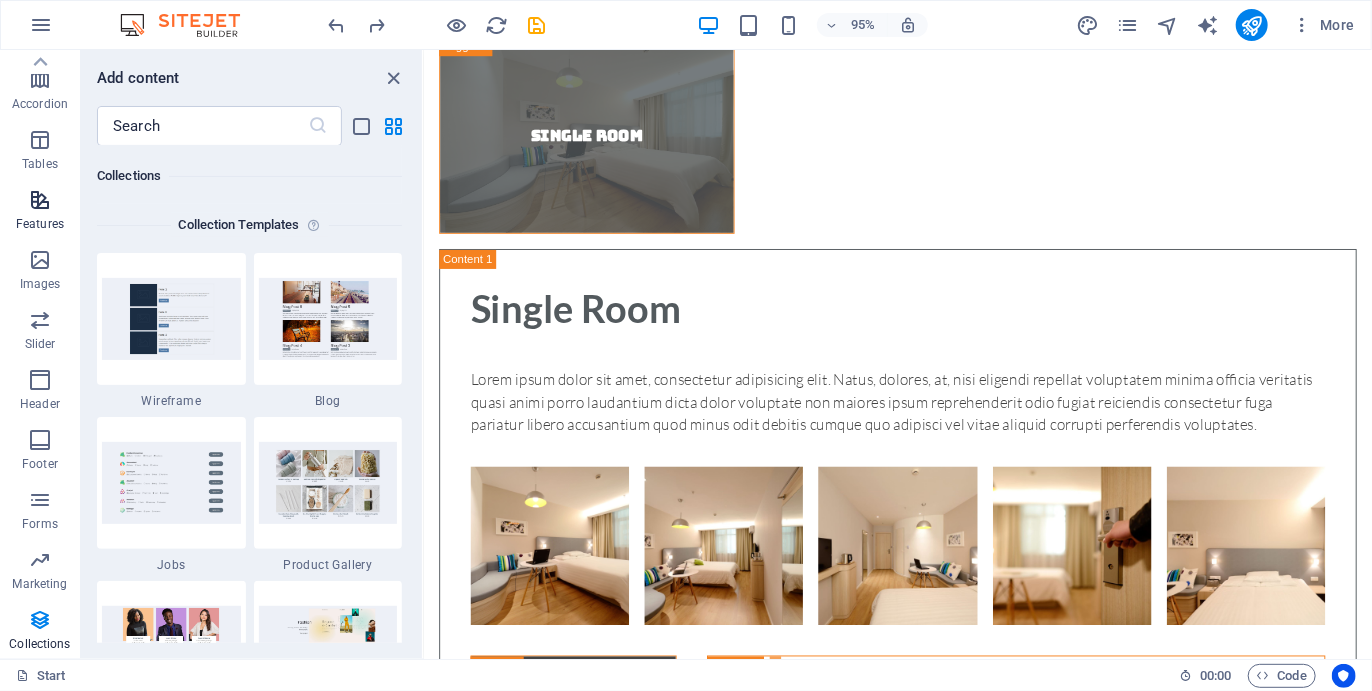 click at bounding box center [40, 200] 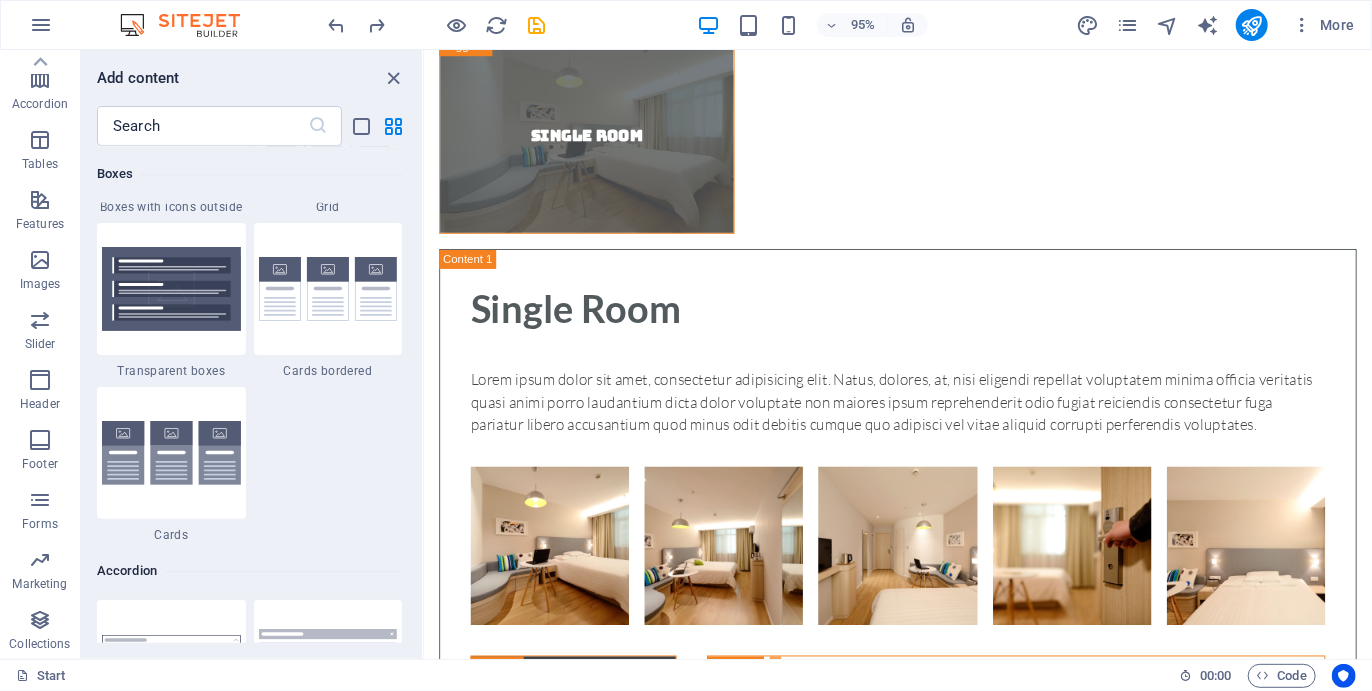 scroll, scrollTop: 5980, scrollLeft: 0, axis: vertical 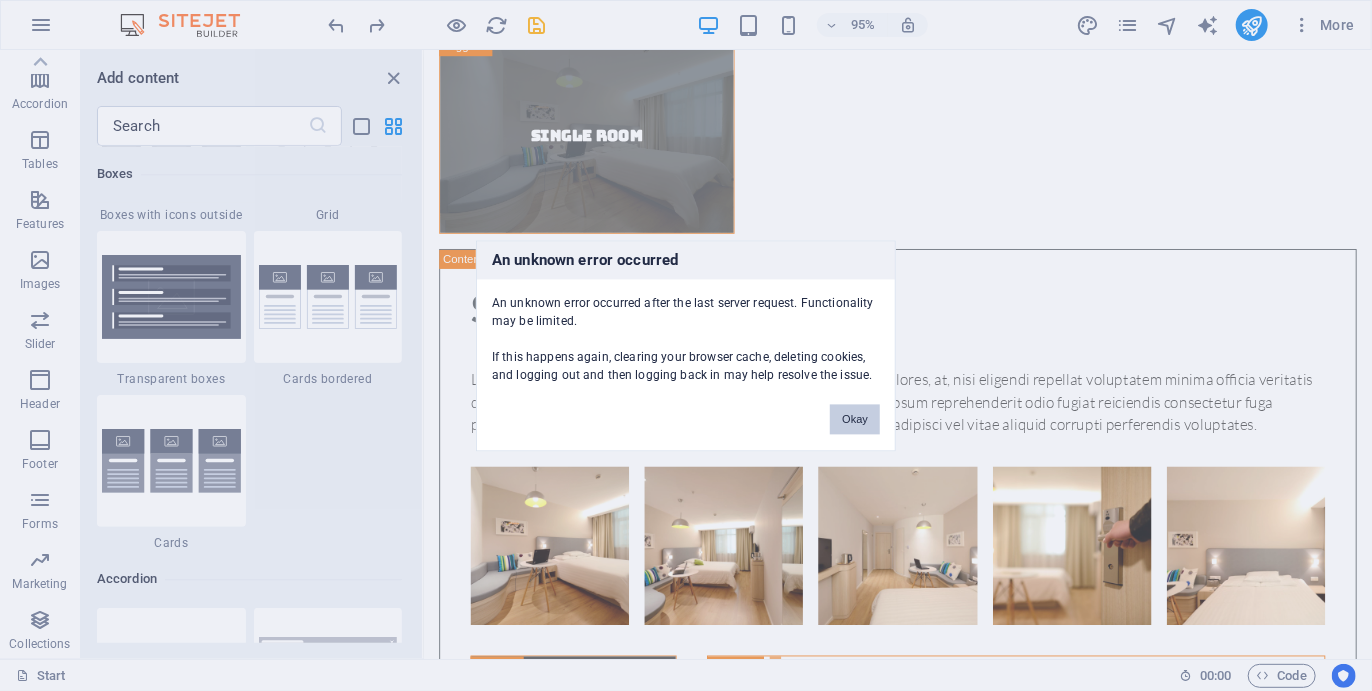 click on "Okay" at bounding box center [855, 419] 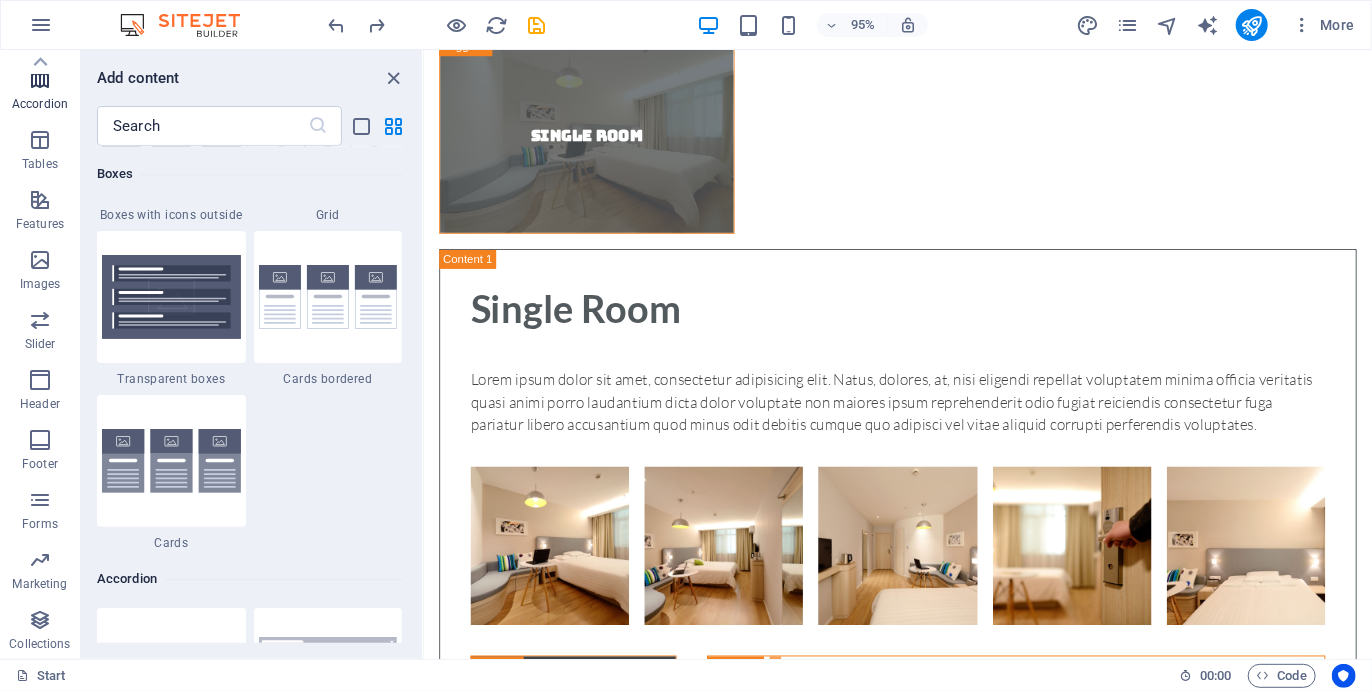 scroll, scrollTop: 0, scrollLeft: 0, axis: both 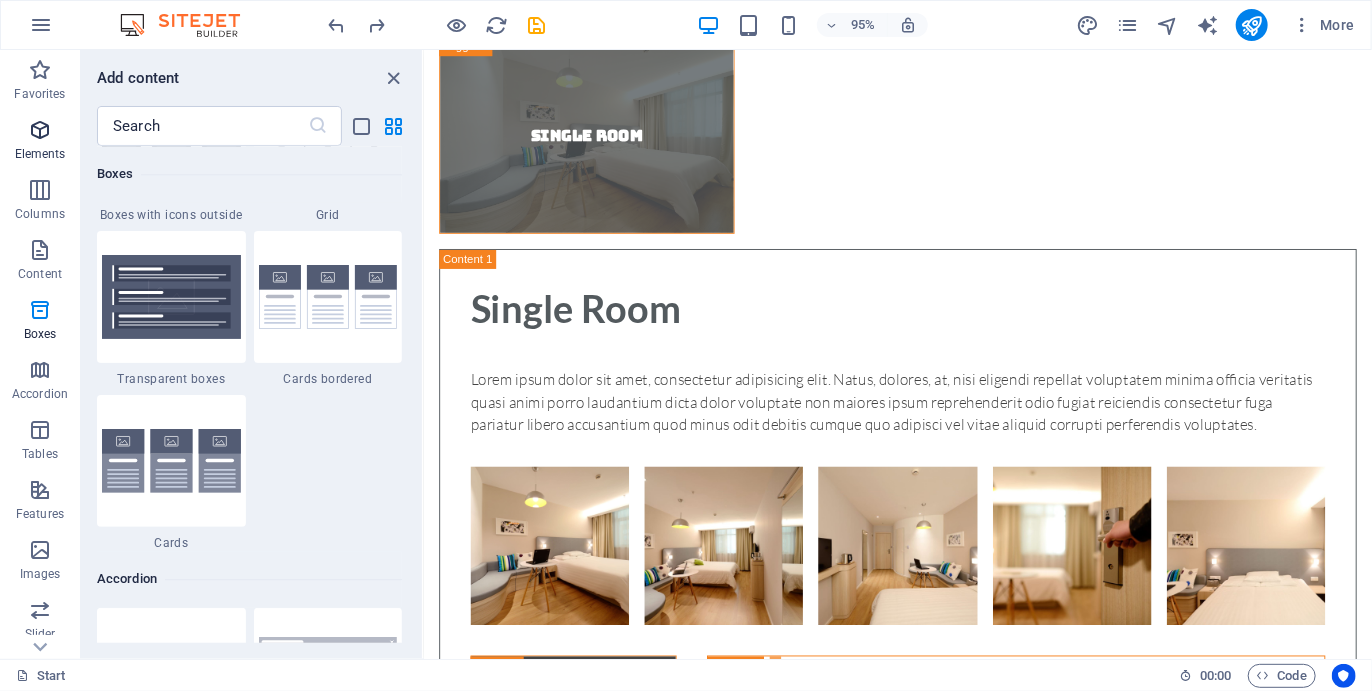 click on "Elements" at bounding box center [40, 142] 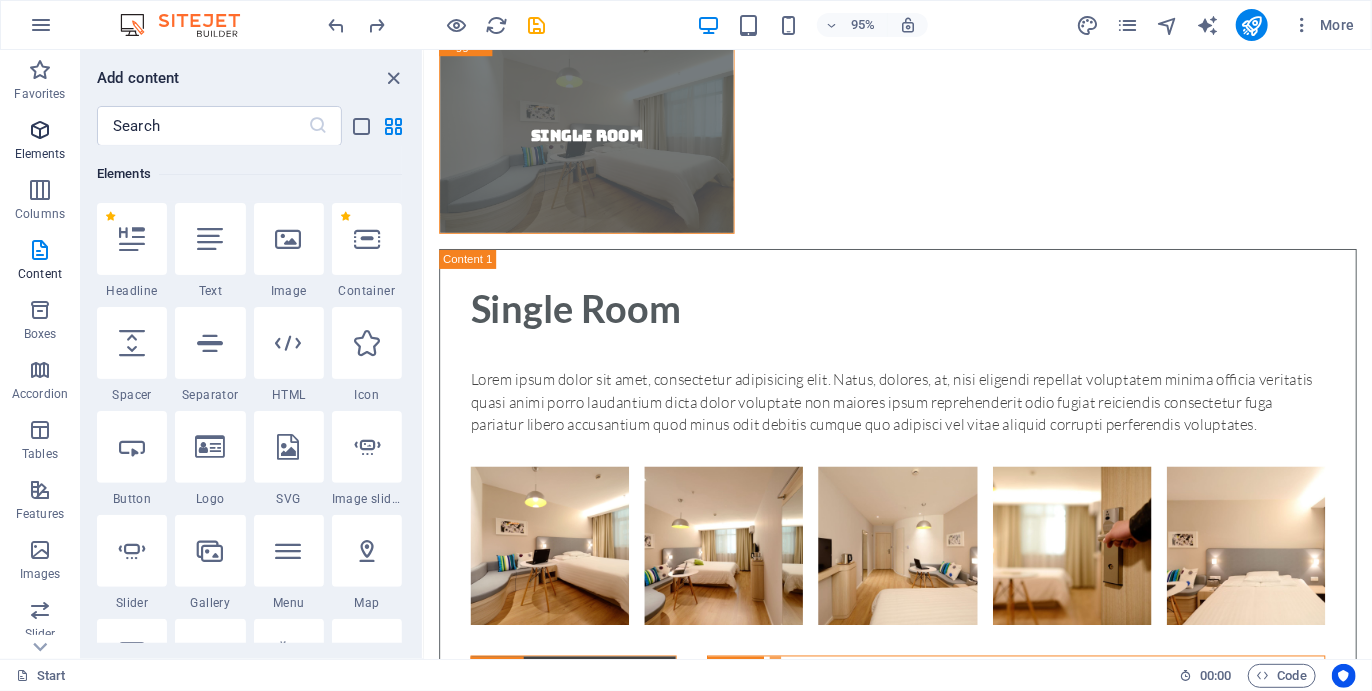 scroll, scrollTop: 212, scrollLeft: 0, axis: vertical 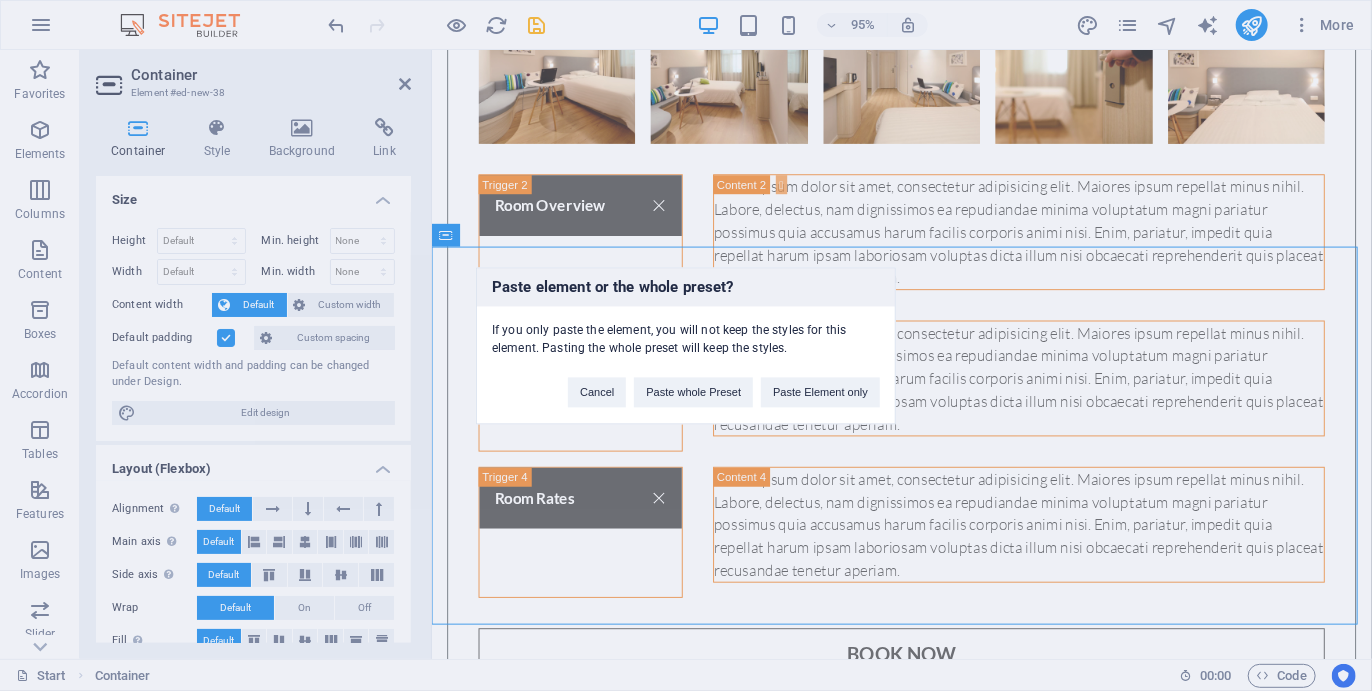type 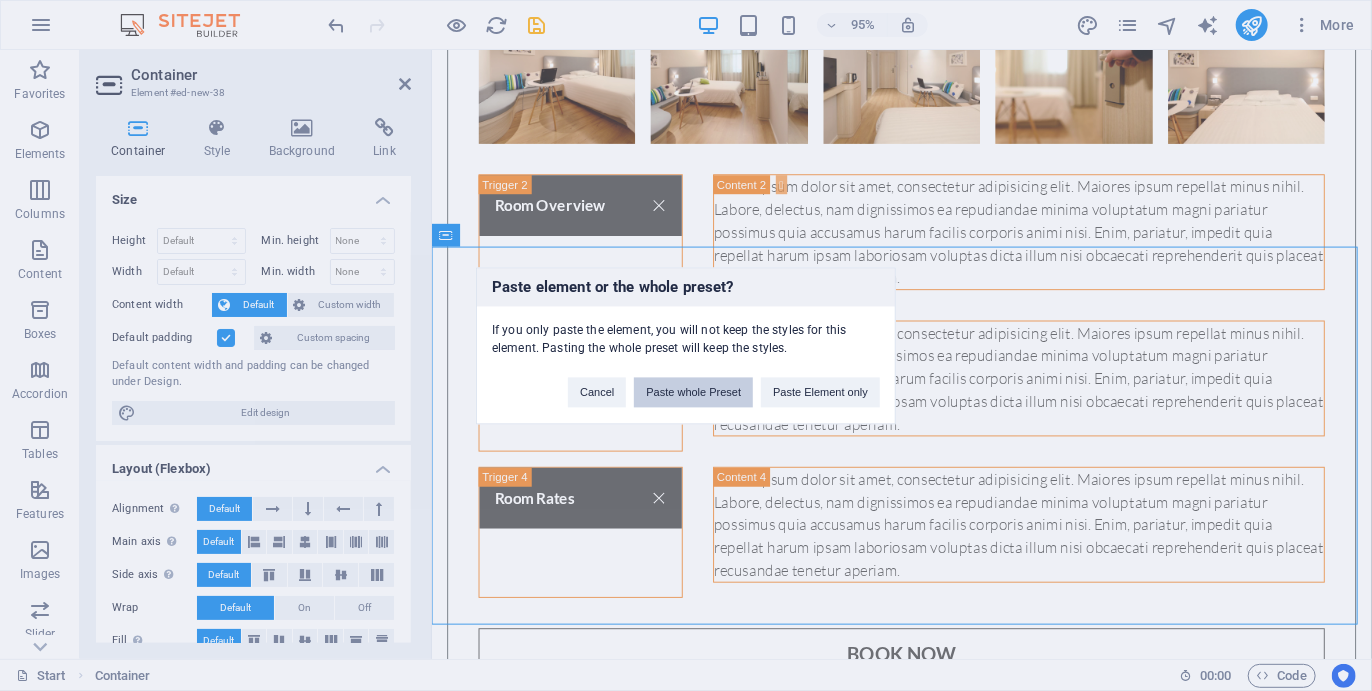 click on "Paste whole Preset" at bounding box center (693, 392) 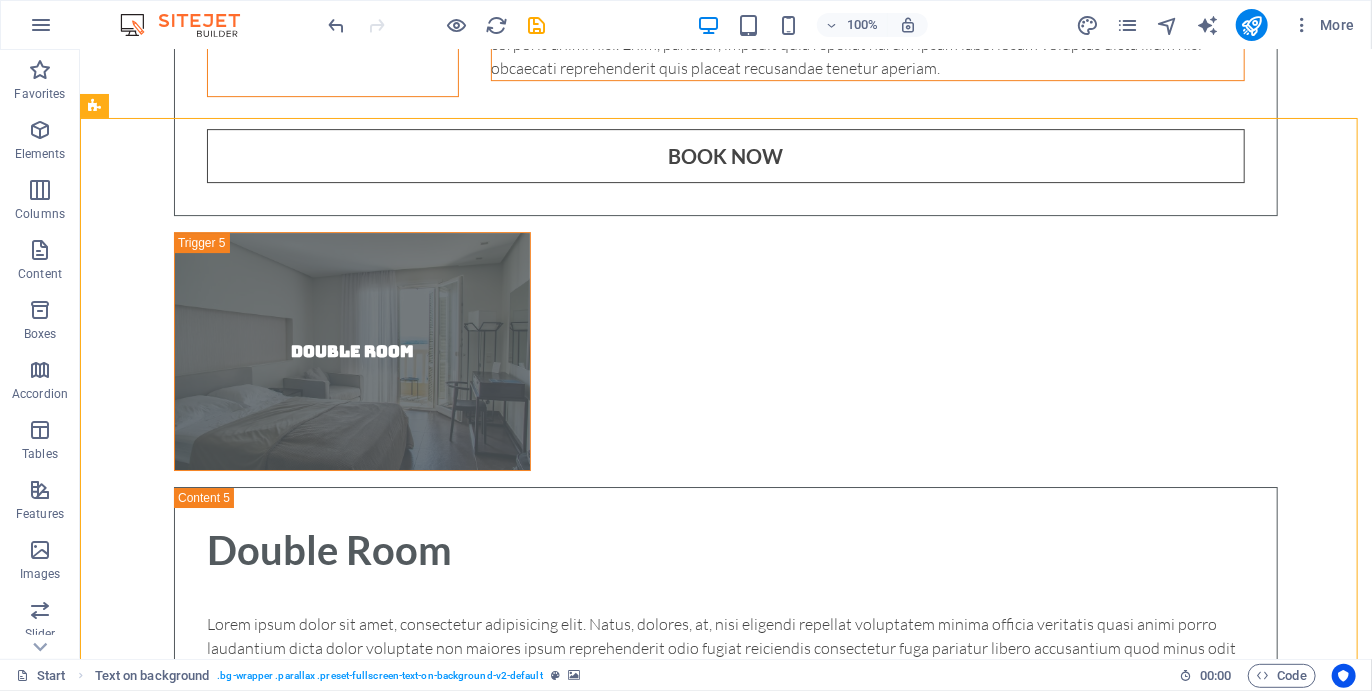 scroll, scrollTop: 6345, scrollLeft: 0, axis: vertical 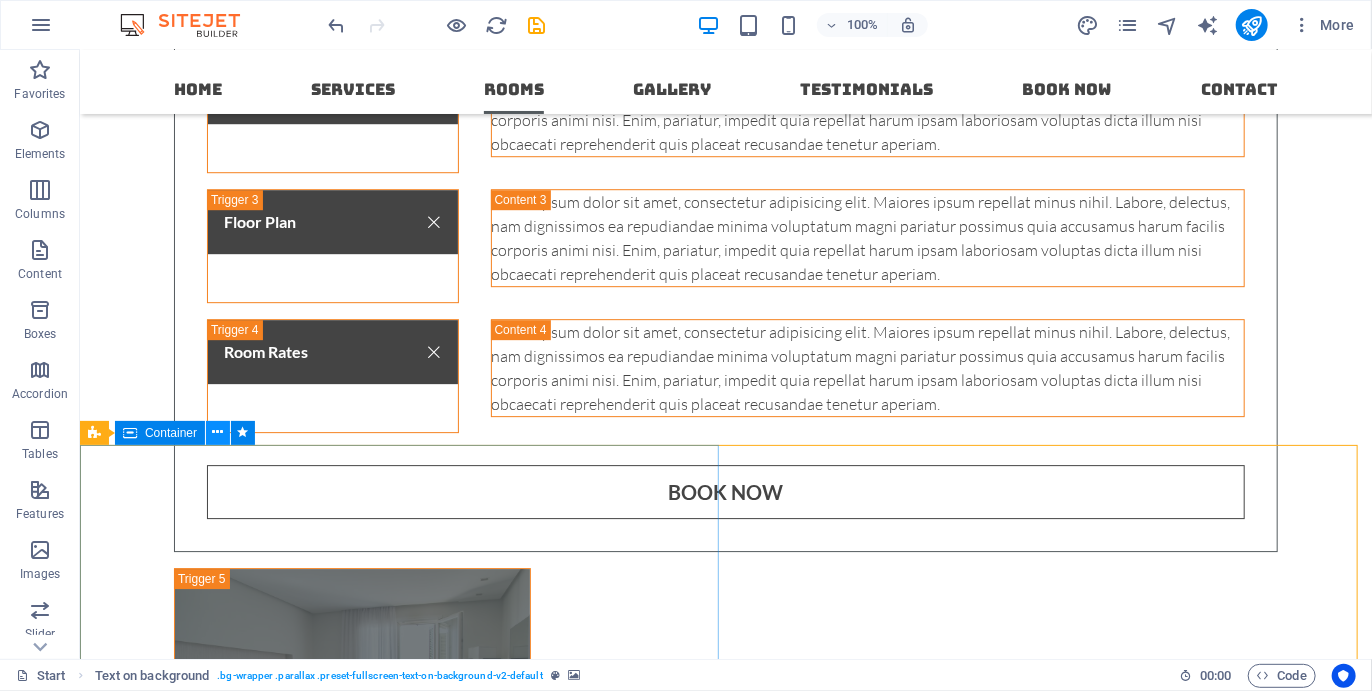 click at bounding box center (218, 432) 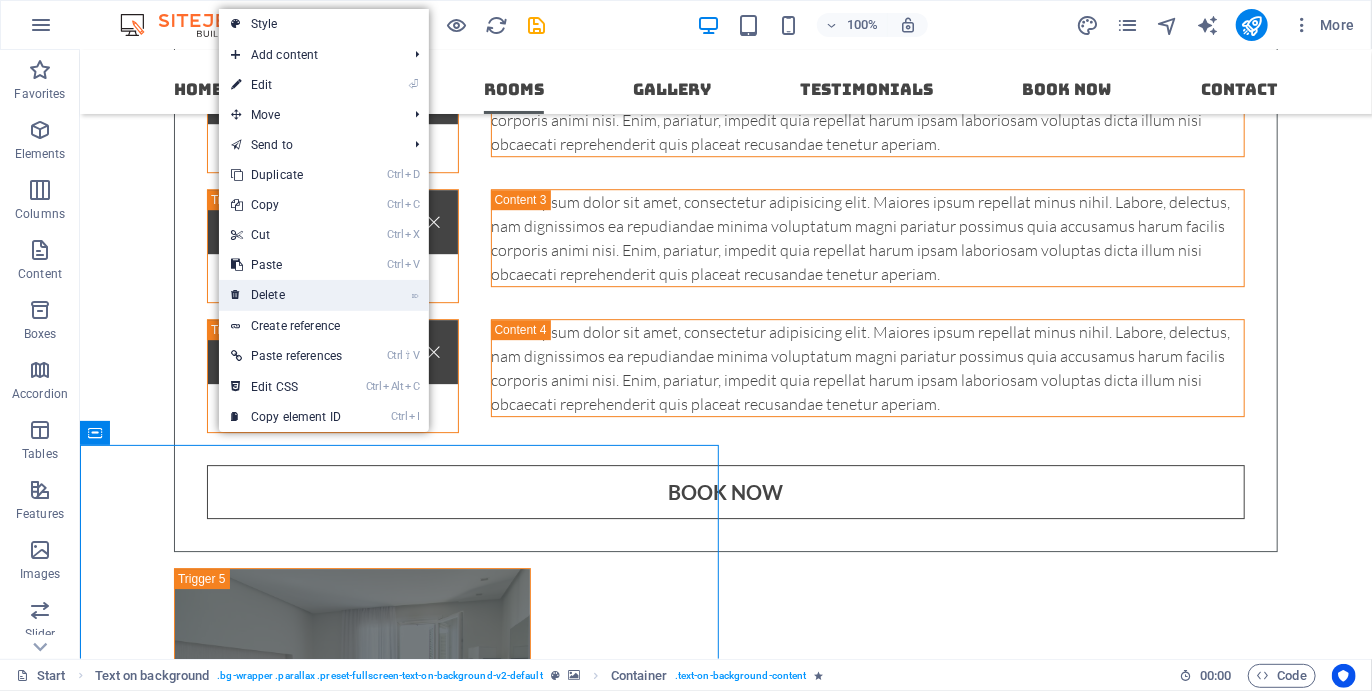 click on "⌦  Delete" at bounding box center (286, 295) 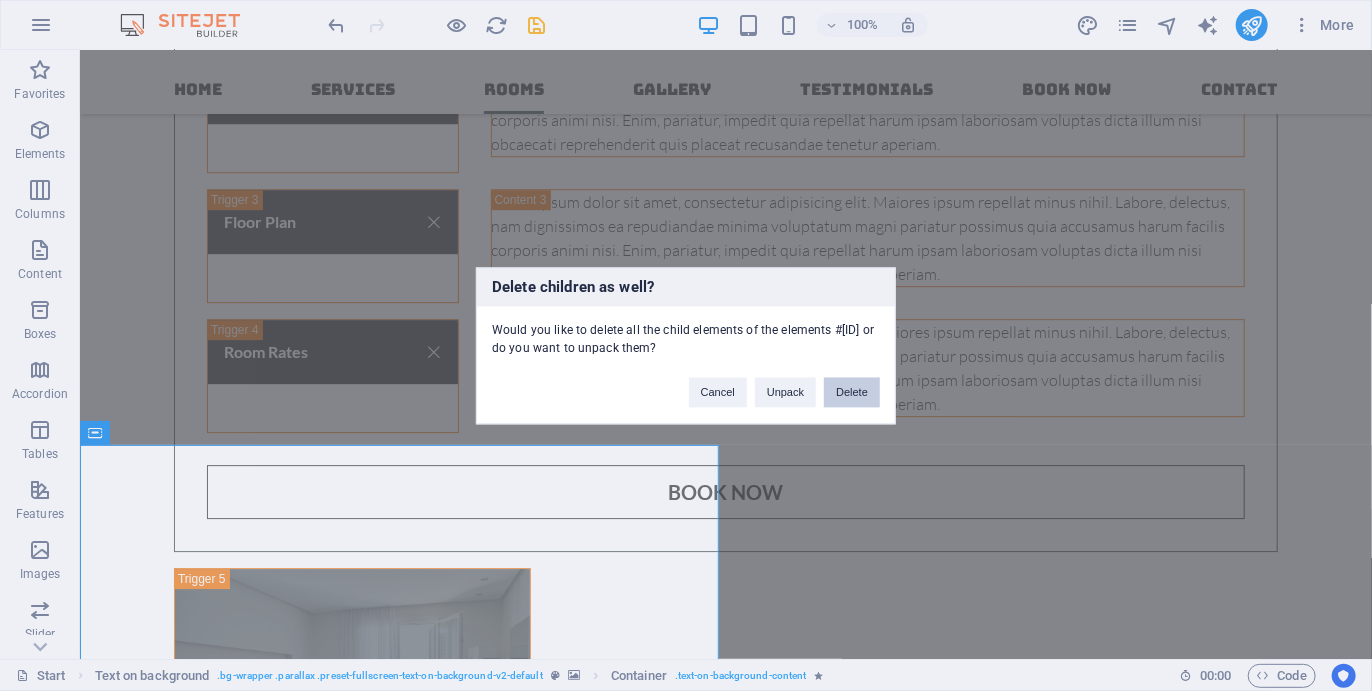 click on "Delete" at bounding box center [852, 392] 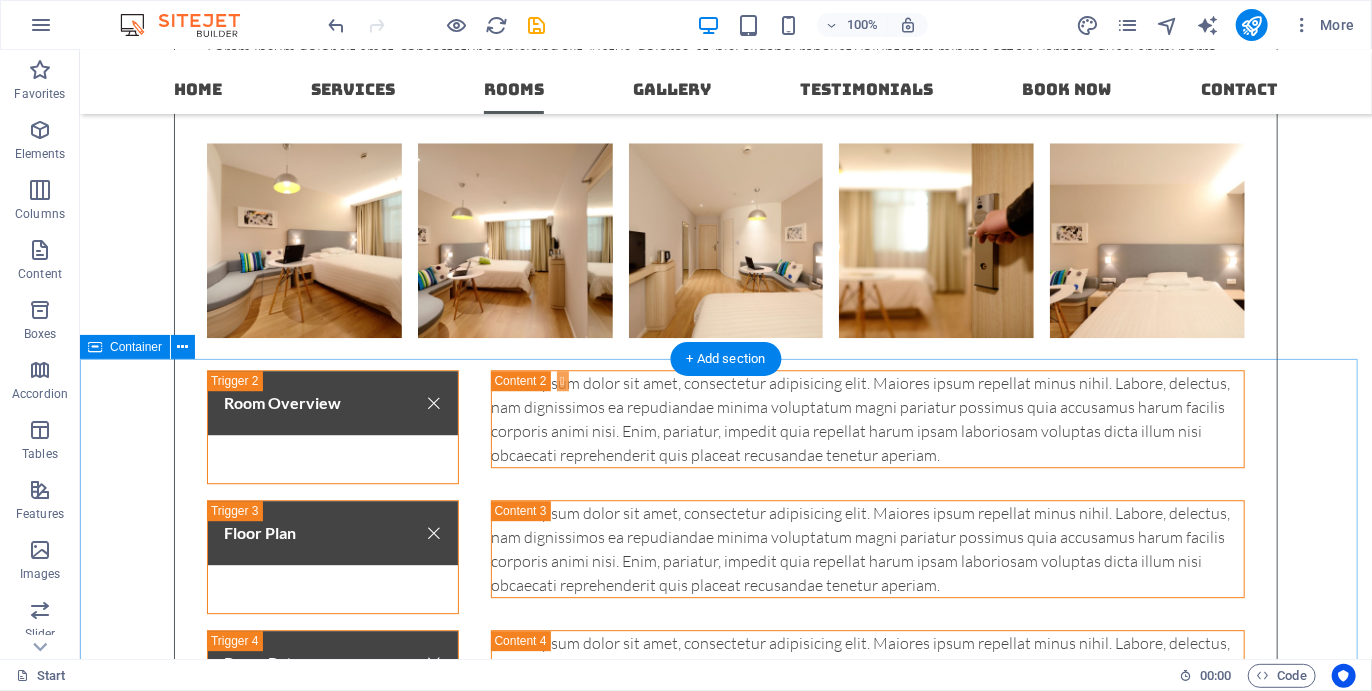 scroll, scrollTop: 6033, scrollLeft: 0, axis: vertical 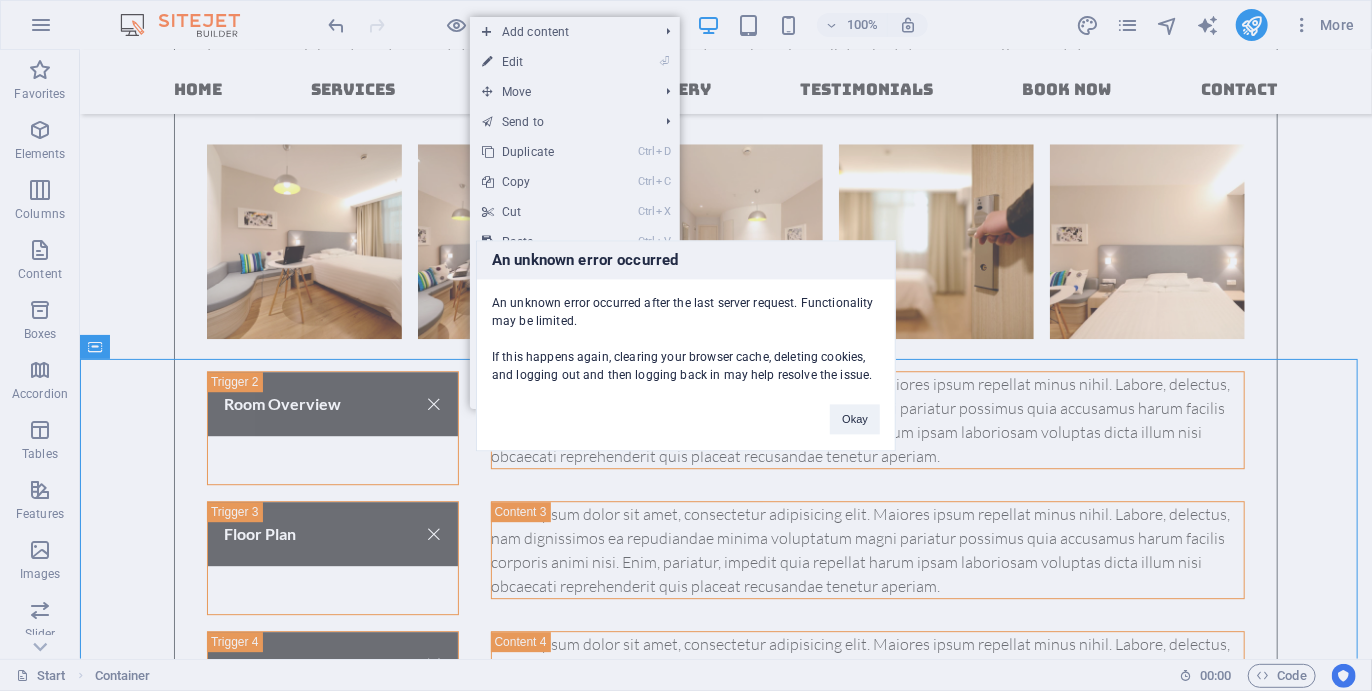 click on "Okay" at bounding box center [855, 409] 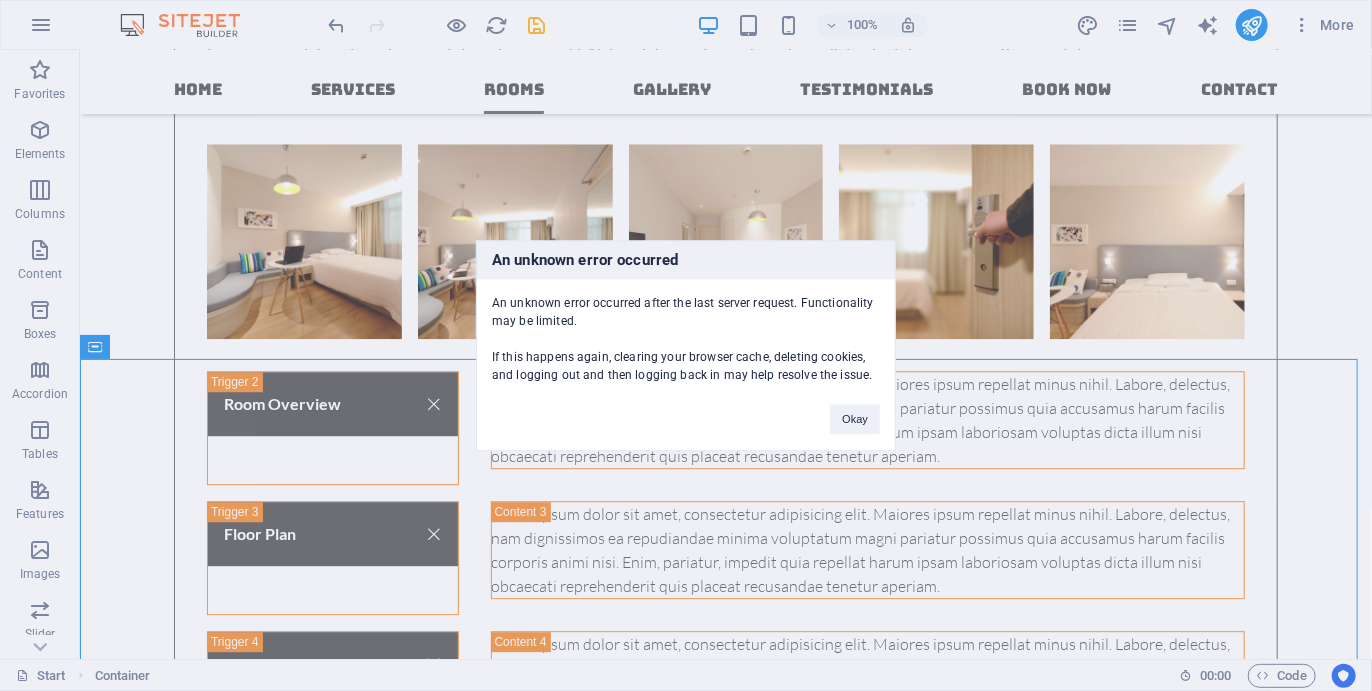 drag, startPoint x: 505, startPoint y: 552, endPoint x: 390, endPoint y: 655, distance: 154.38264 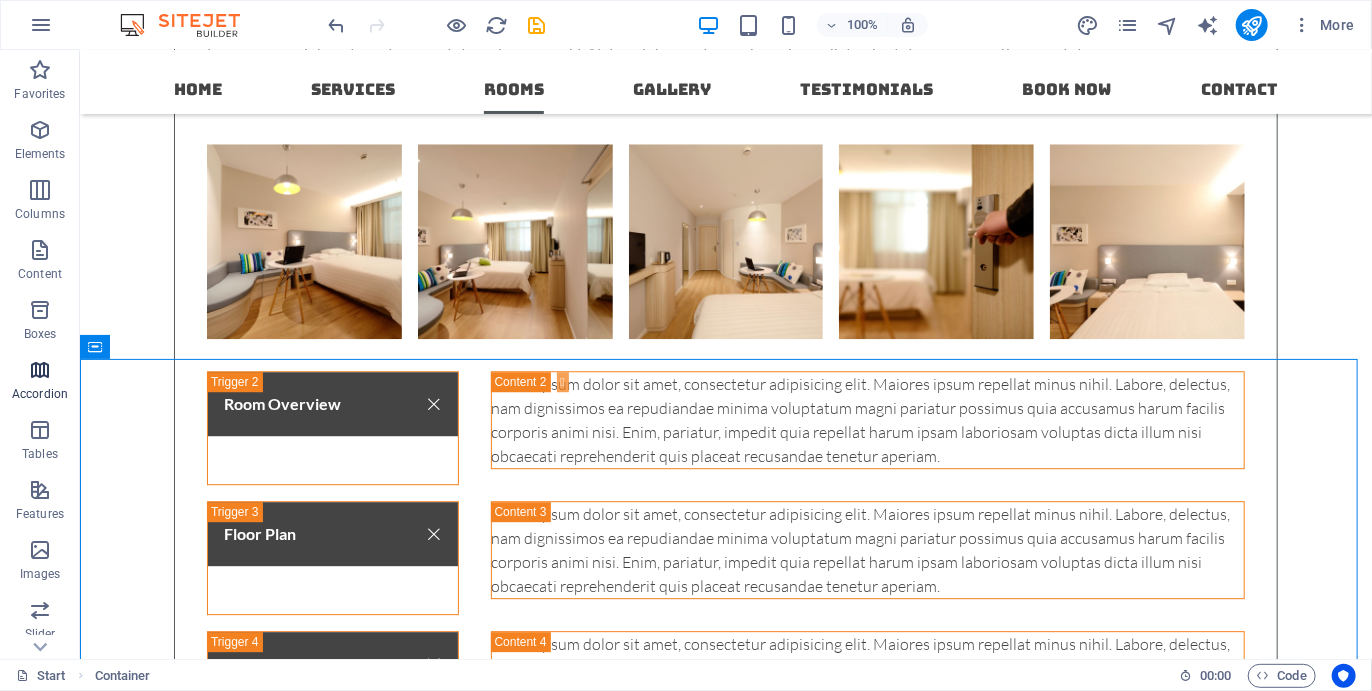 click at bounding box center (40, 370) 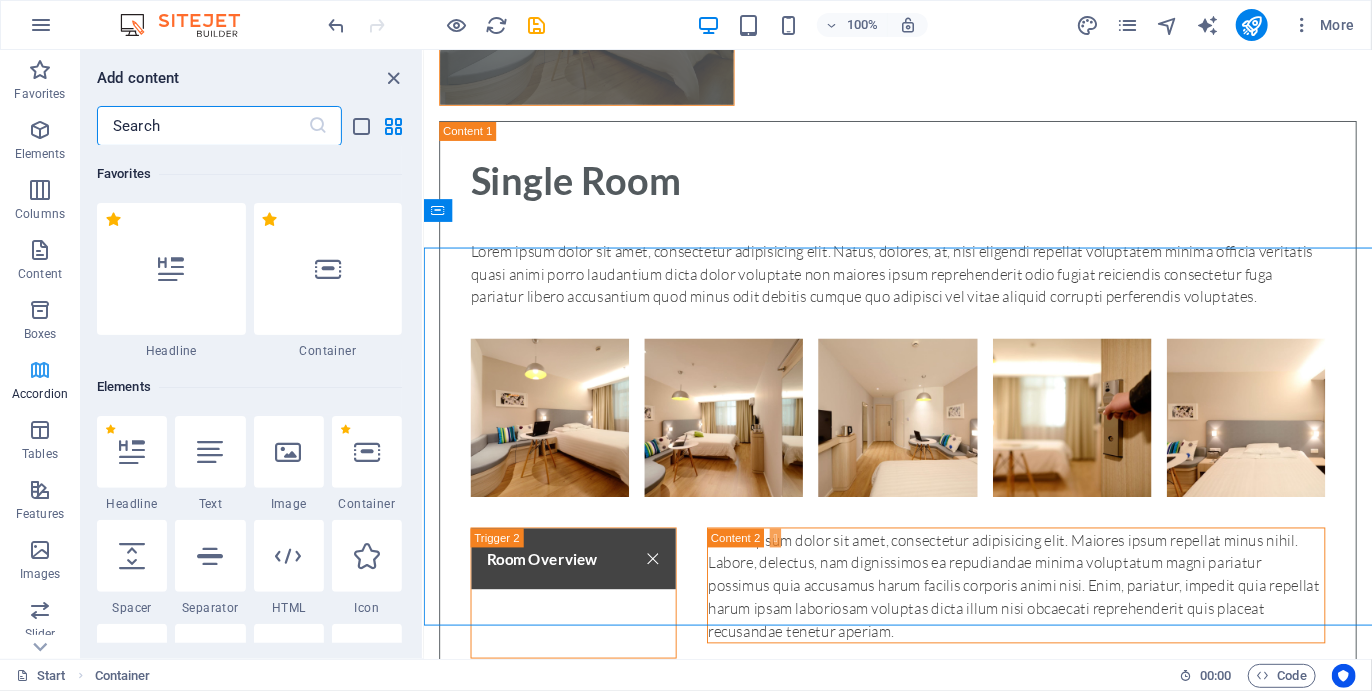 scroll, scrollTop: 6134, scrollLeft: 0, axis: vertical 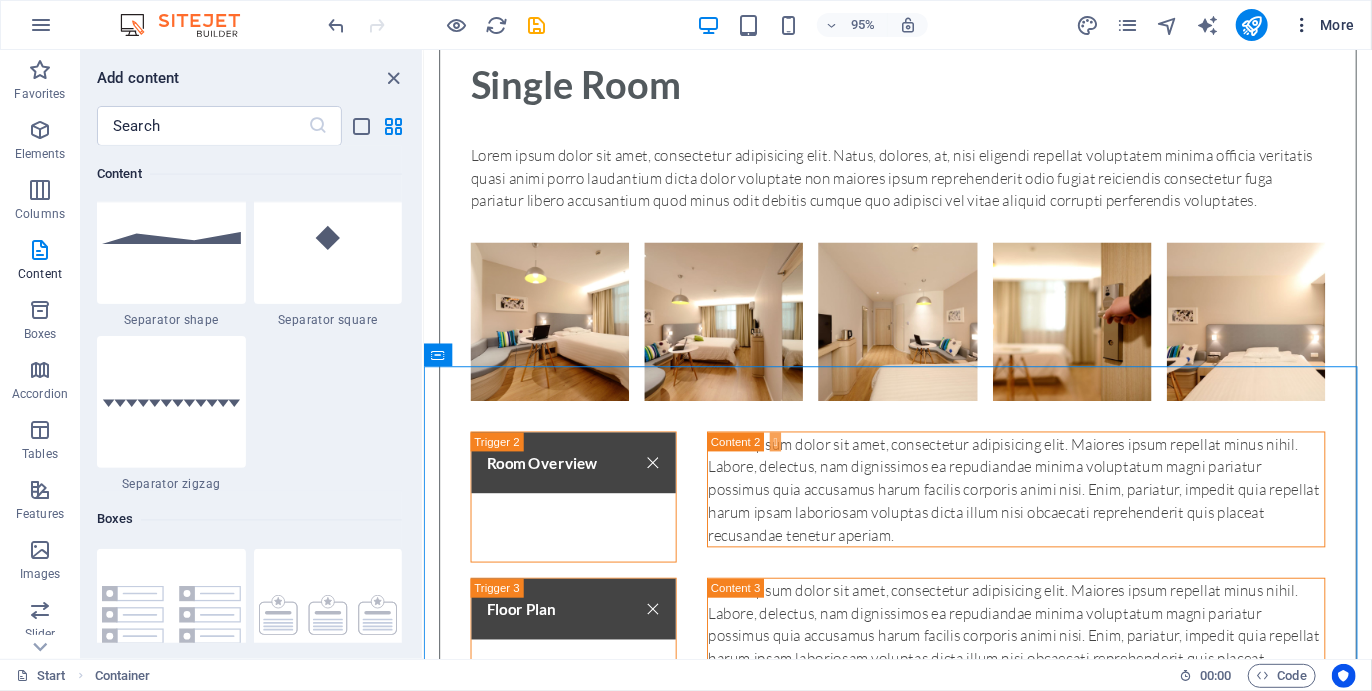 click on "More" at bounding box center (1323, 25) 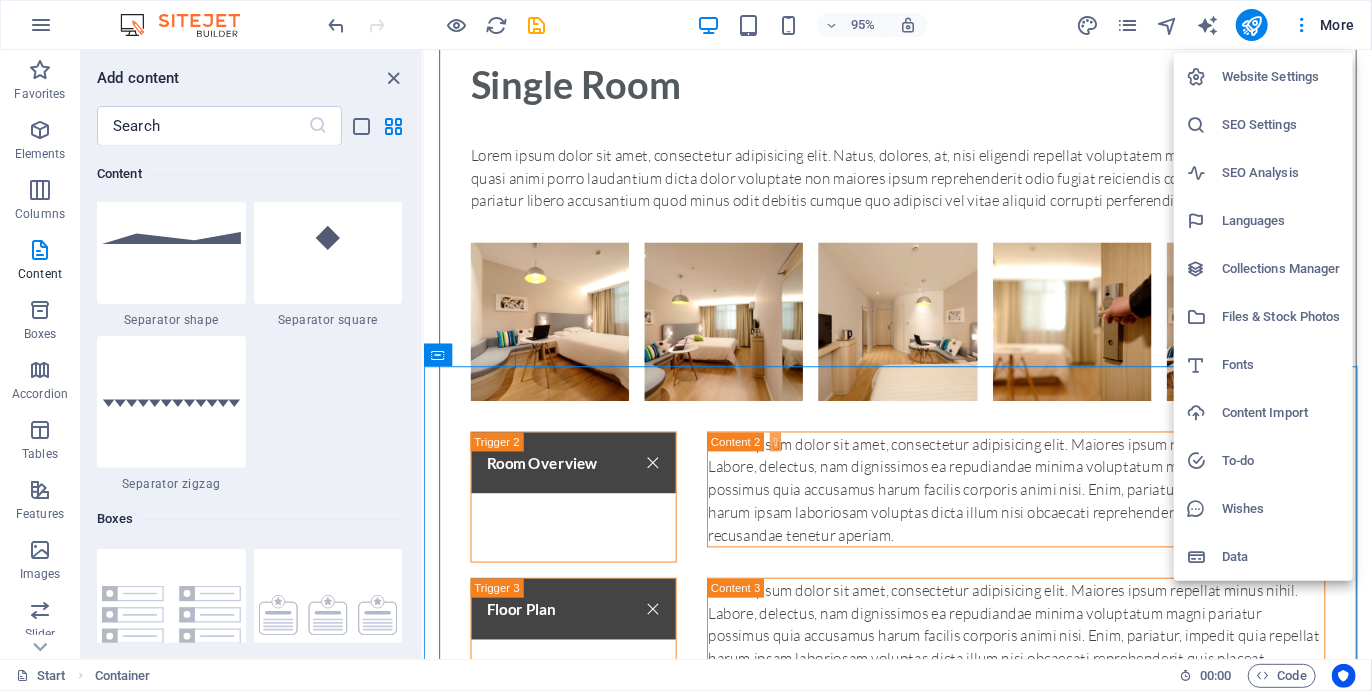 click at bounding box center (686, 345) 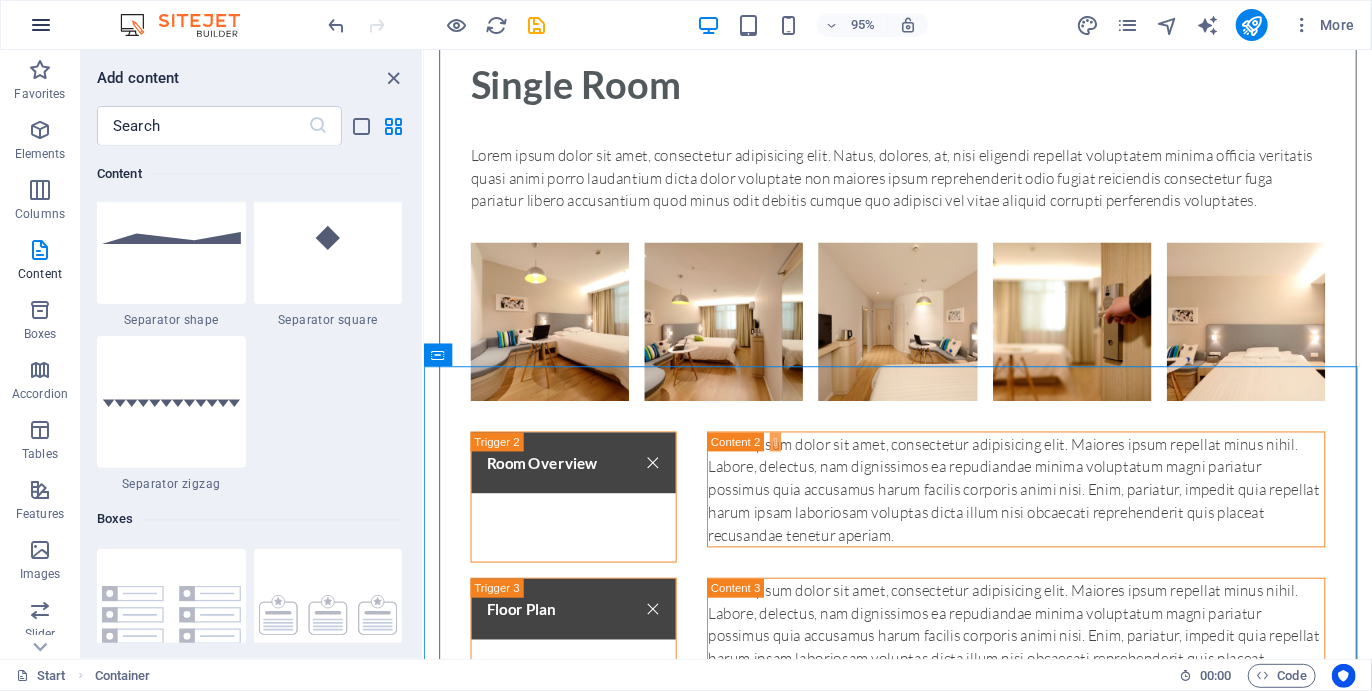 click at bounding box center (41, 25) 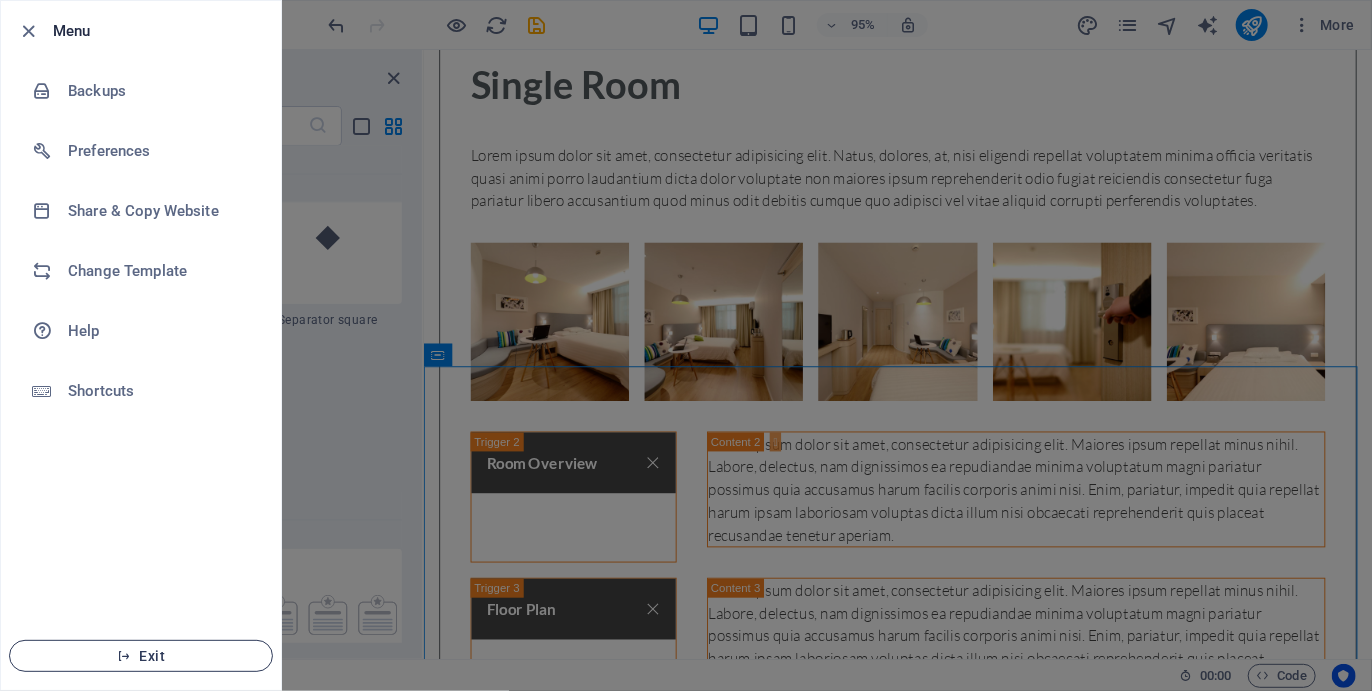 click on "Exit" at bounding box center (141, 656) 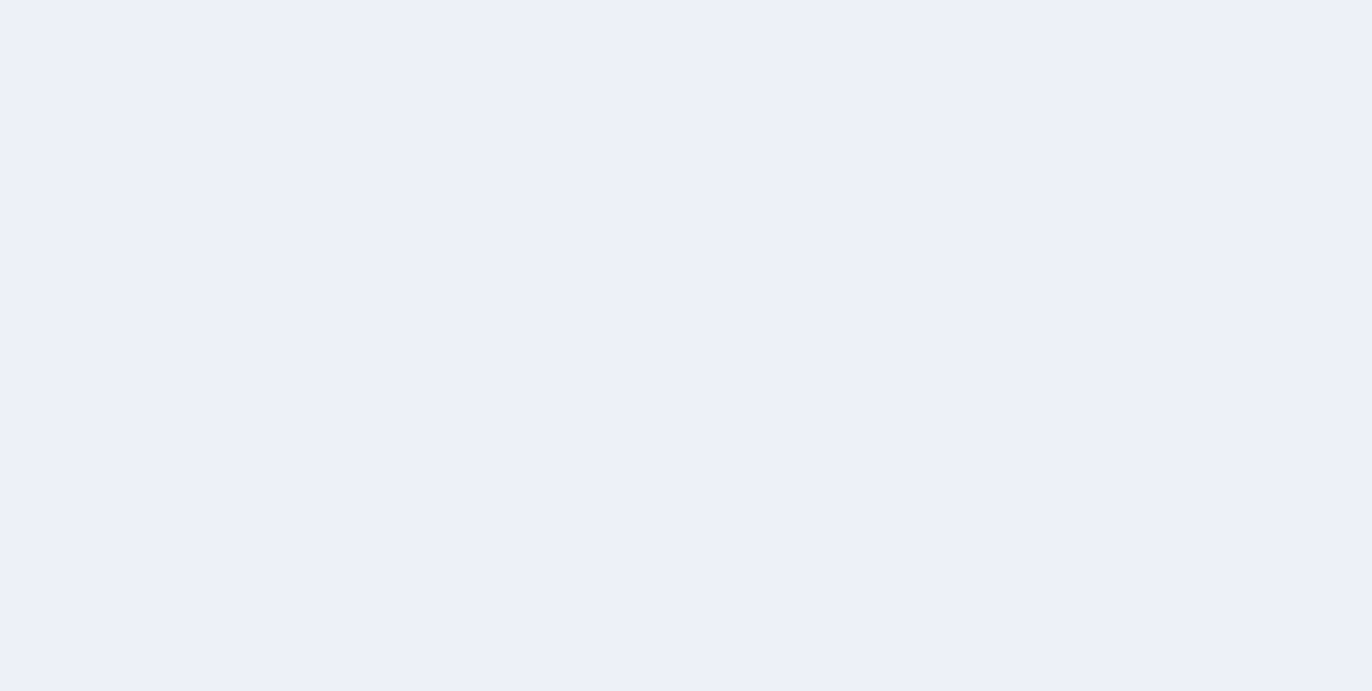 scroll, scrollTop: 0, scrollLeft: 0, axis: both 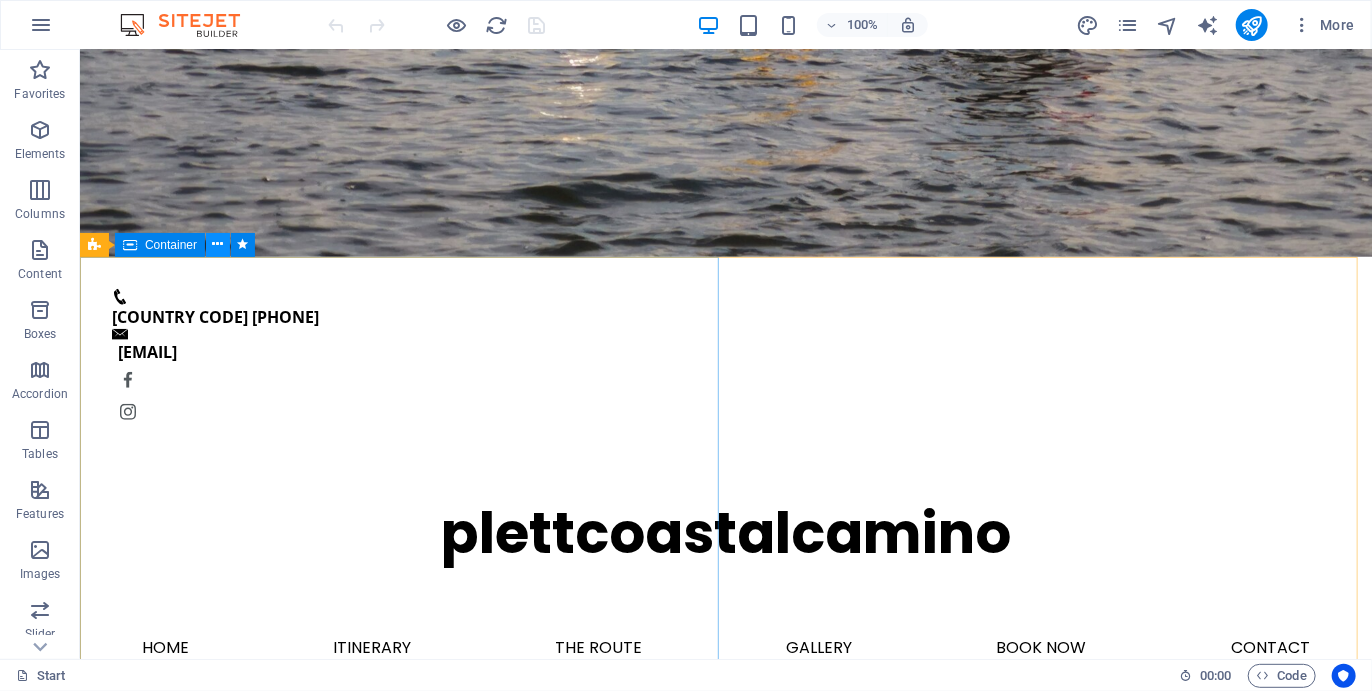 click at bounding box center (218, 244) 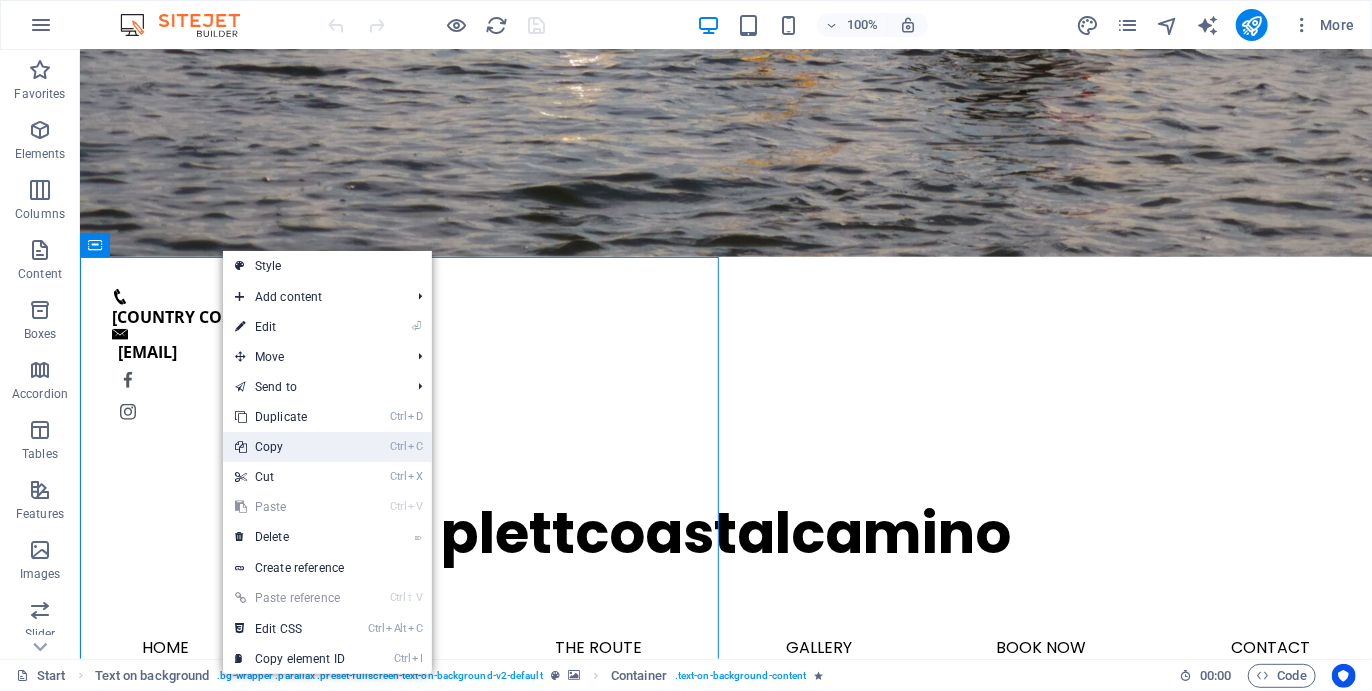 click on "Ctrl C  Copy" at bounding box center (290, 447) 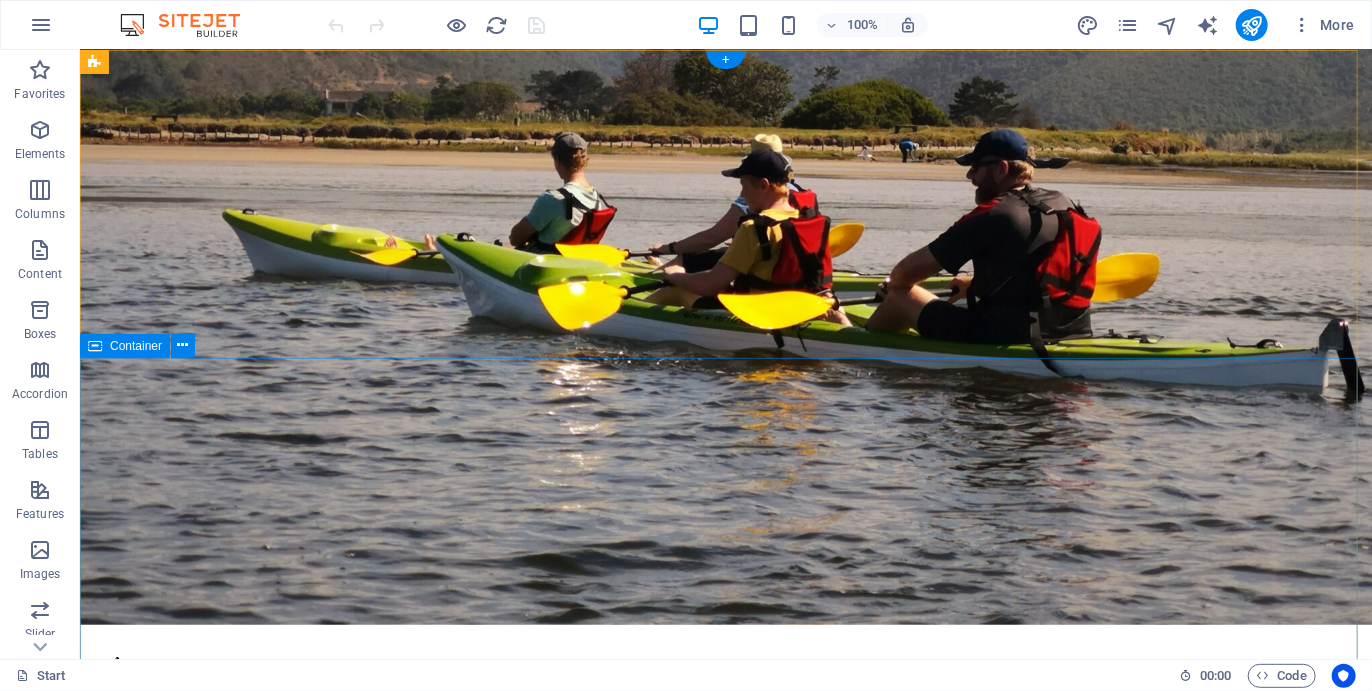 scroll, scrollTop: 0, scrollLeft: 0, axis: both 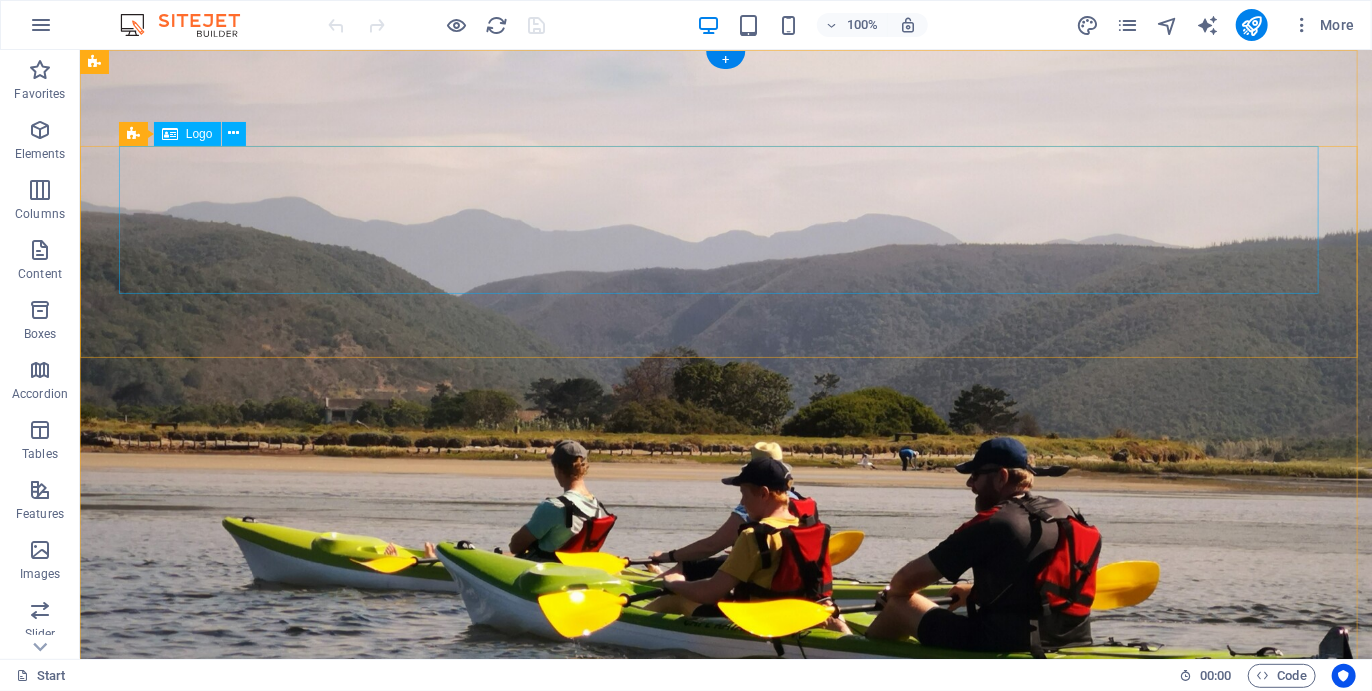 click on "plettcoastalcamino" at bounding box center [725, 1209] 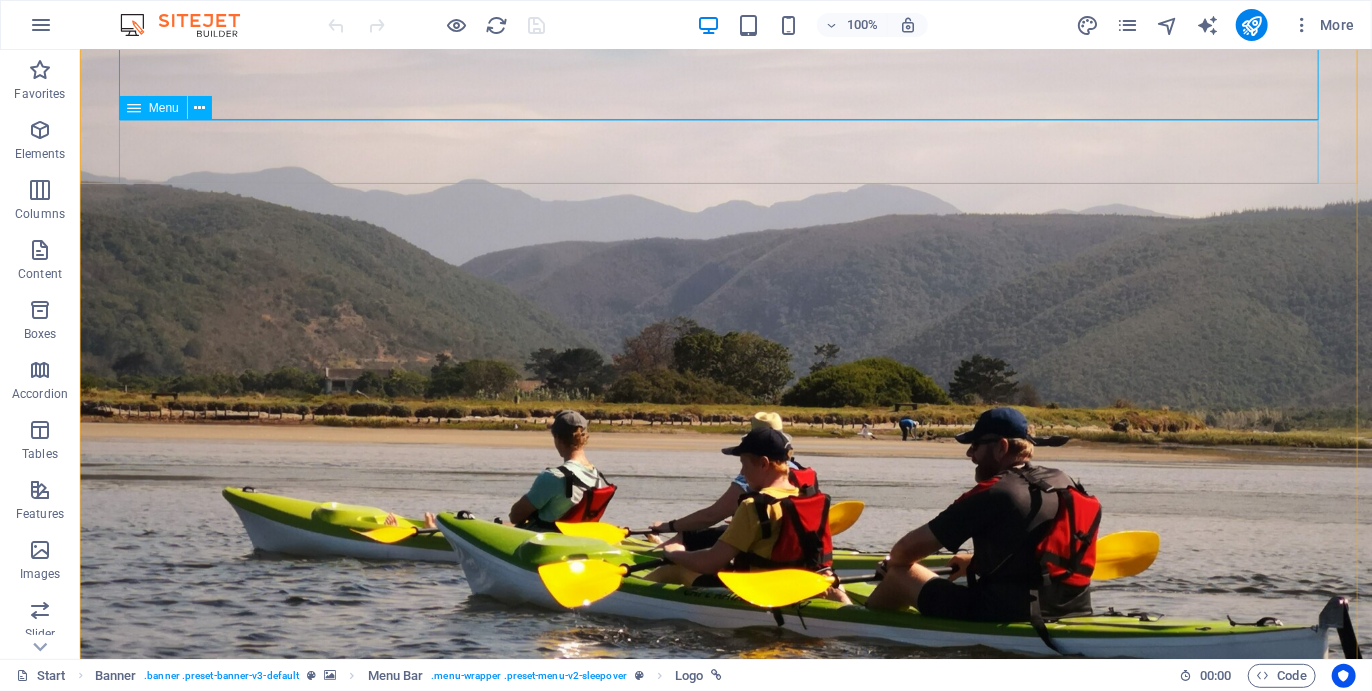 scroll, scrollTop: 0, scrollLeft: 0, axis: both 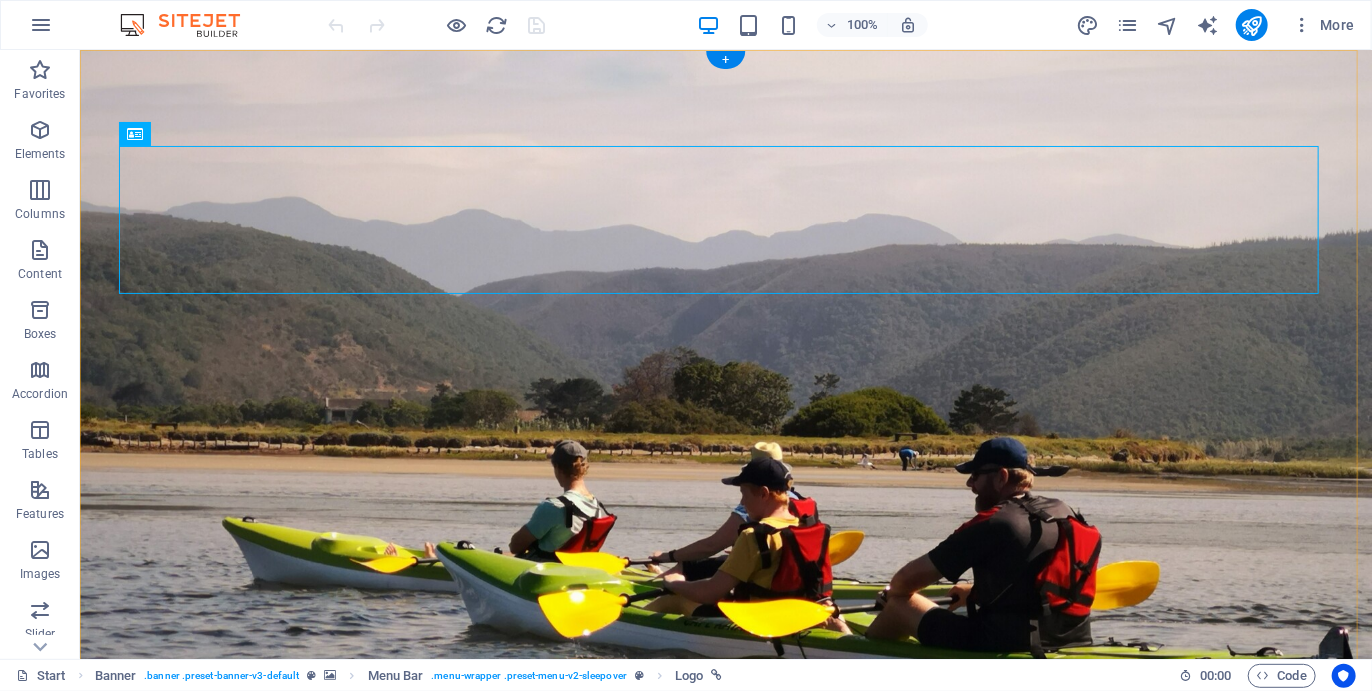 drag, startPoint x: 800, startPoint y: 102, endPoint x: 654, endPoint y: 100, distance: 146.0137 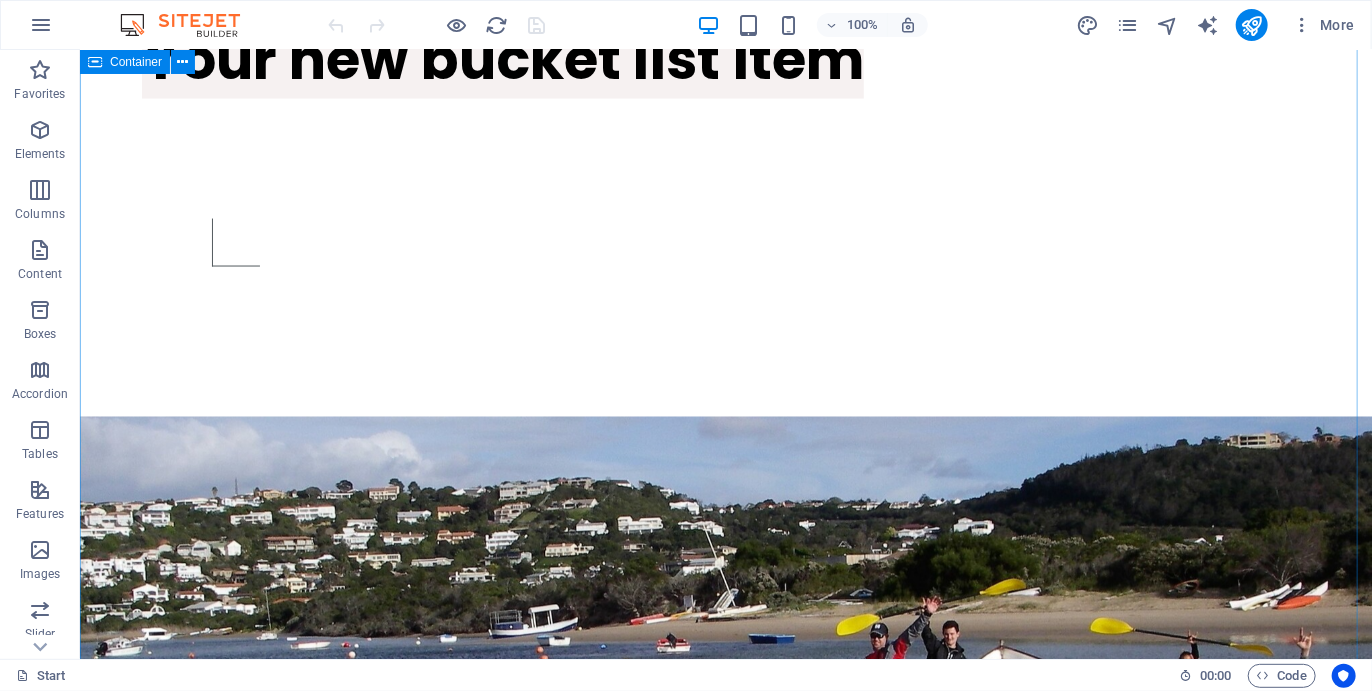 scroll, scrollTop: 1391, scrollLeft: 0, axis: vertical 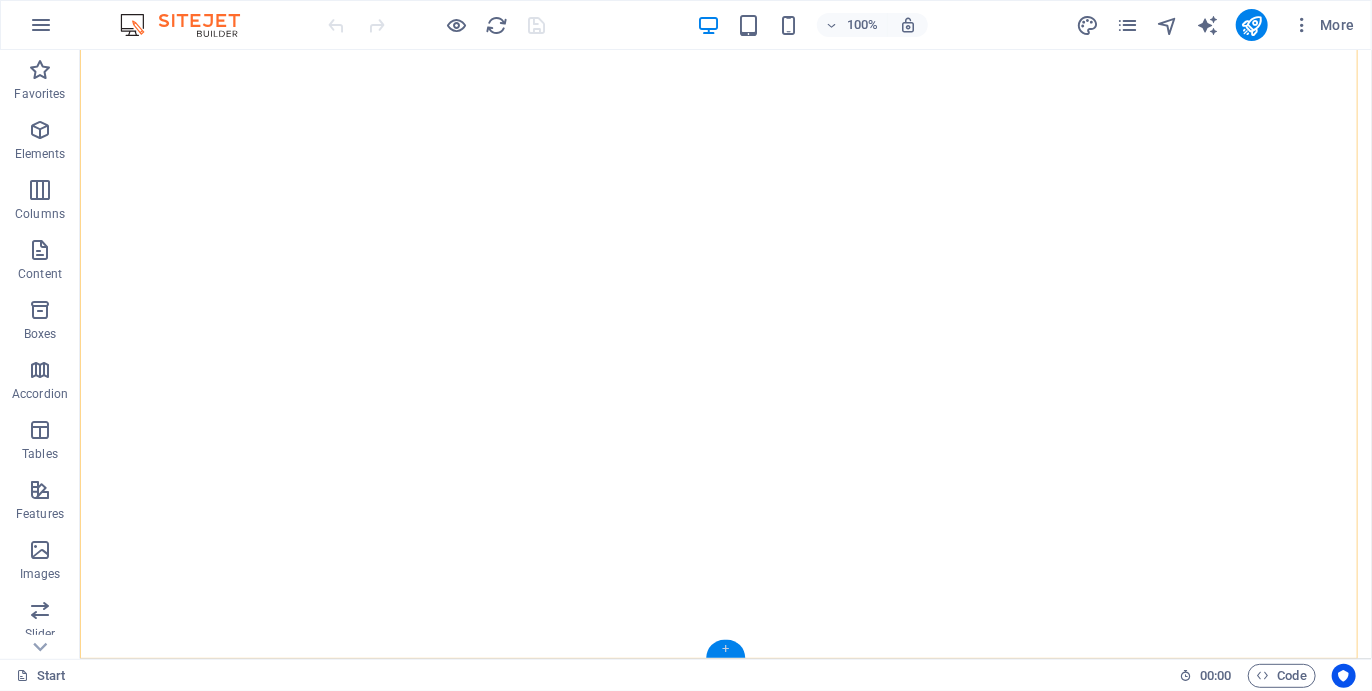 click on "+" at bounding box center [725, 649] 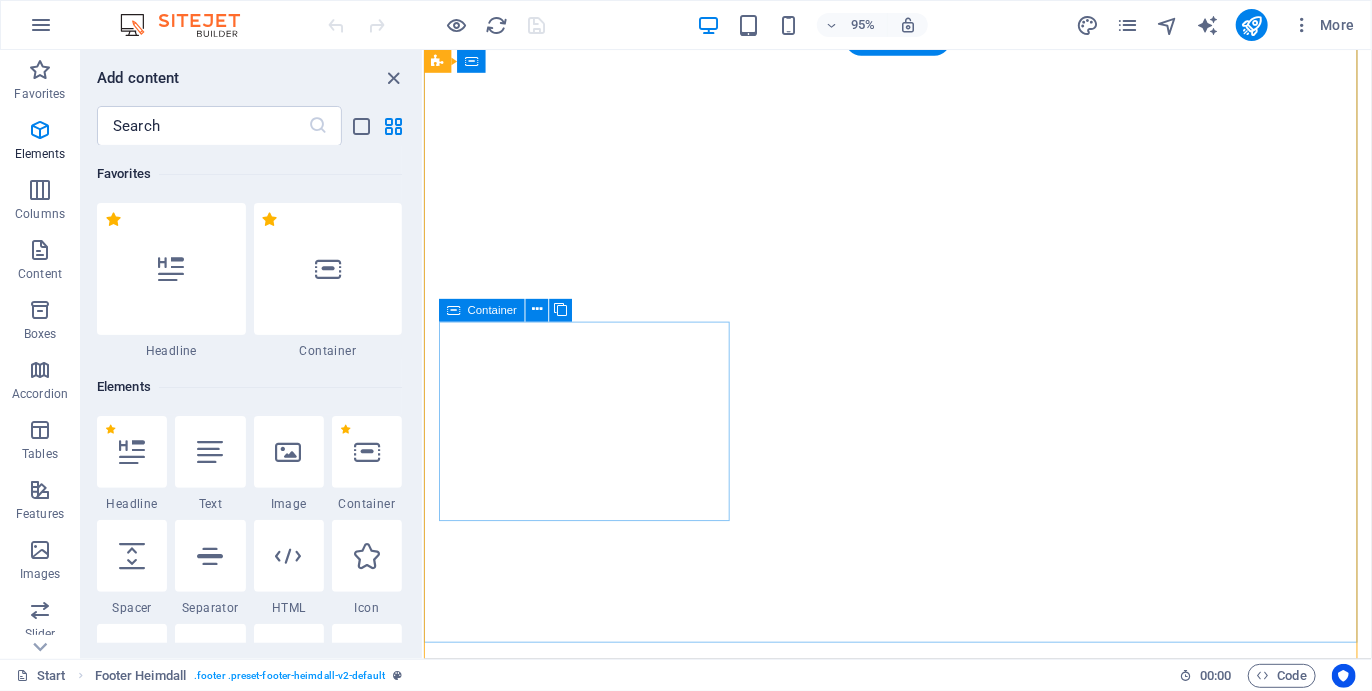 scroll, scrollTop: 3499, scrollLeft: 0, axis: vertical 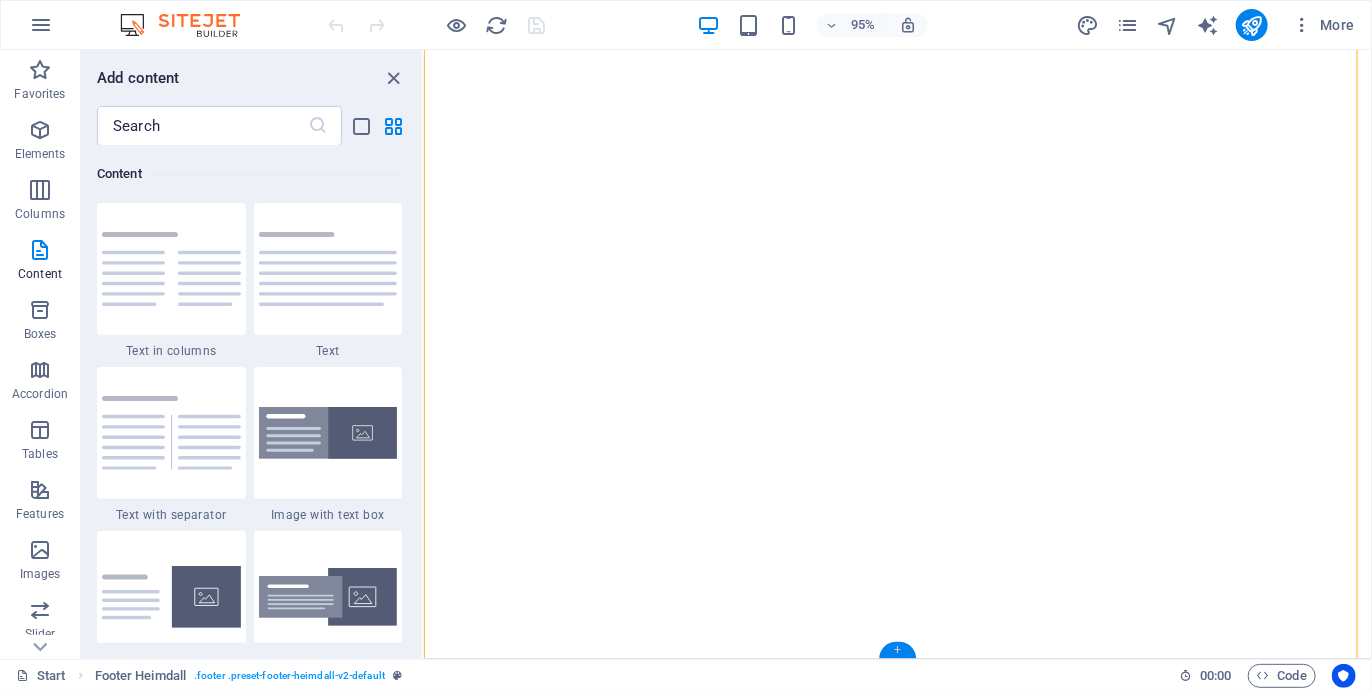 click on "+" at bounding box center [897, 649] 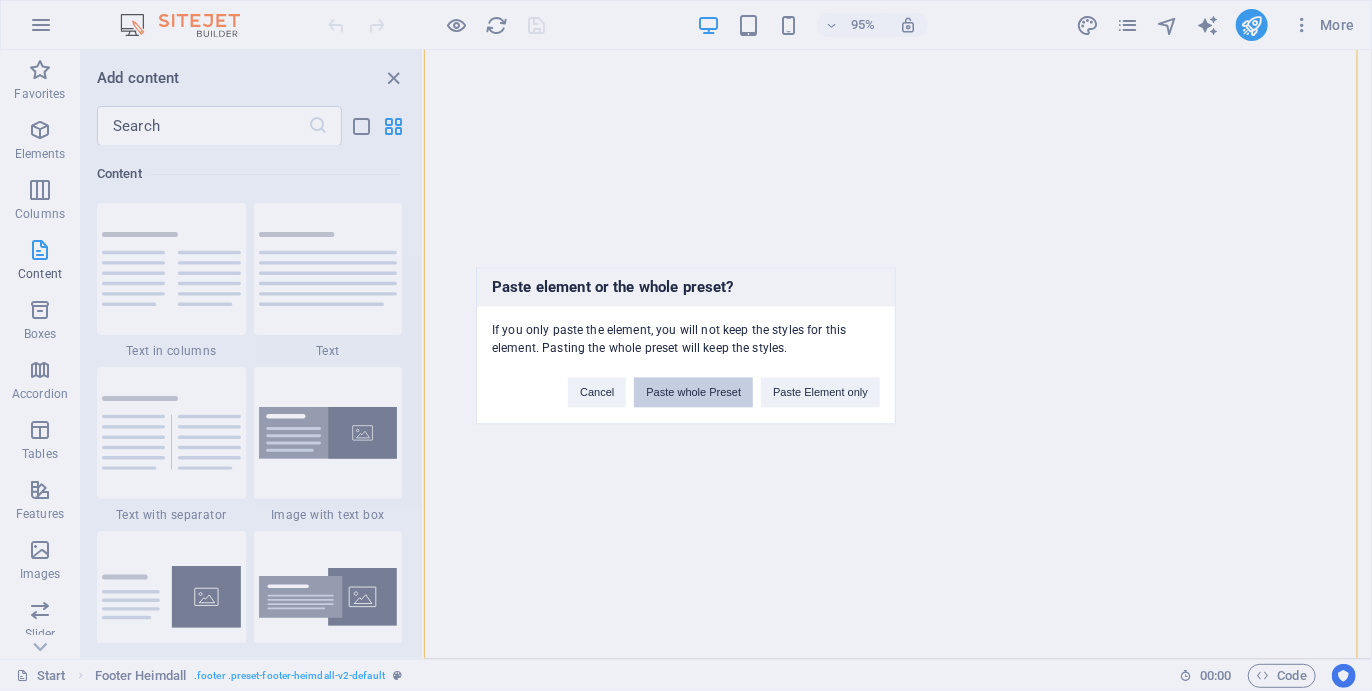 click on "Paste whole Preset" at bounding box center [693, 392] 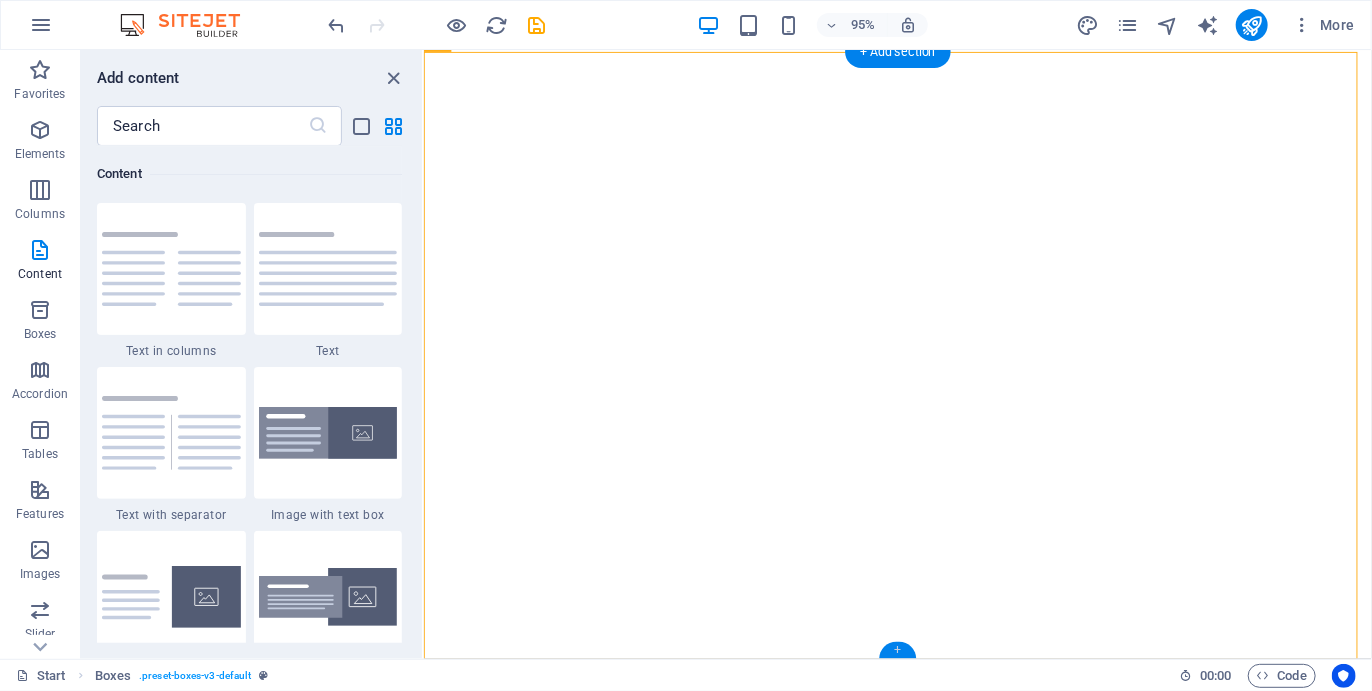 click on "+" at bounding box center [897, 650] 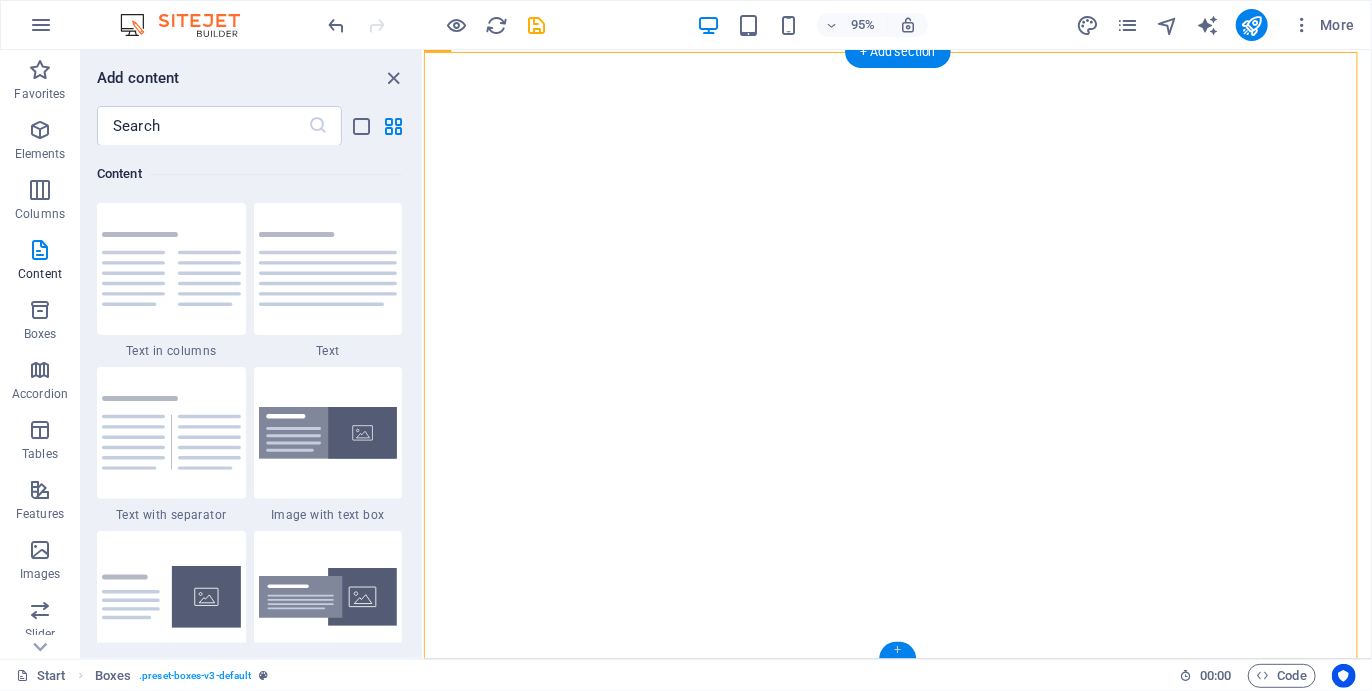 click on "+" at bounding box center (897, 650) 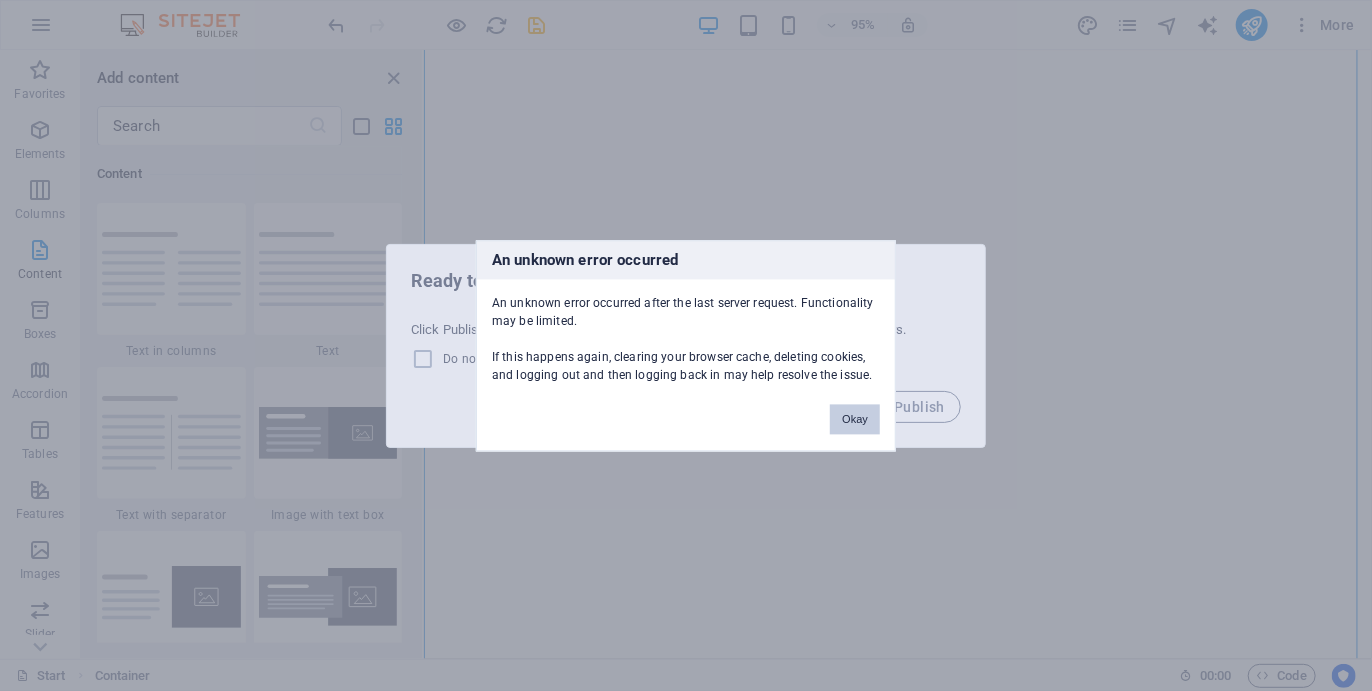 click on "Okay" at bounding box center (855, 419) 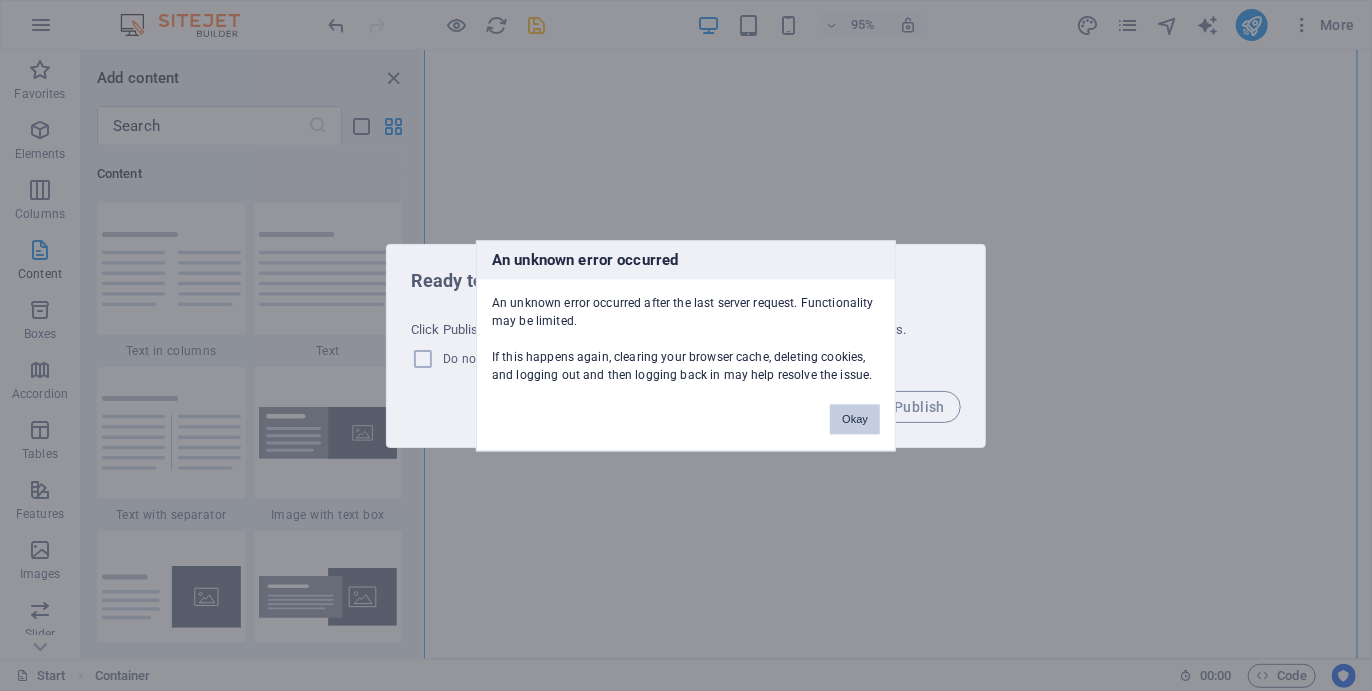 click on "Okay" at bounding box center [855, 419] 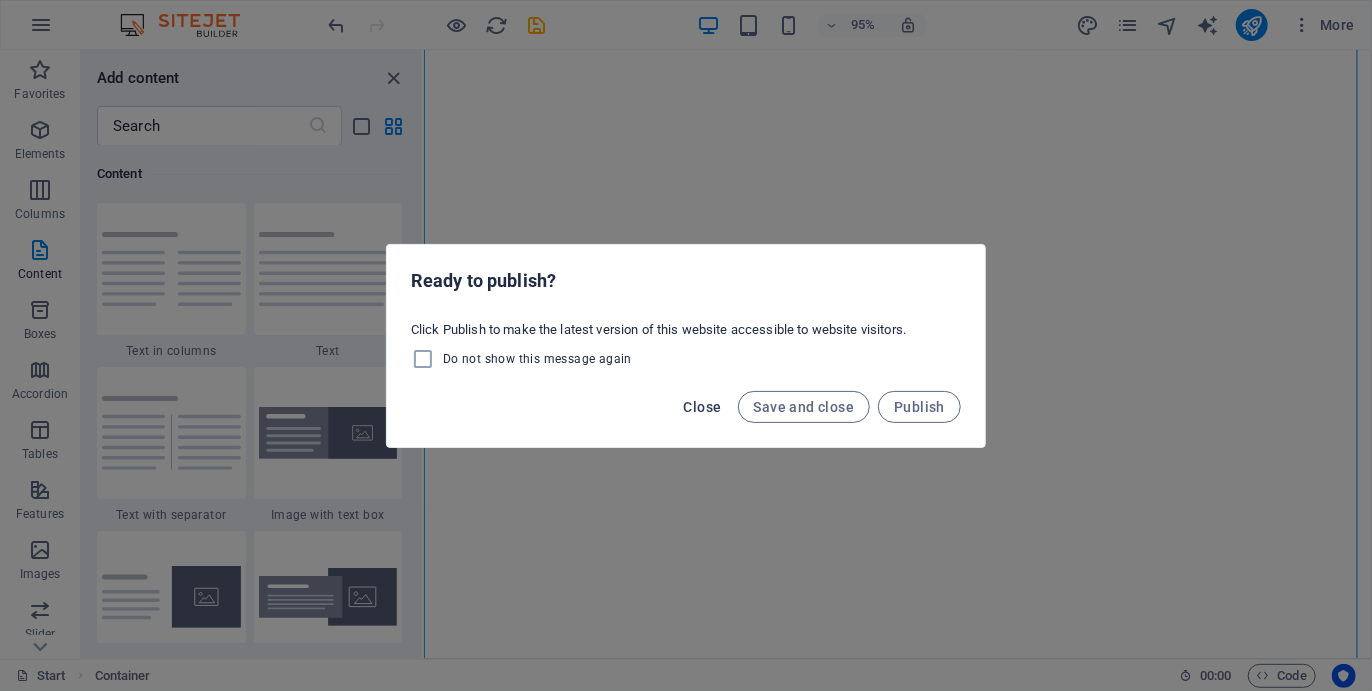 click on "Close" at bounding box center (703, 407) 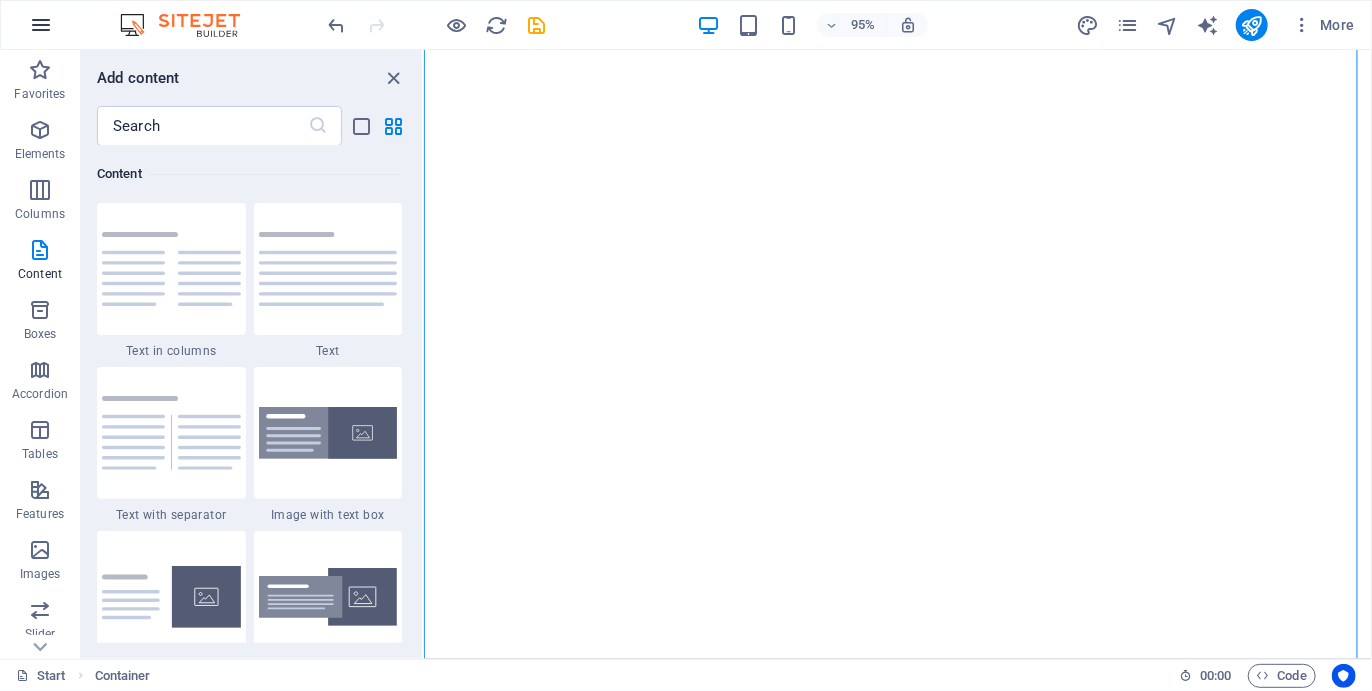 click at bounding box center [41, 25] 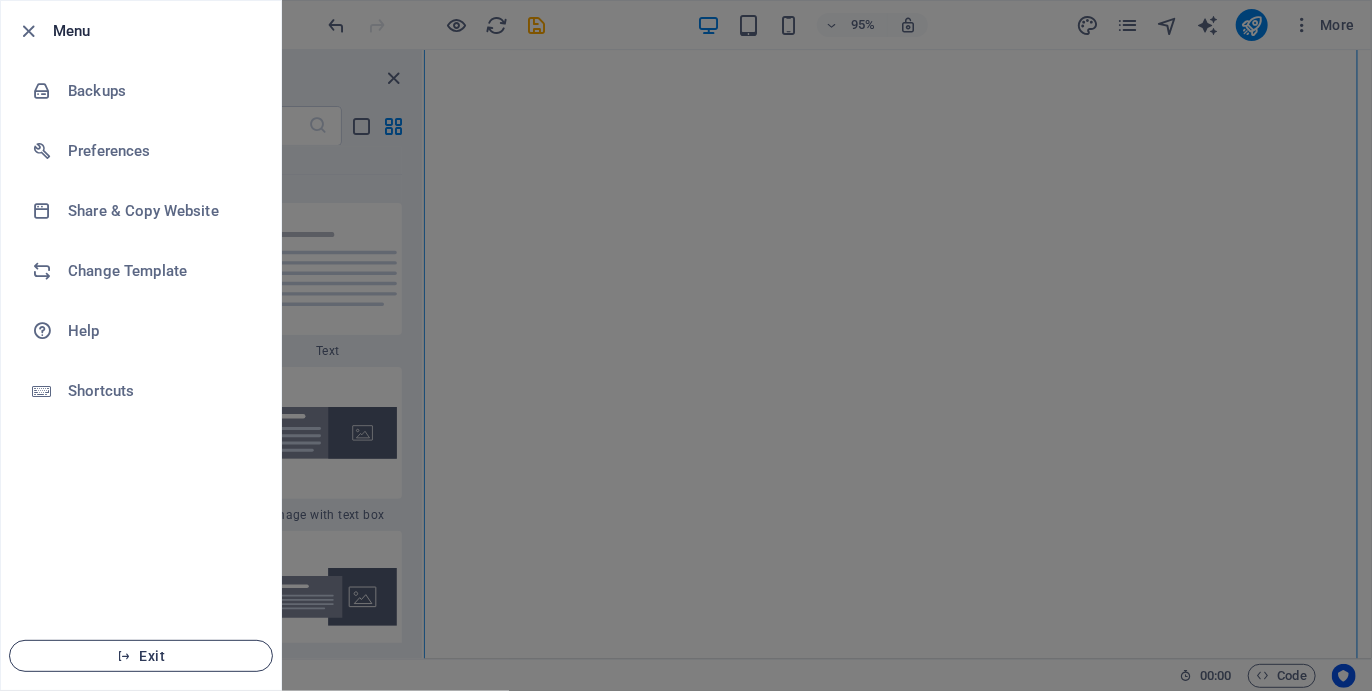 click on "Exit" at bounding box center [141, 656] 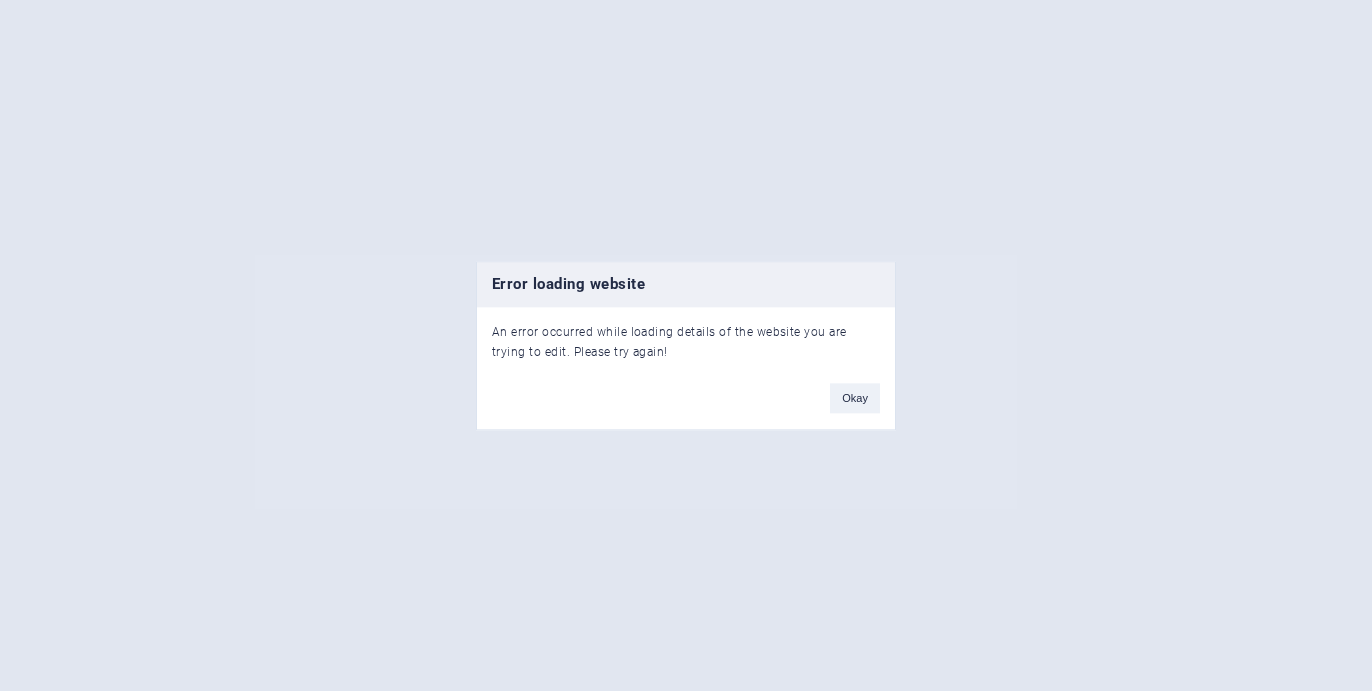 scroll, scrollTop: 0, scrollLeft: 0, axis: both 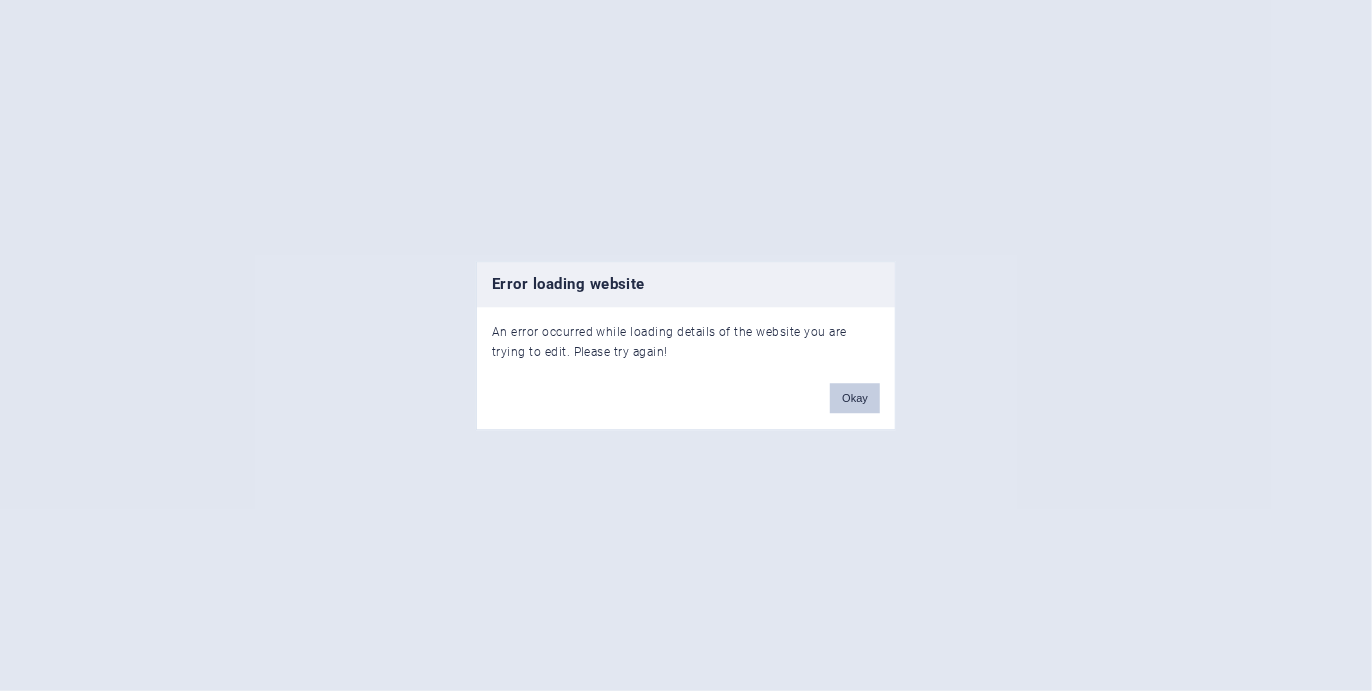 click on "Okay" at bounding box center (855, 398) 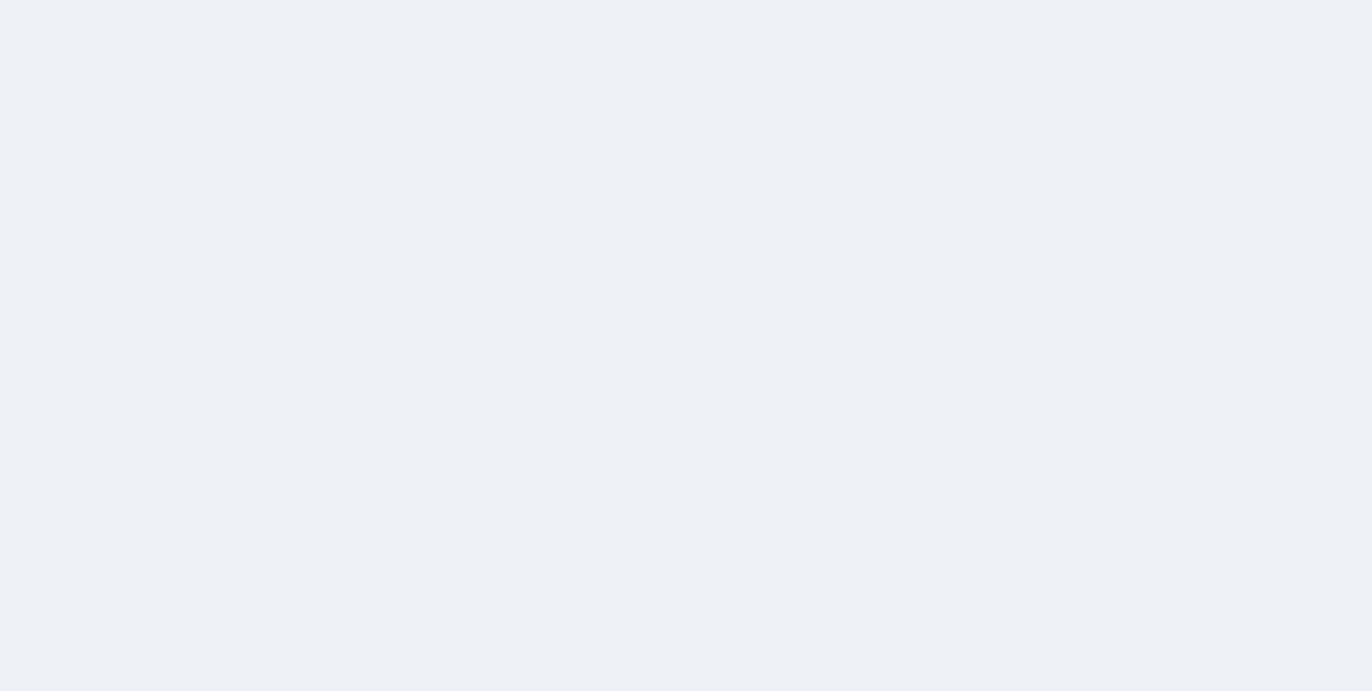 scroll, scrollTop: 0, scrollLeft: 0, axis: both 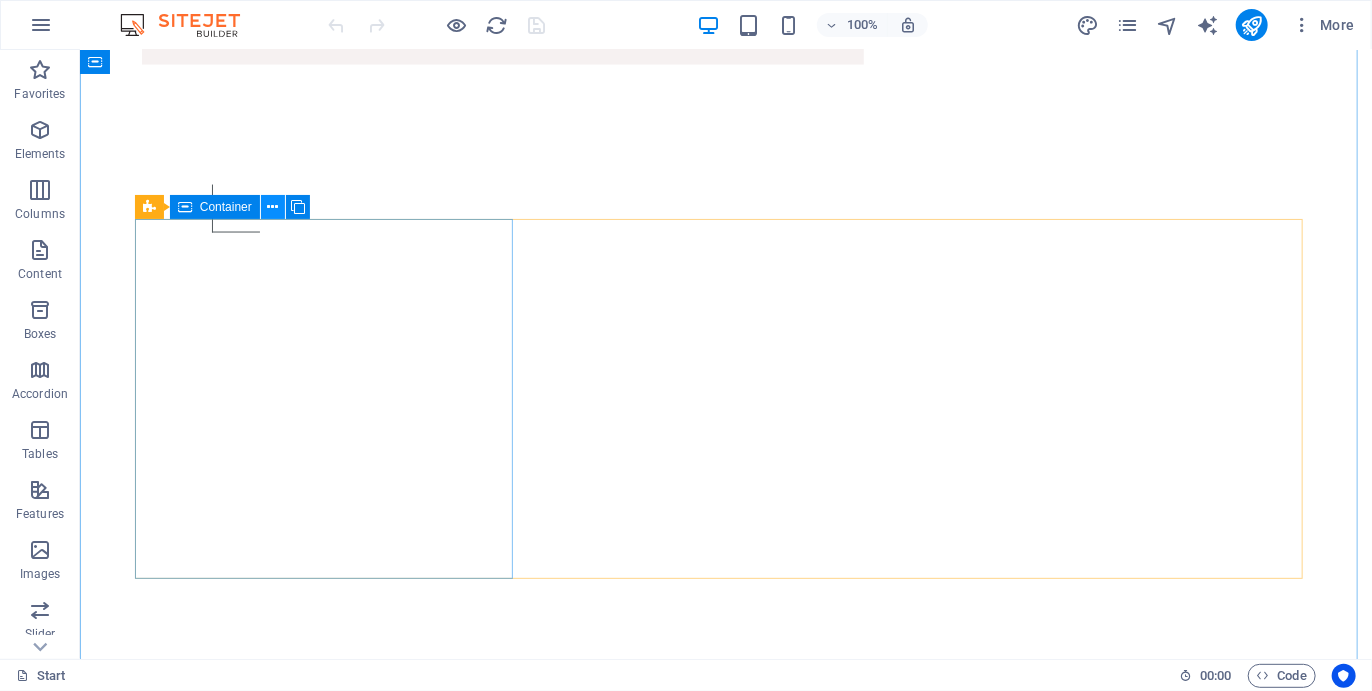 click at bounding box center (272, 207) 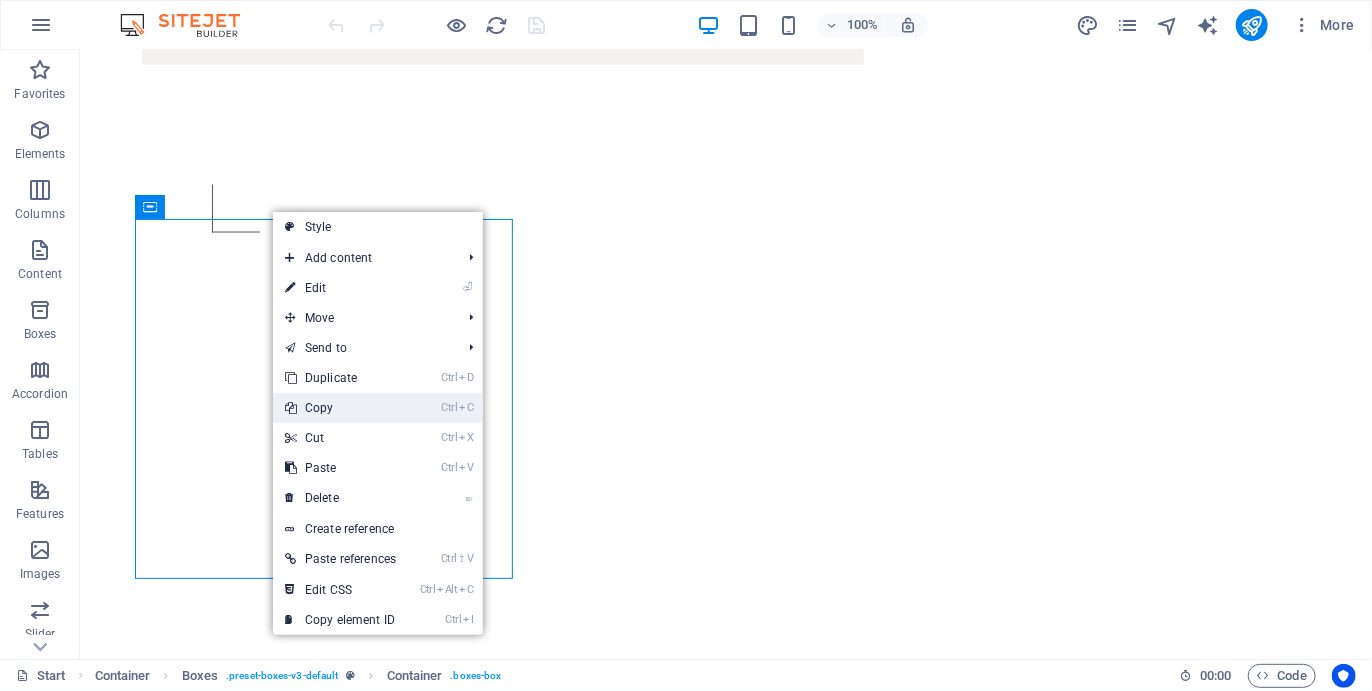 click on "Ctrl C  Copy" at bounding box center (340, 408) 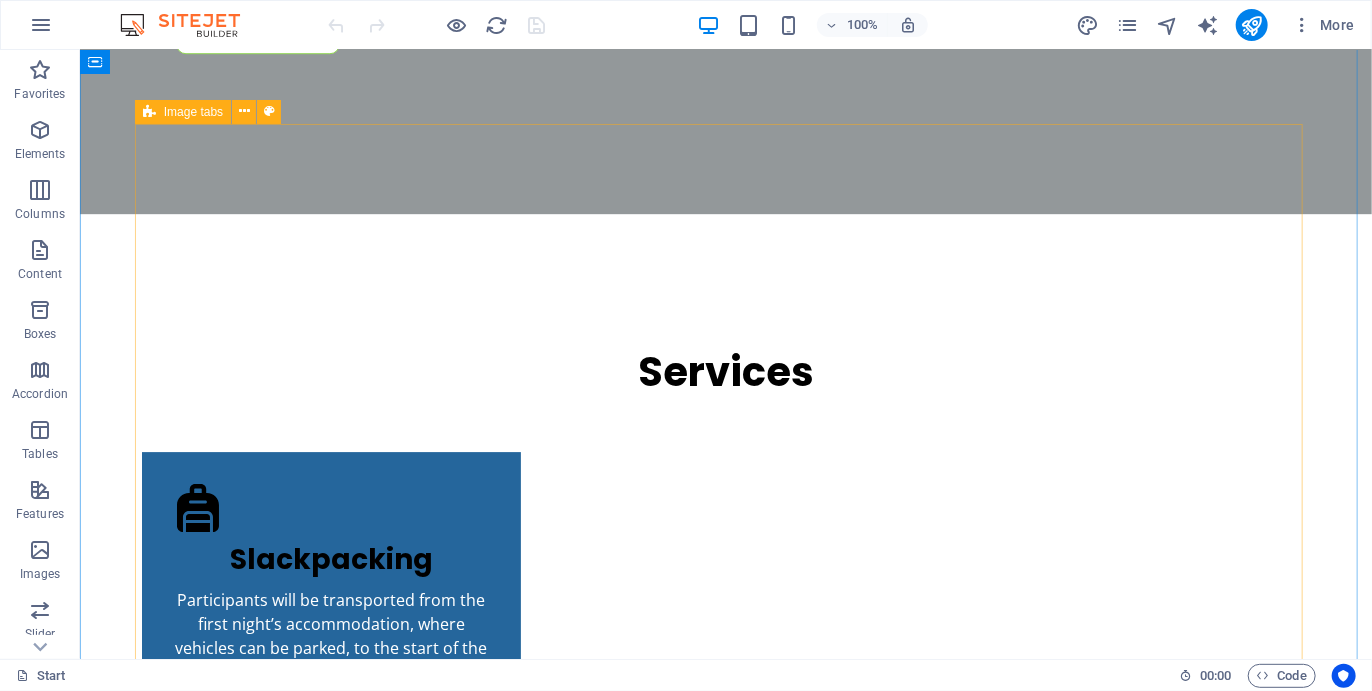 scroll, scrollTop: 2340, scrollLeft: 0, axis: vertical 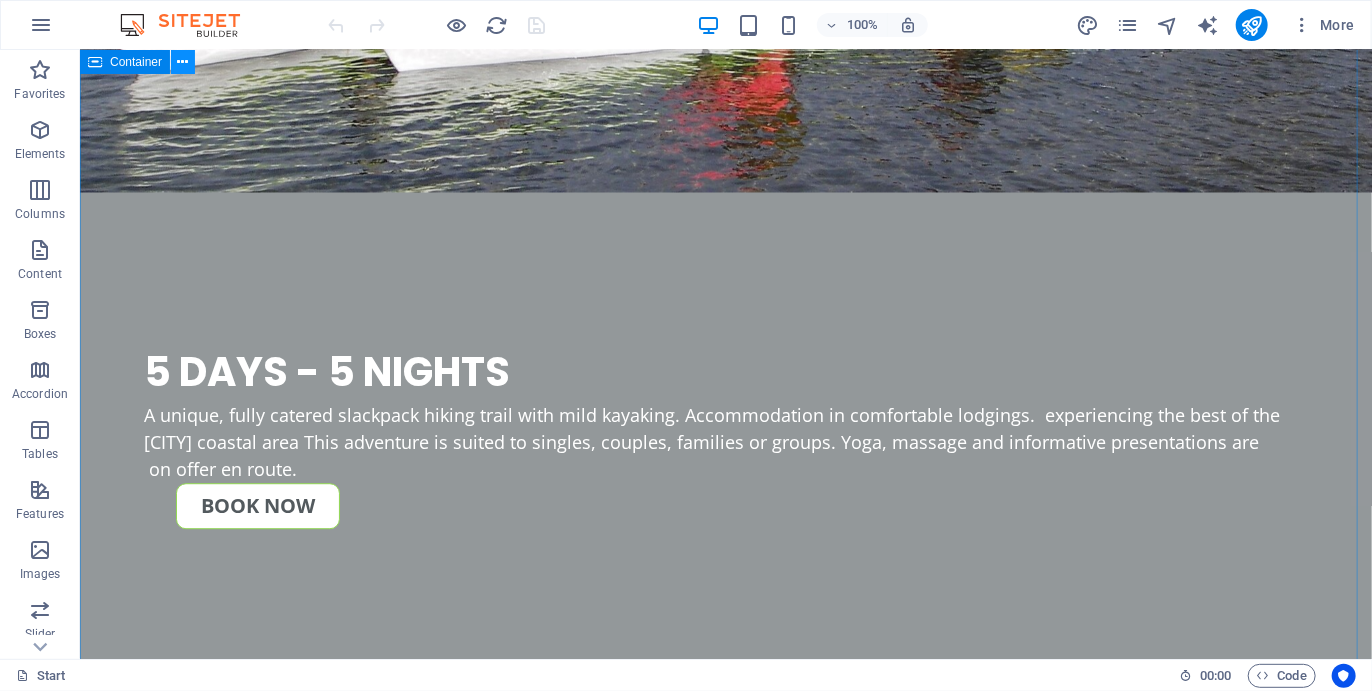 click at bounding box center [183, 62] 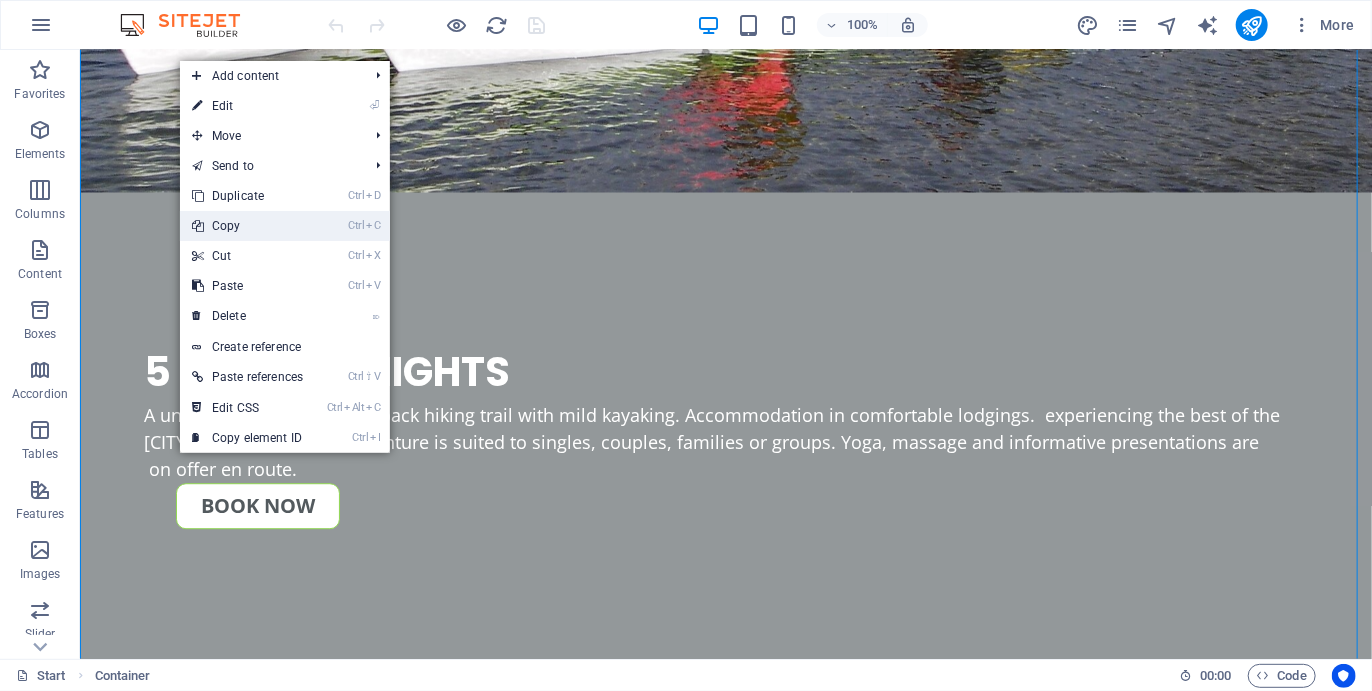 click on "Ctrl C  Copy" at bounding box center [247, 226] 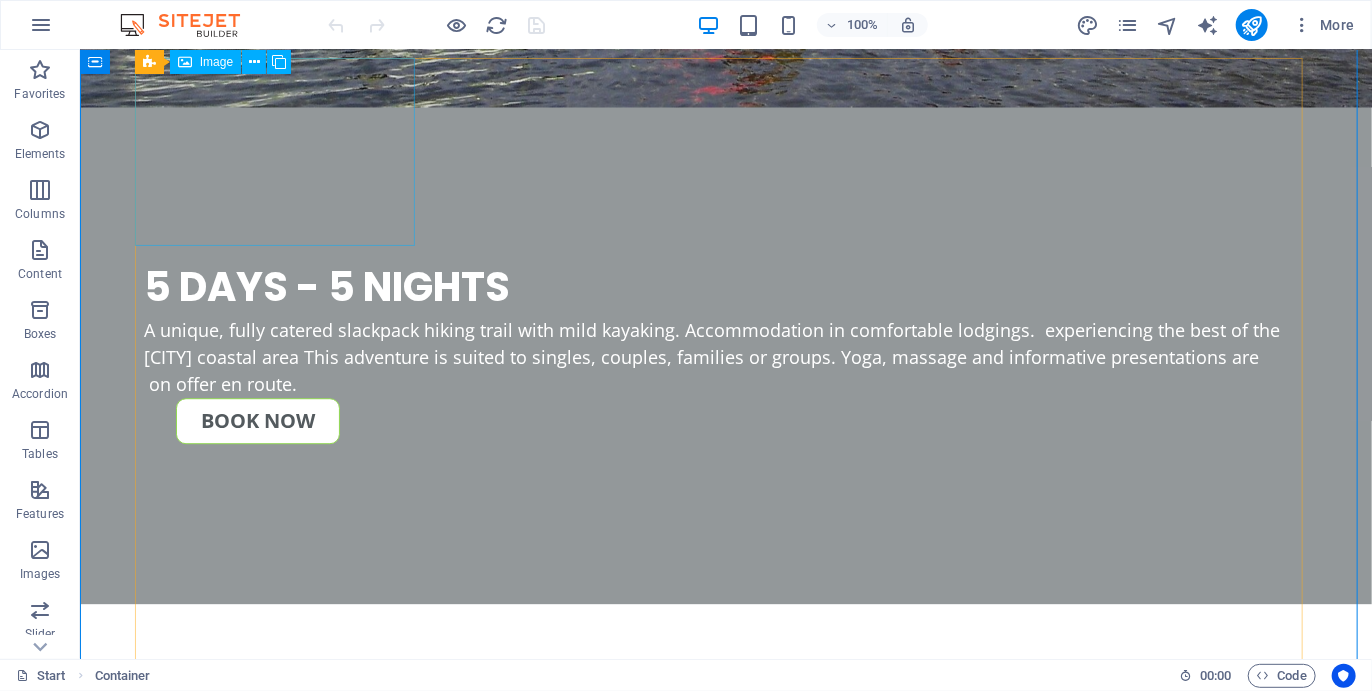 scroll, scrollTop: 2423, scrollLeft: 0, axis: vertical 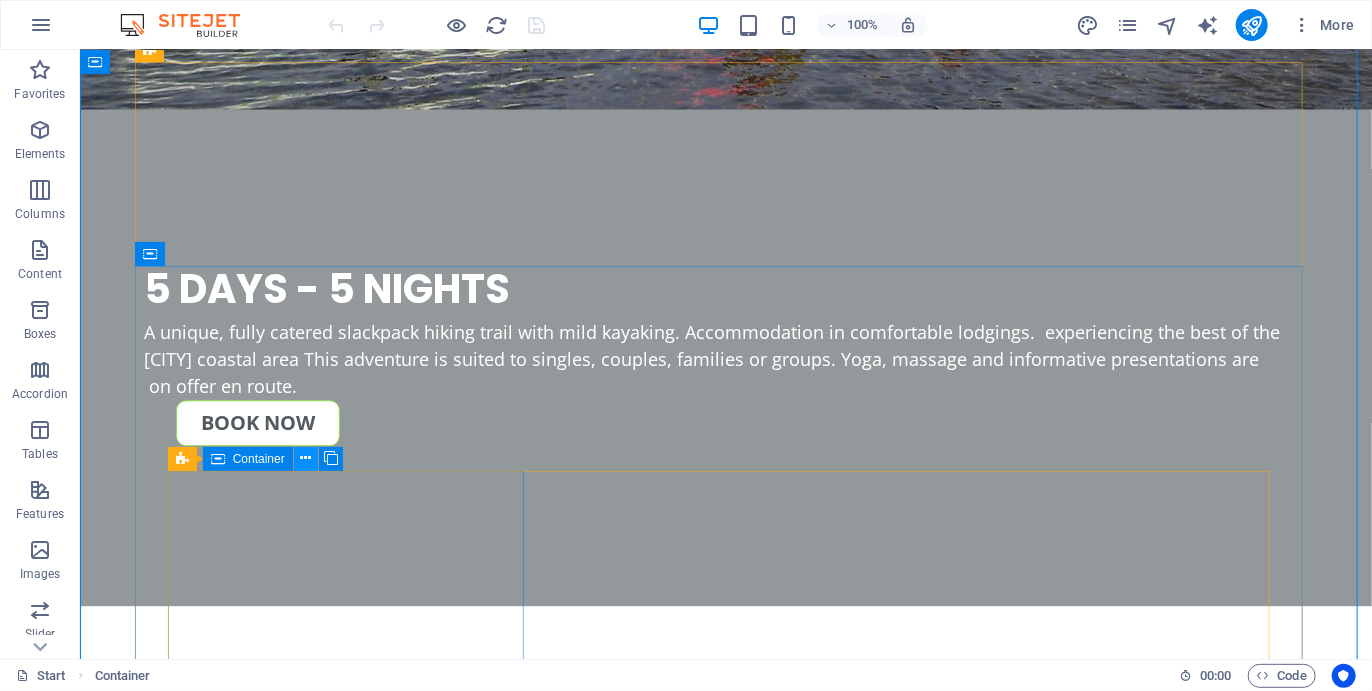 click at bounding box center [305, 458] 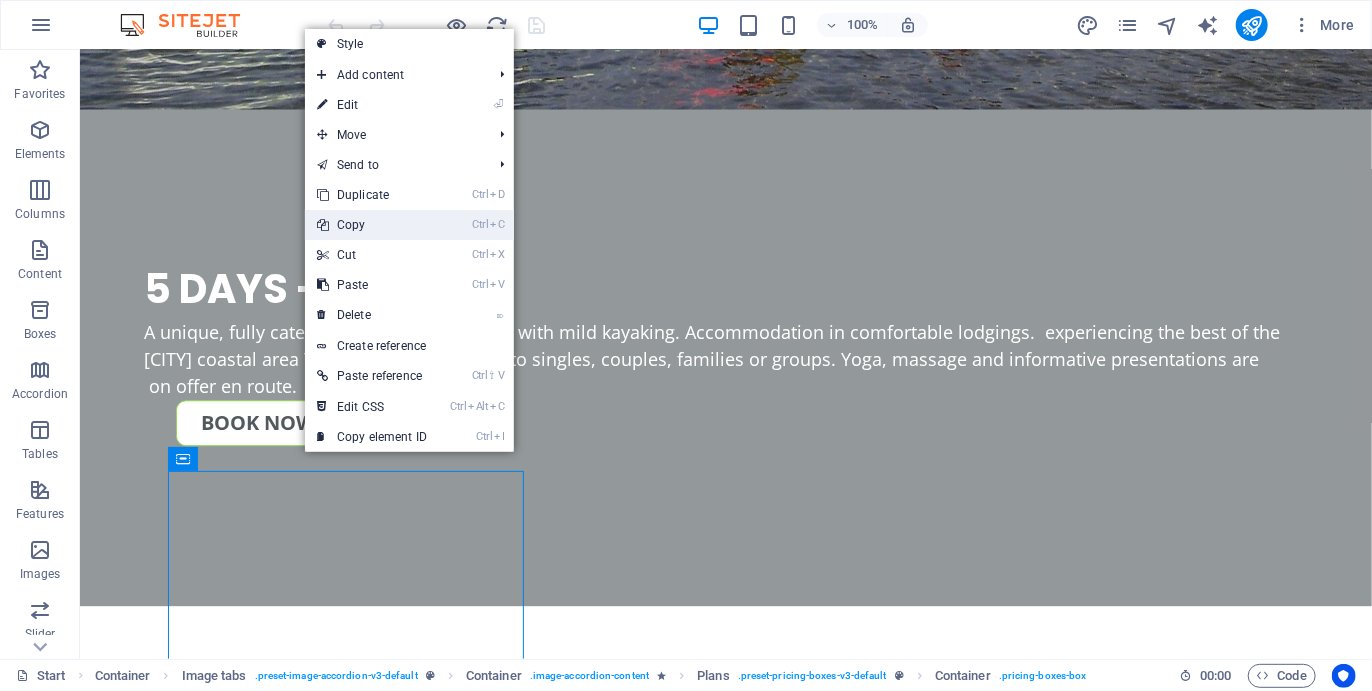 click on "Ctrl C  Copy" at bounding box center (372, 225) 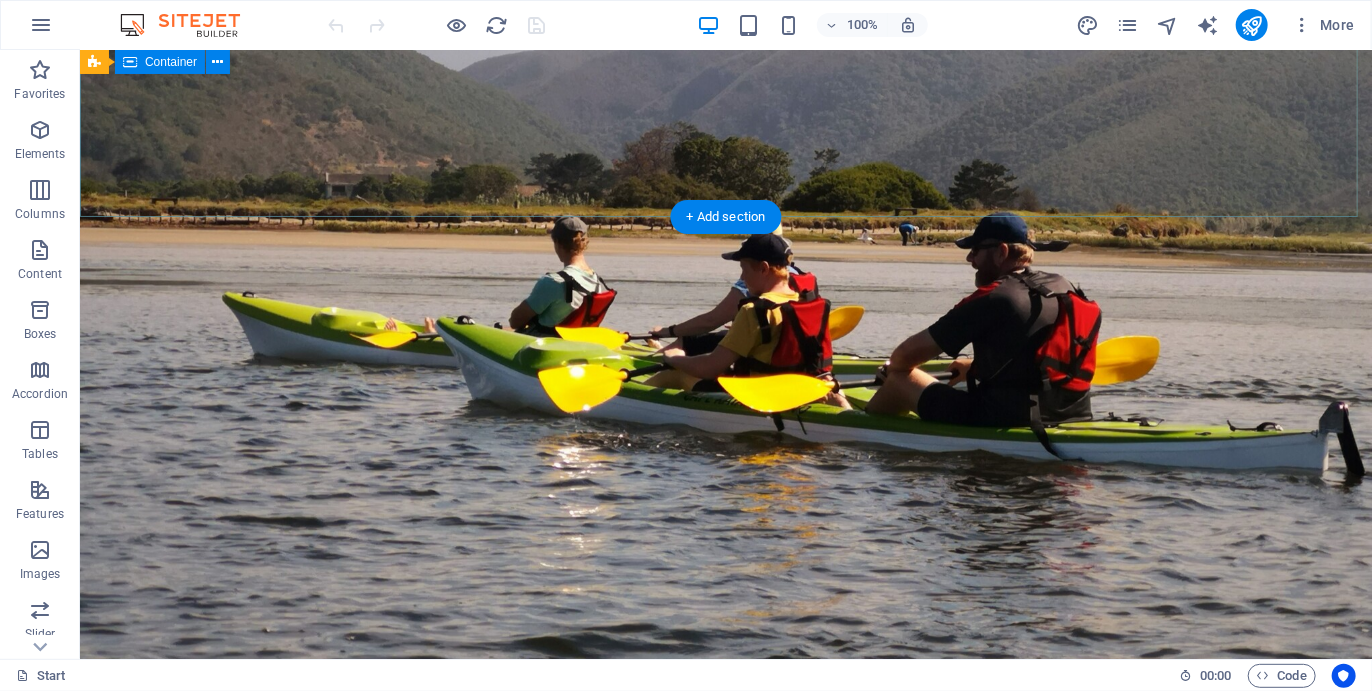 scroll, scrollTop: 769, scrollLeft: 0, axis: vertical 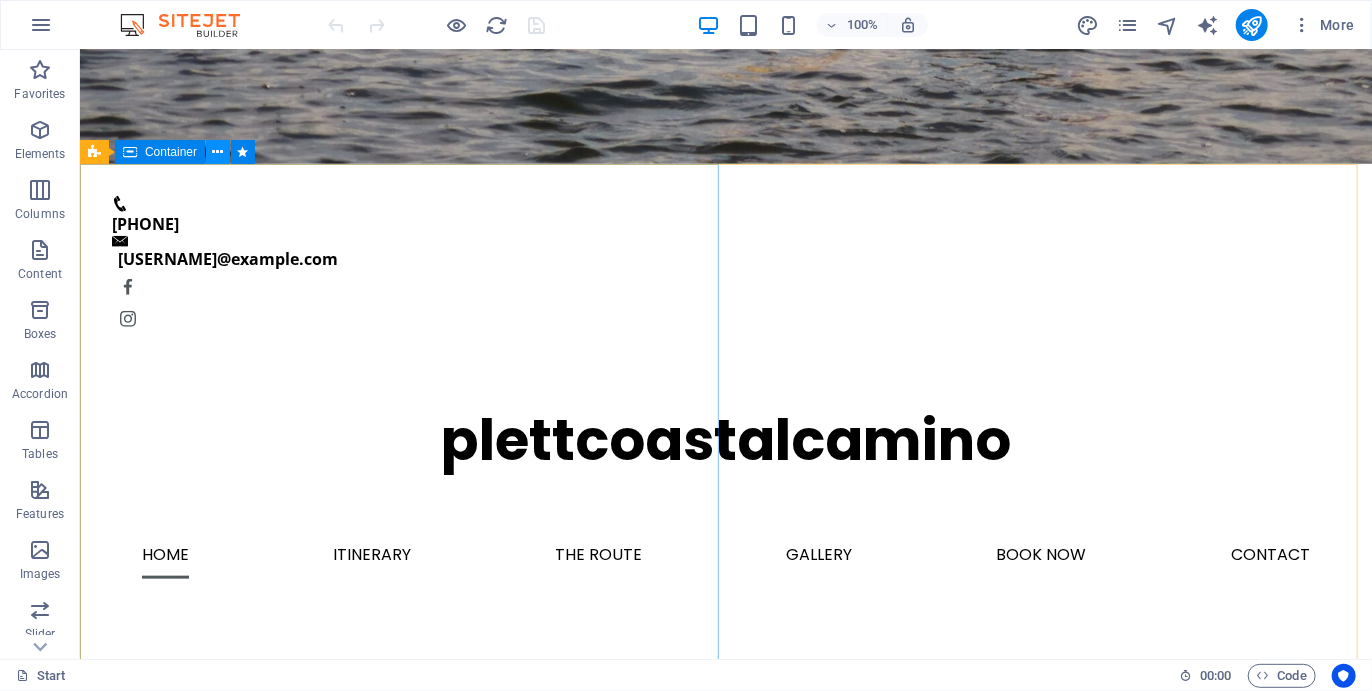 click at bounding box center [218, 152] 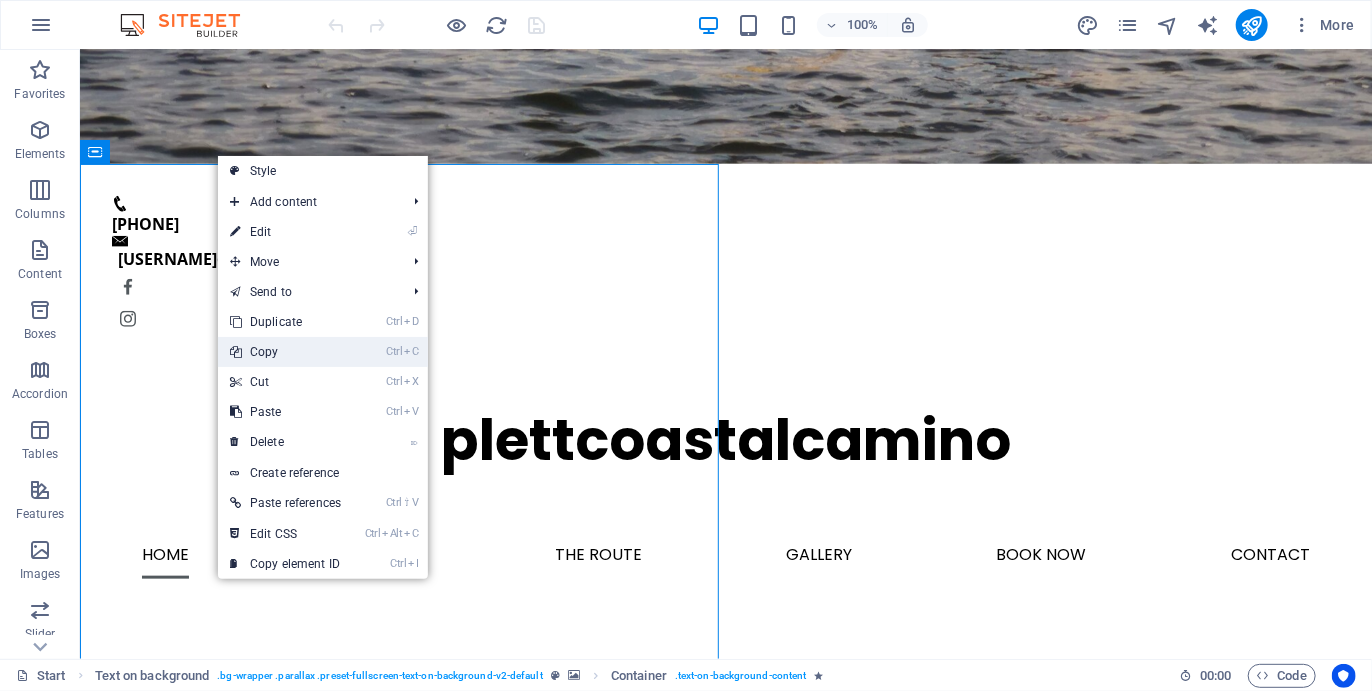 click on "Ctrl C  Copy" at bounding box center (285, 352) 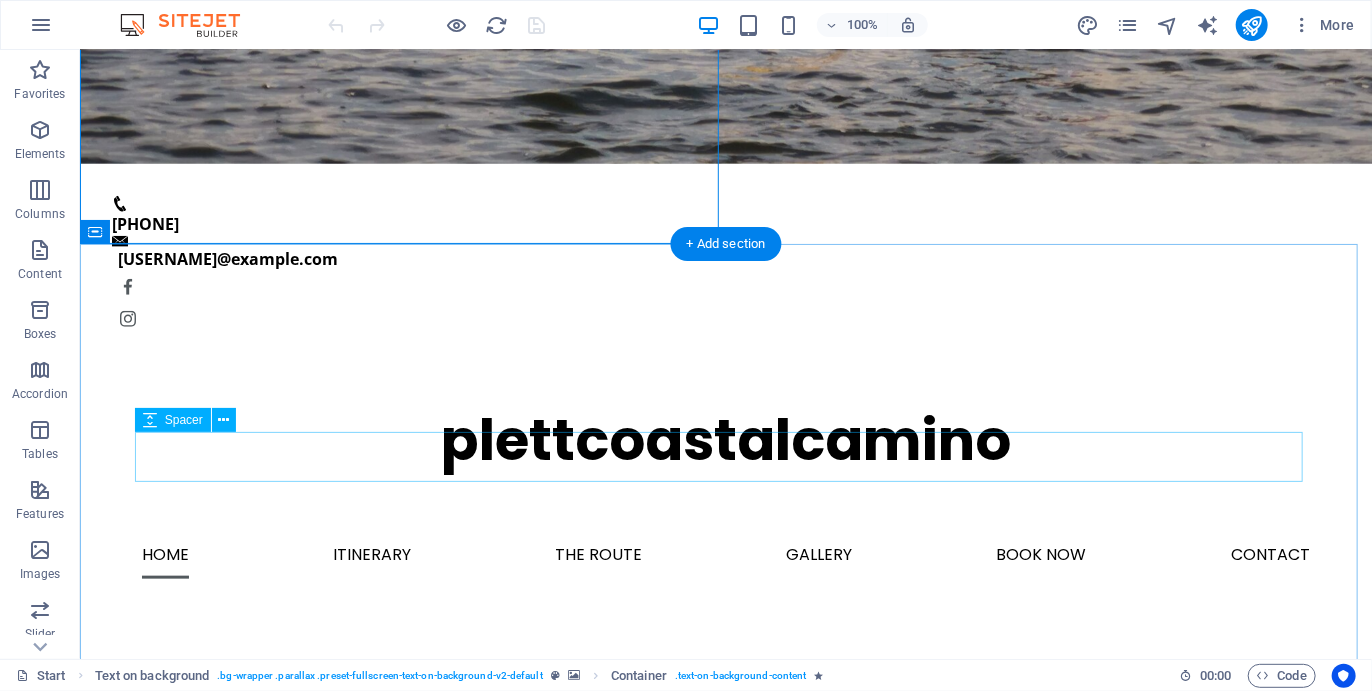 scroll, scrollTop: 1330, scrollLeft: 0, axis: vertical 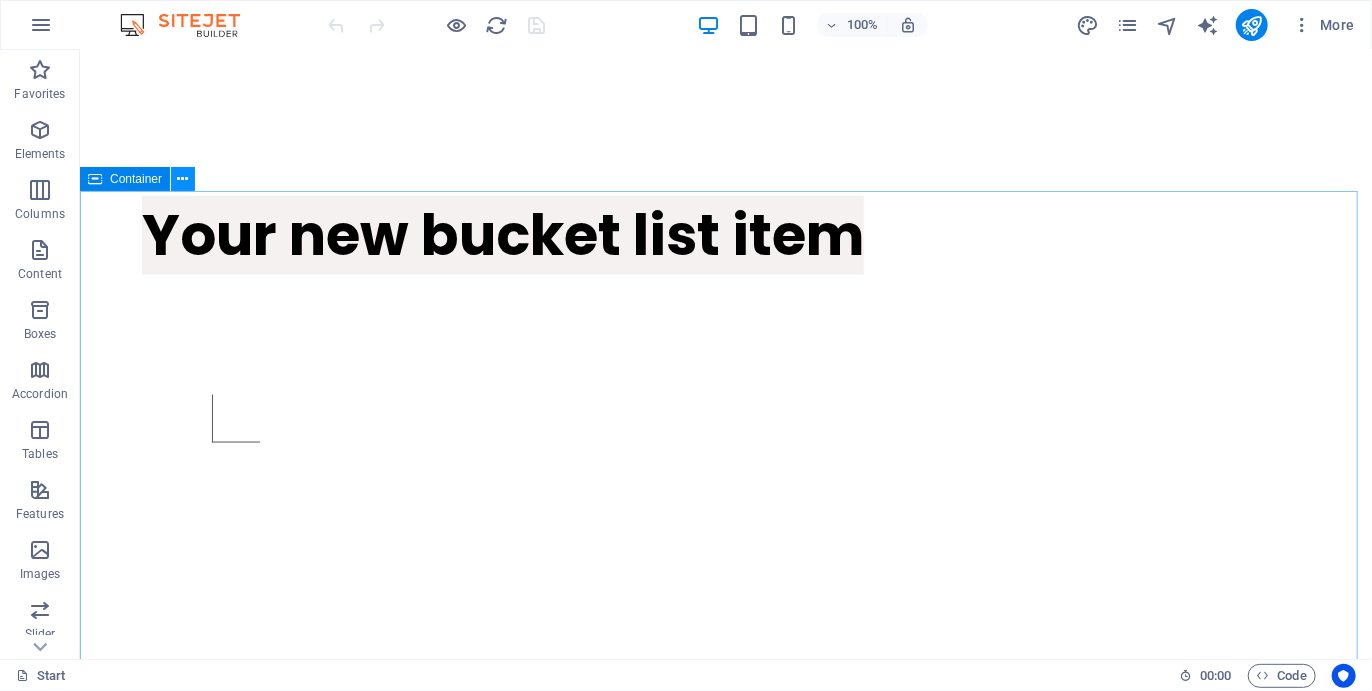 click at bounding box center [183, 179] 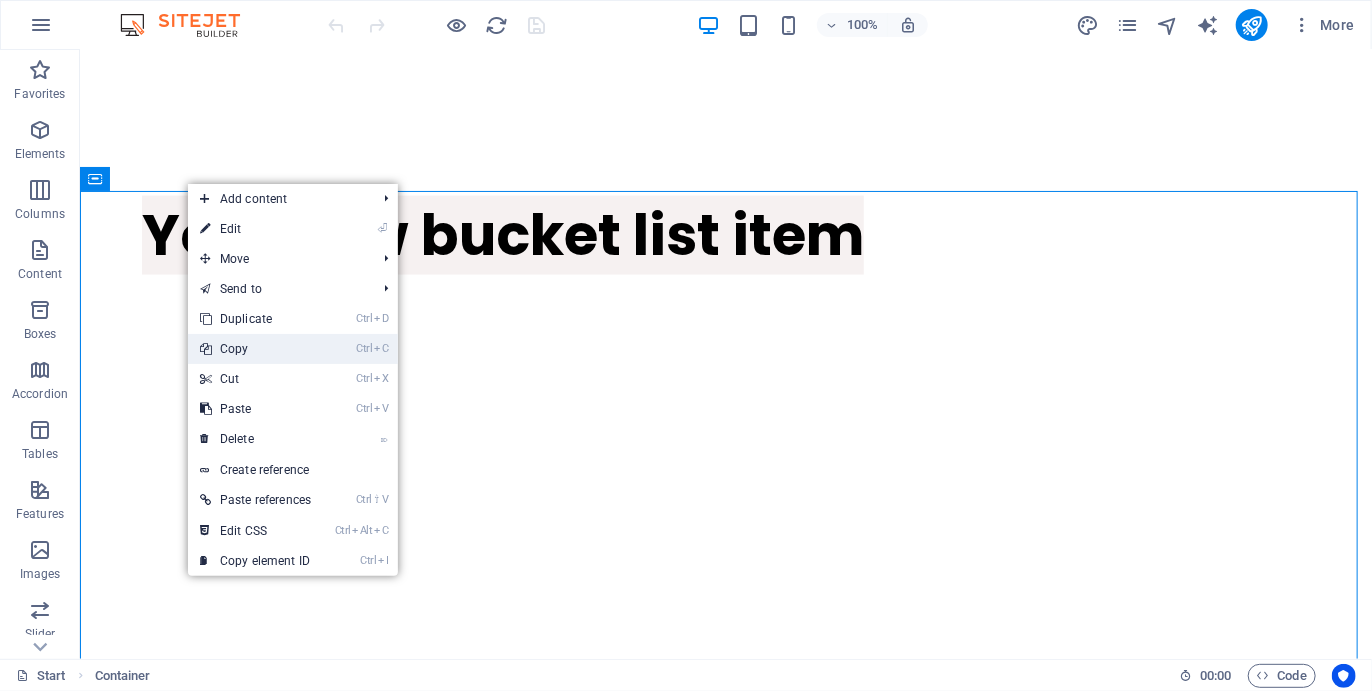 click on "Ctrl C  Copy" at bounding box center (255, 349) 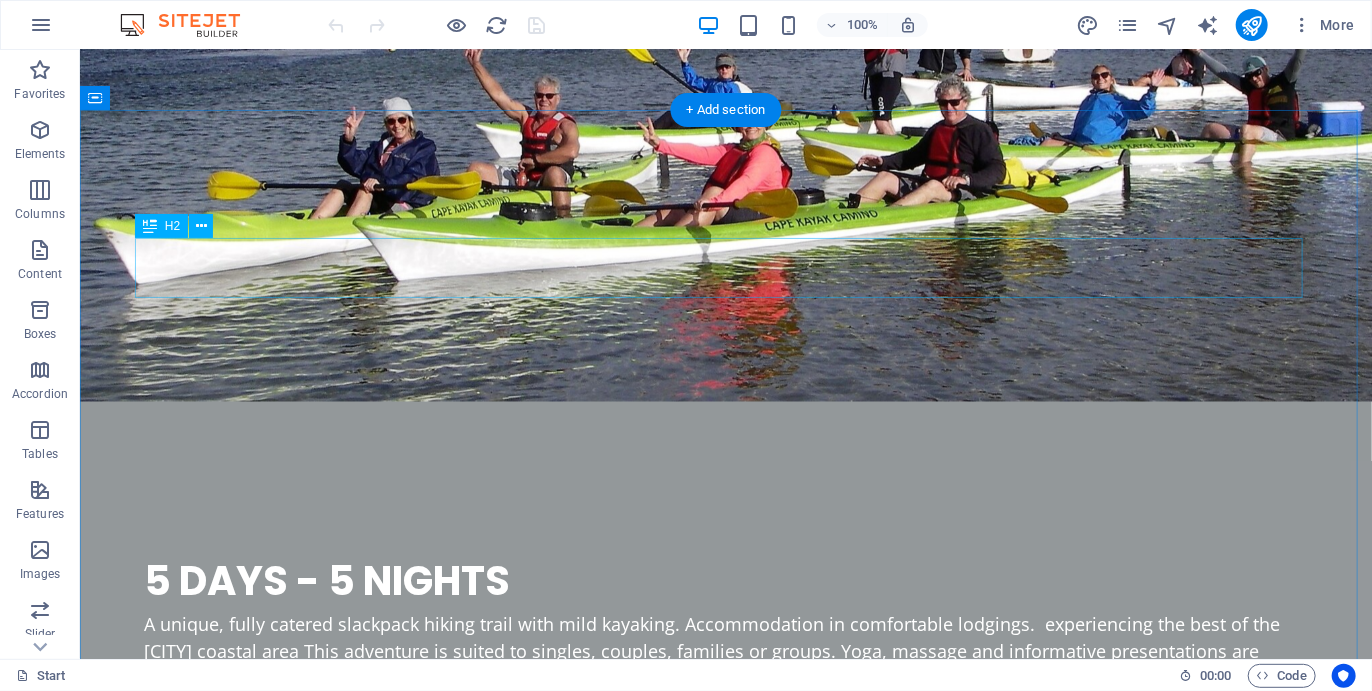 scroll, scrollTop: 2130, scrollLeft: 0, axis: vertical 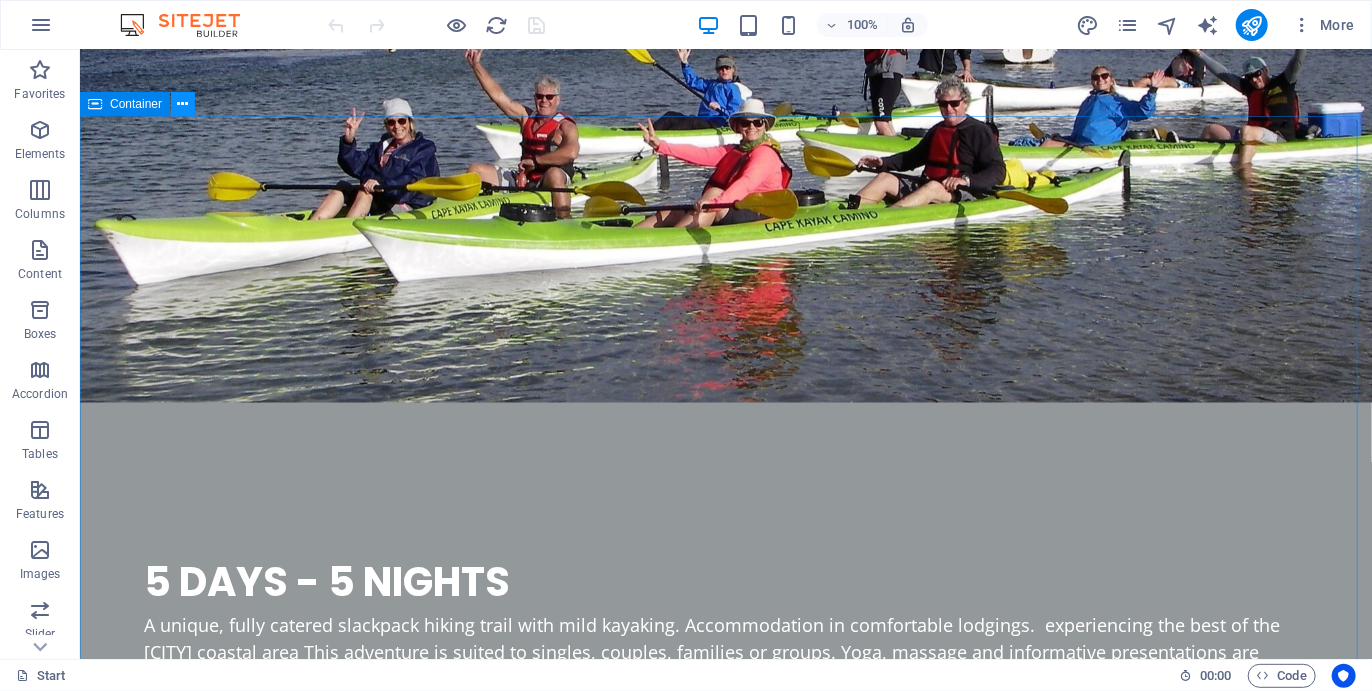 click at bounding box center [183, 104] 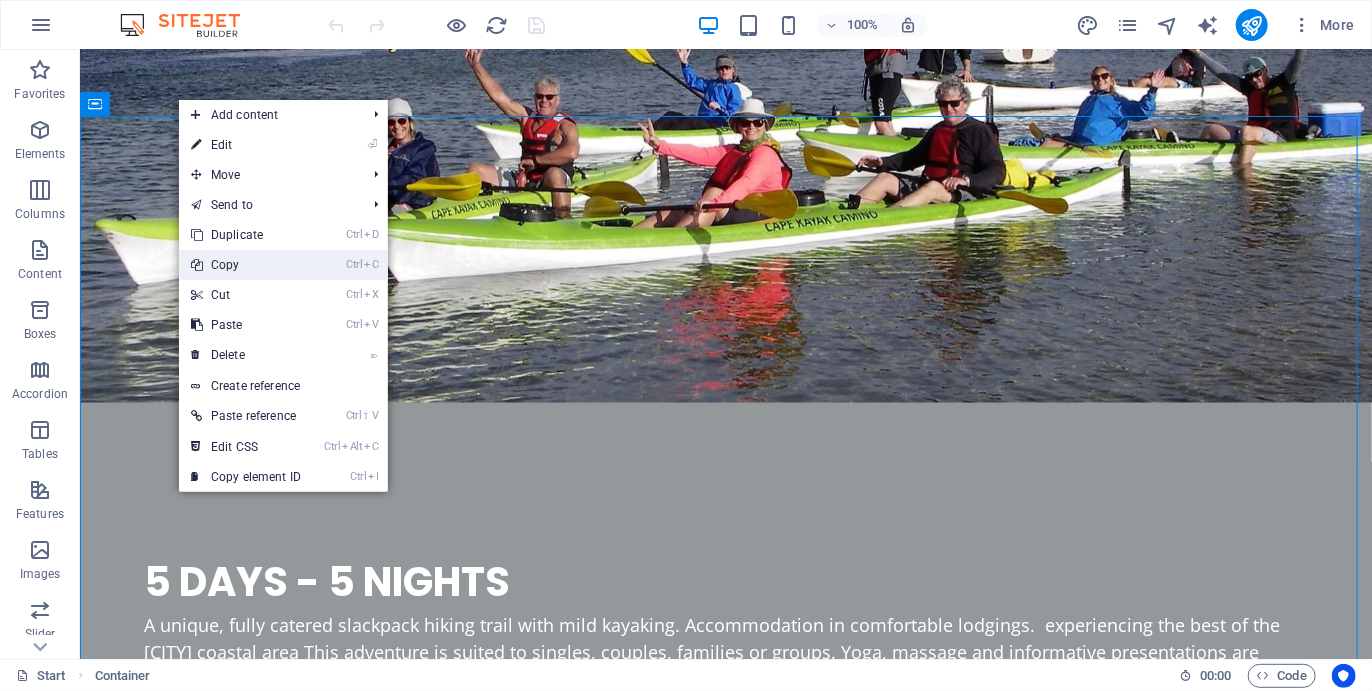 click on "Ctrl C  Copy" at bounding box center [246, 265] 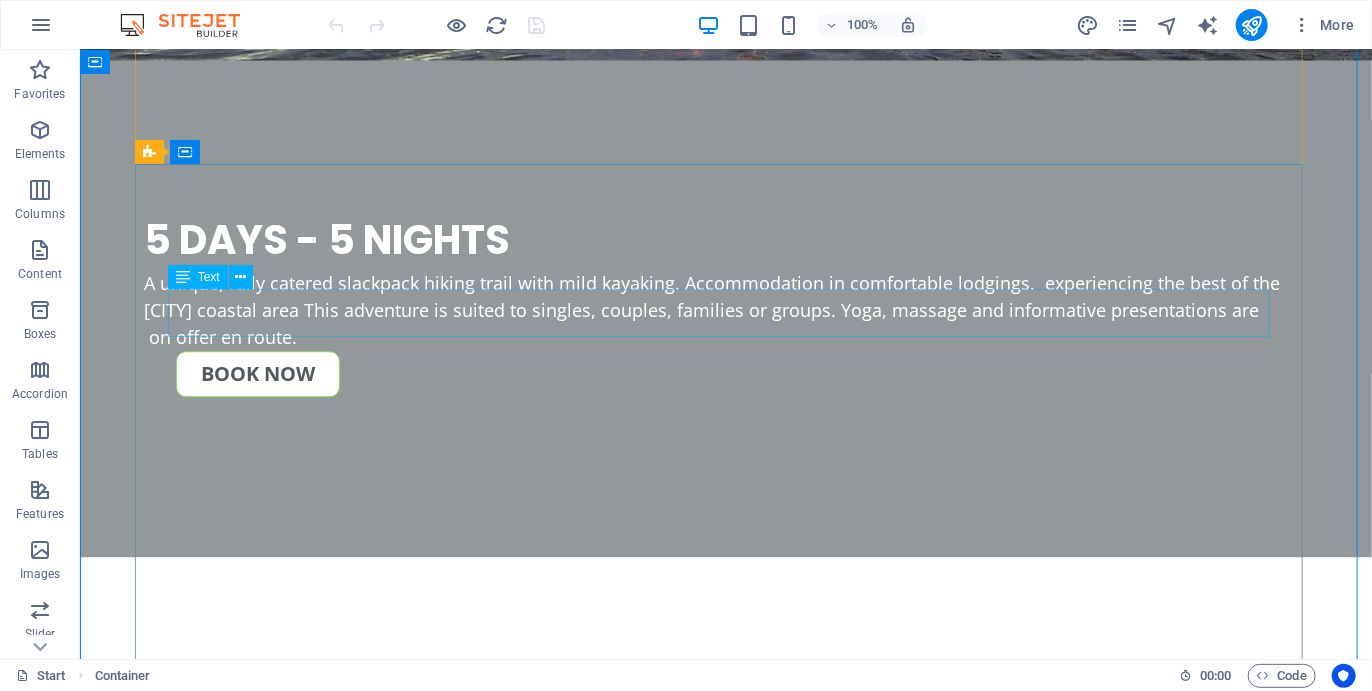 scroll, scrollTop: 2470, scrollLeft: 0, axis: vertical 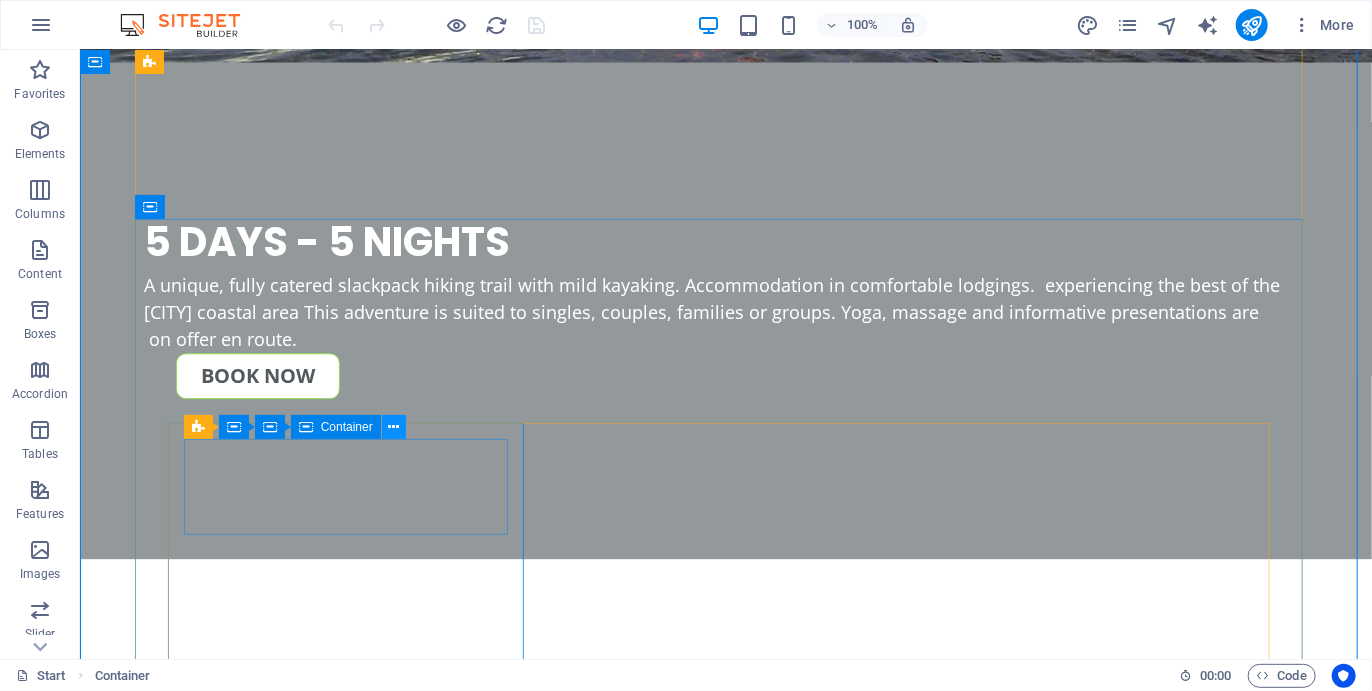 click at bounding box center [393, 427] 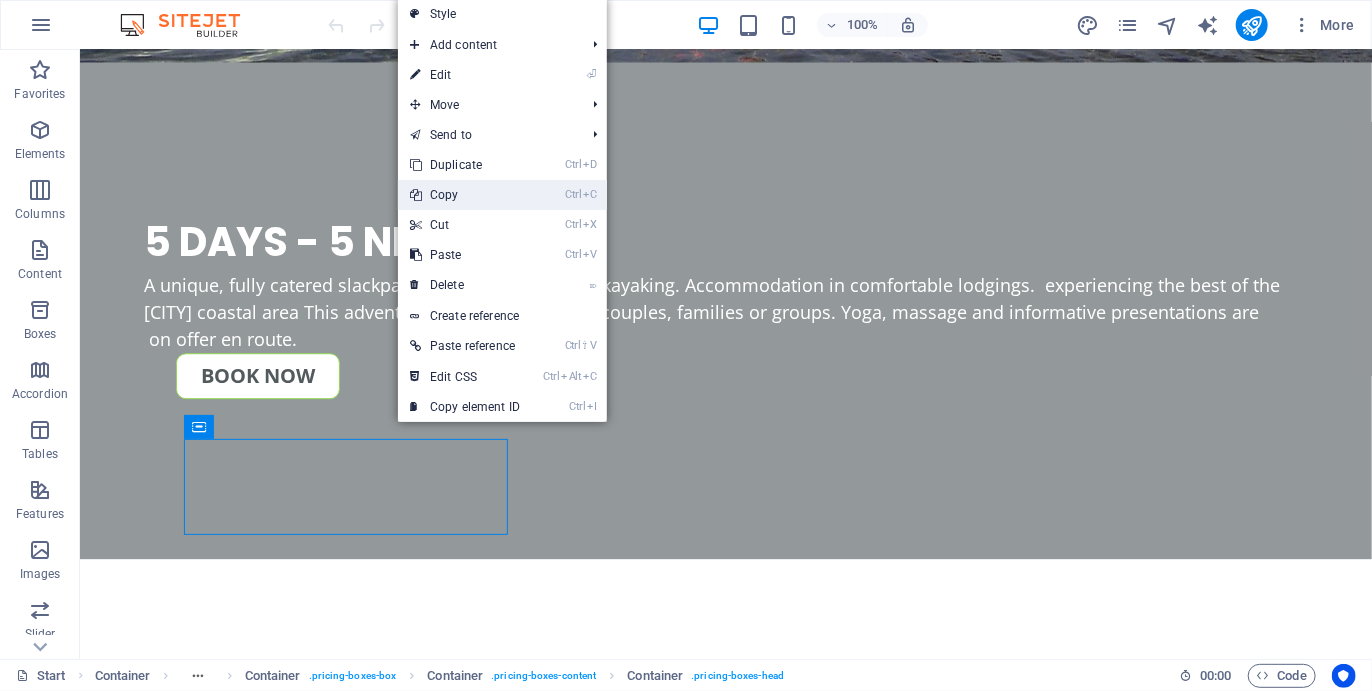 click on "Ctrl C  Copy" at bounding box center [465, 195] 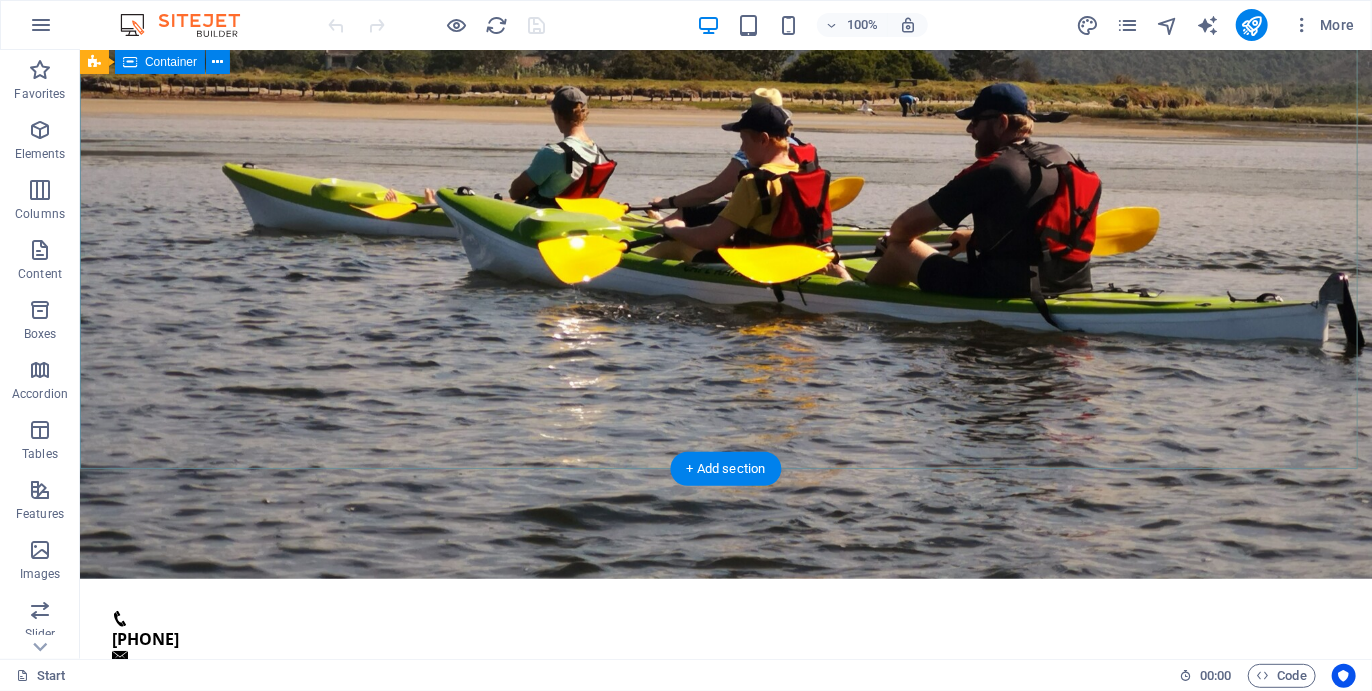 scroll, scrollTop: 0, scrollLeft: 0, axis: both 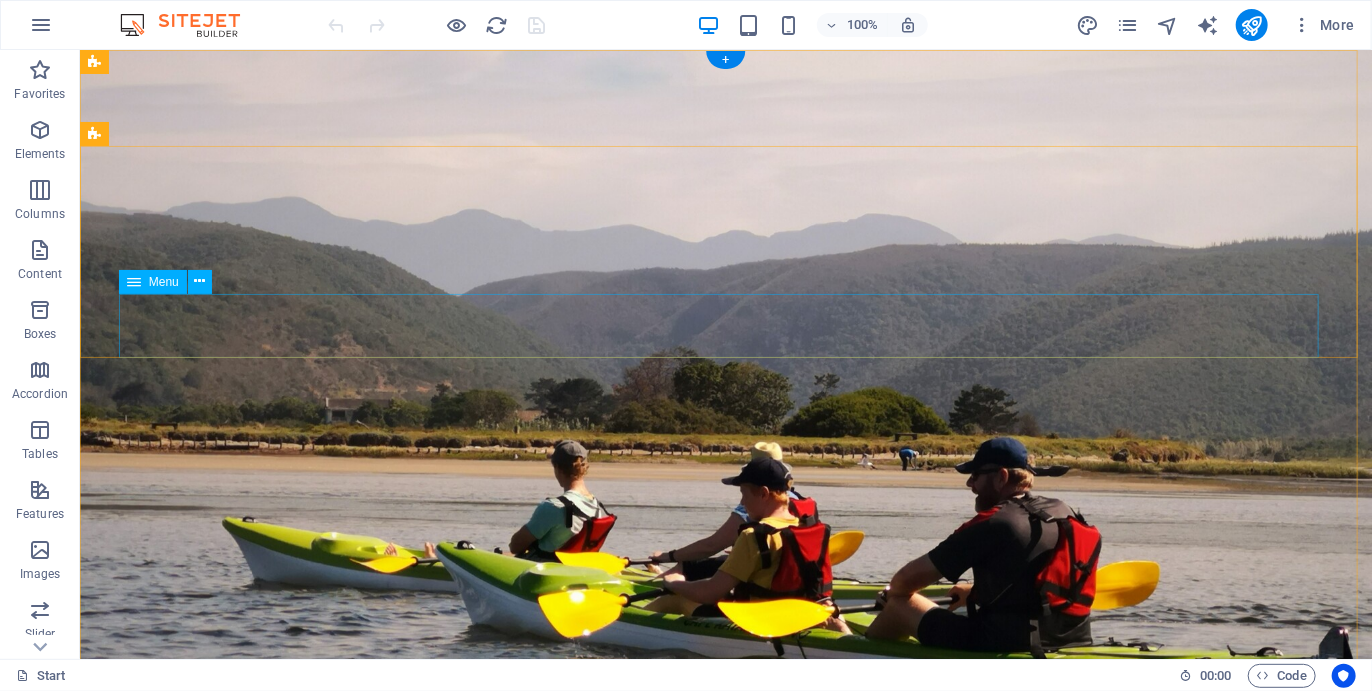click on "Home Itinerary The Route Gallery Book now Contact" at bounding box center (725, 1315) 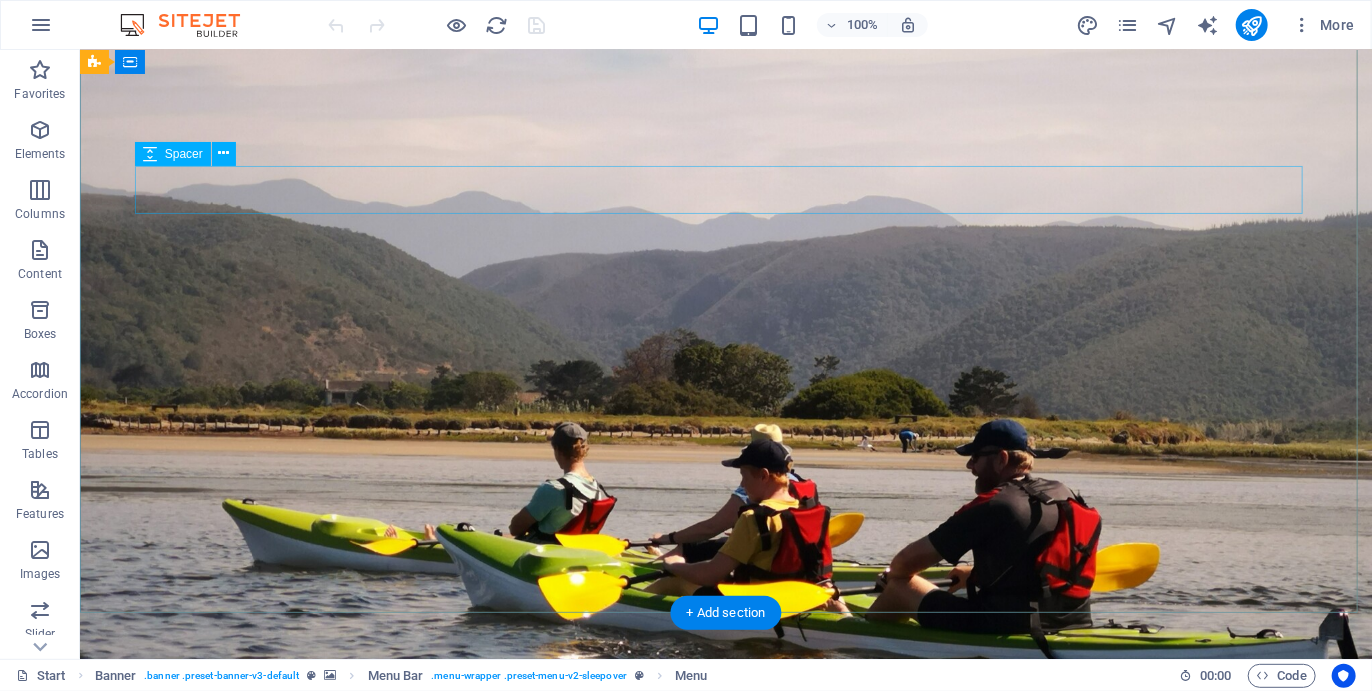 scroll, scrollTop: 0, scrollLeft: 0, axis: both 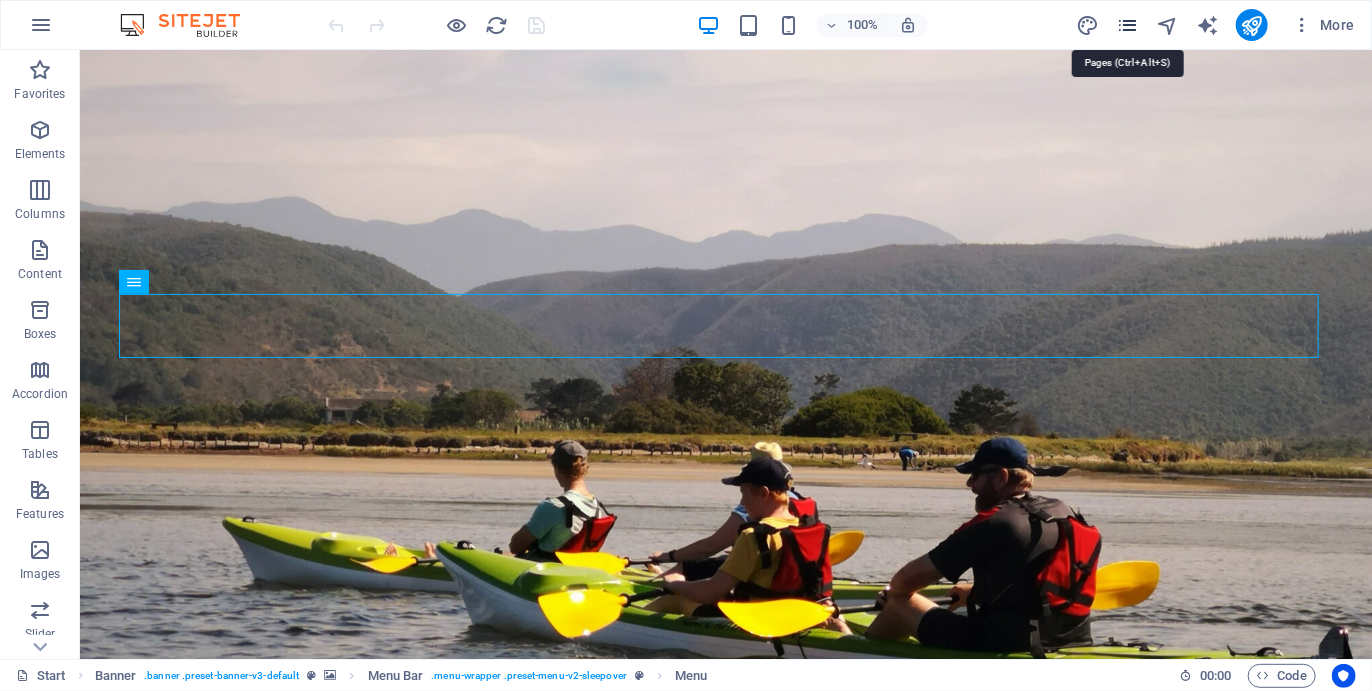 click at bounding box center [1127, 25] 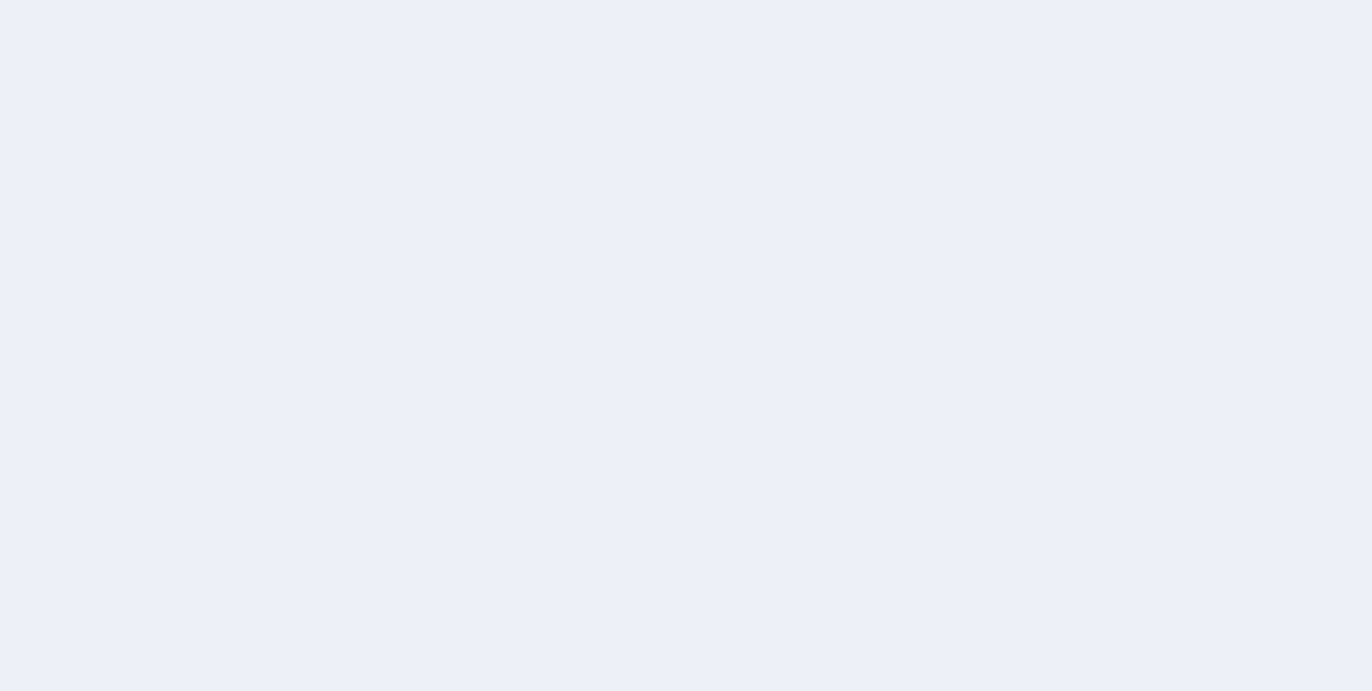 scroll, scrollTop: 0, scrollLeft: 0, axis: both 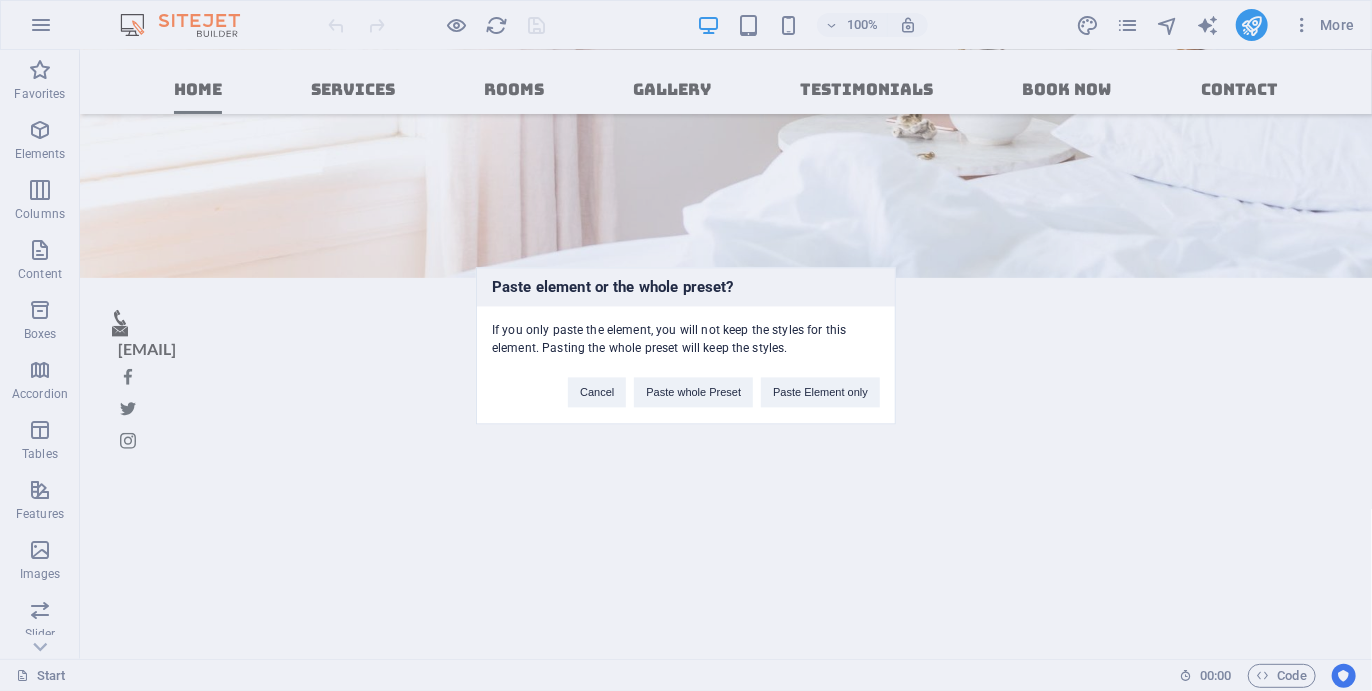 type 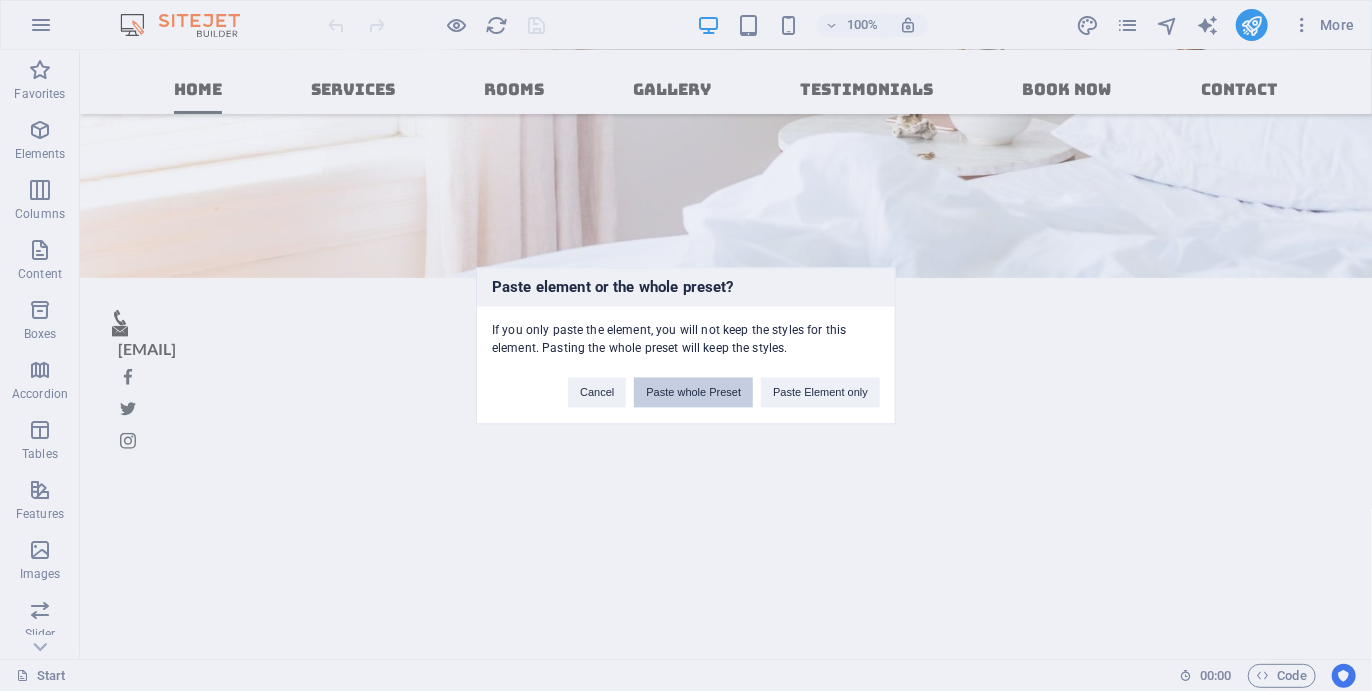 click on "Paste whole Preset" at bounding box center (693, 392) 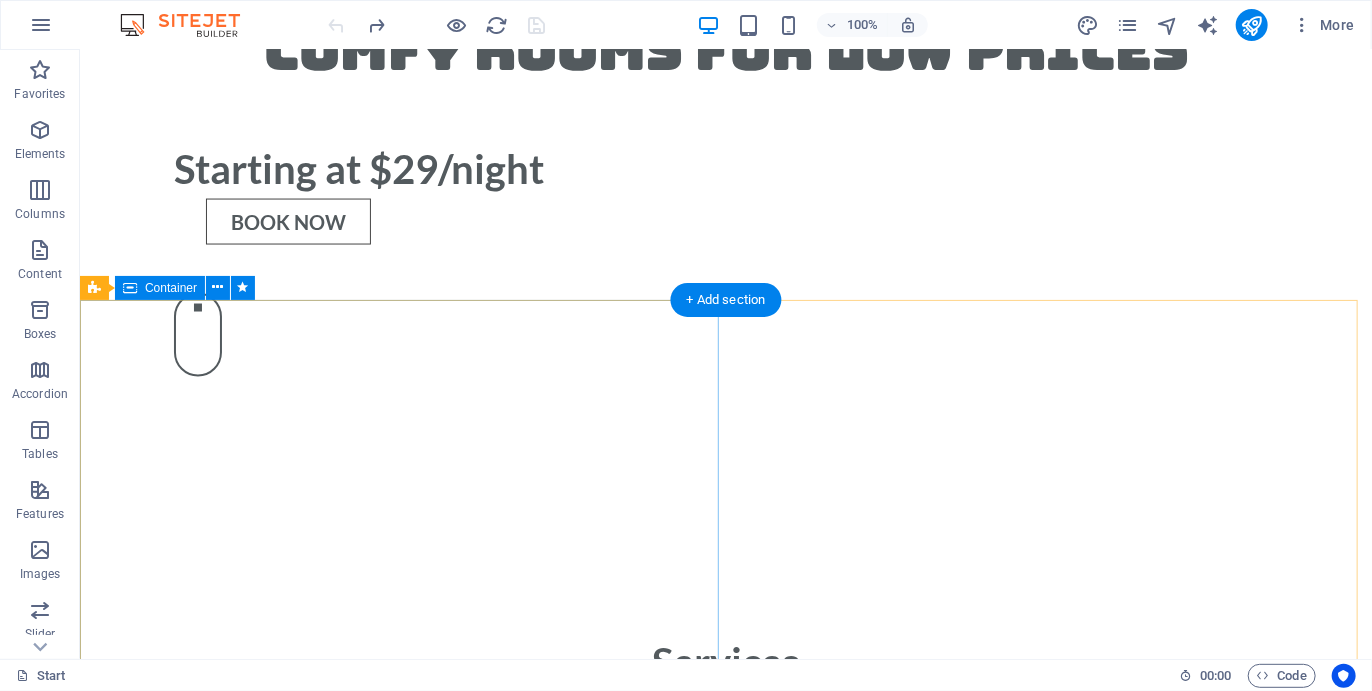 scroll, scrollTop: 1490, scrollLeft: 0, axis: vertical 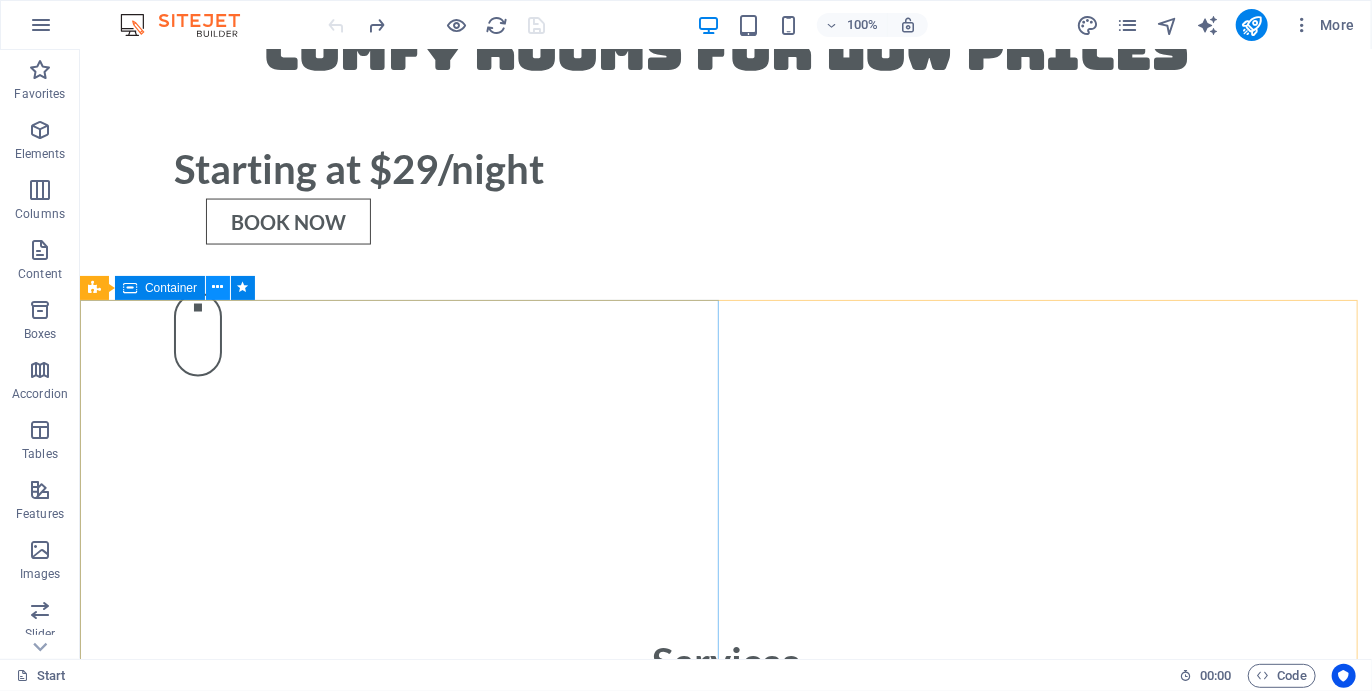click at bounding box center [218, 287] 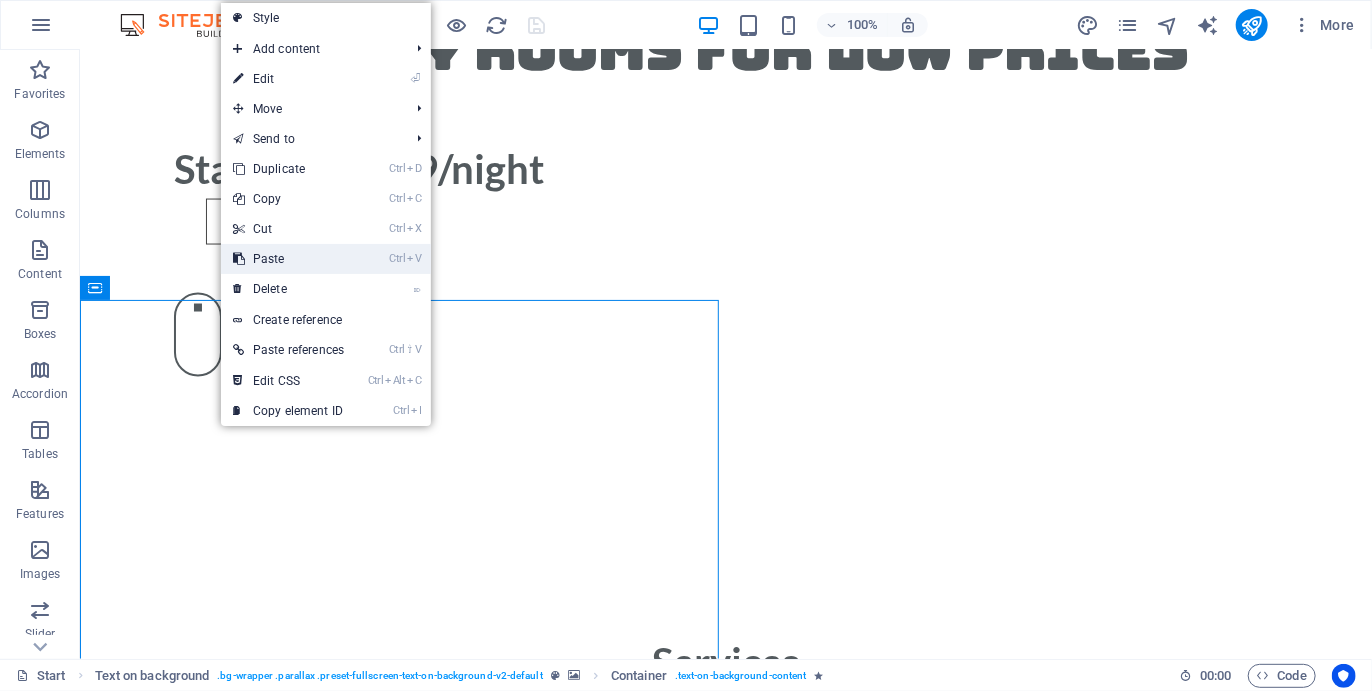 click on "Ctrl V  Paste" at bounding box center [288, 259] 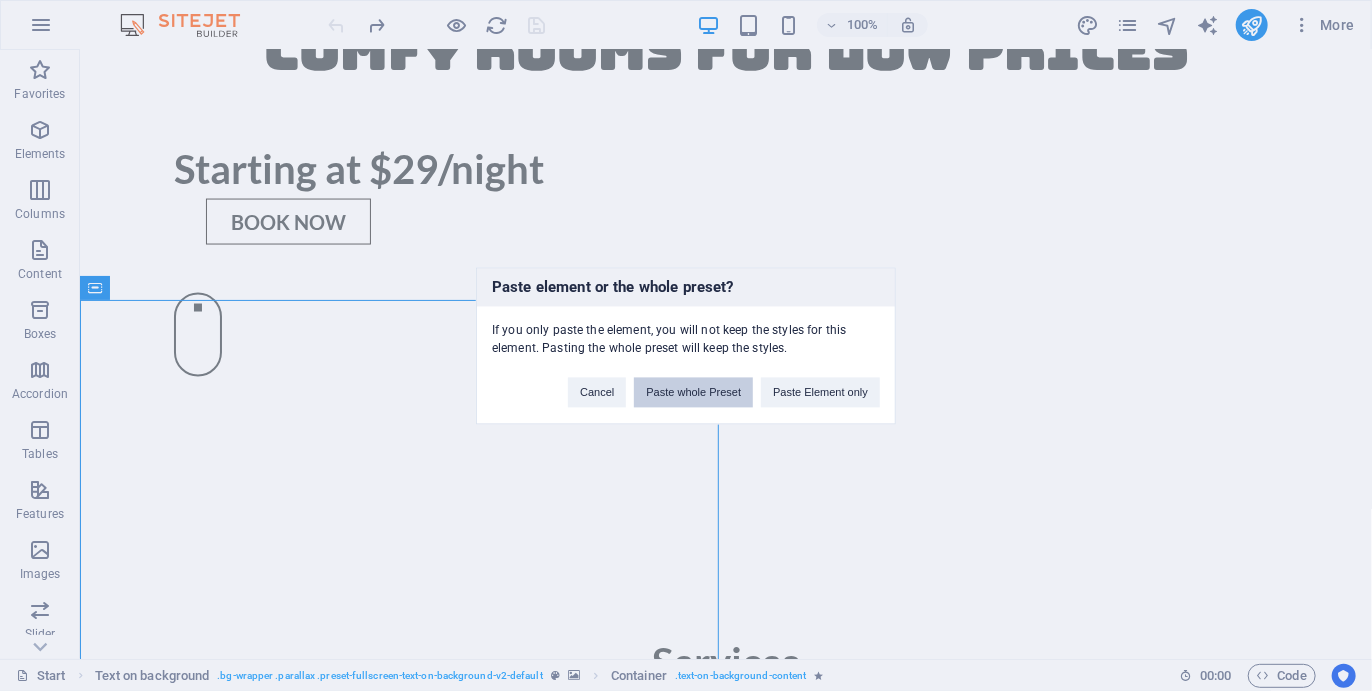 click on "Paste whole Preset" at bounding box center [693, 392] 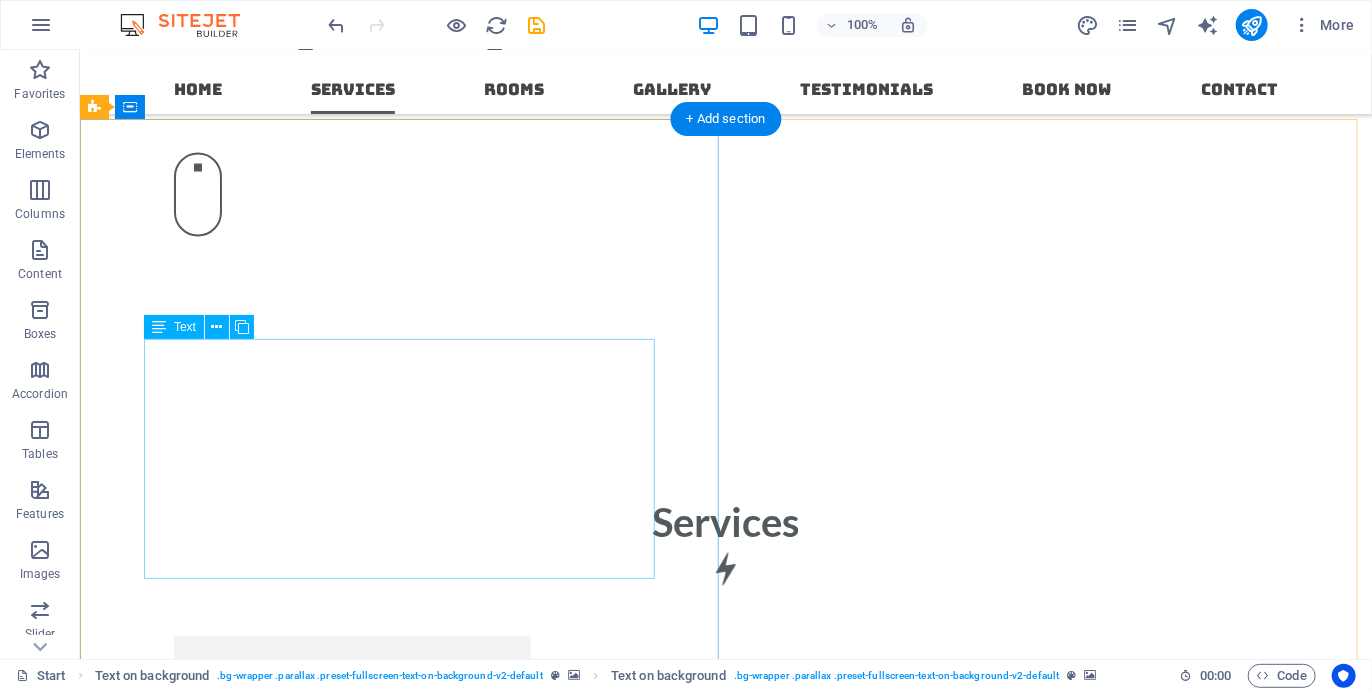 scroll, scrollTop: 1630, scrollLeft: 0, axis: vertical 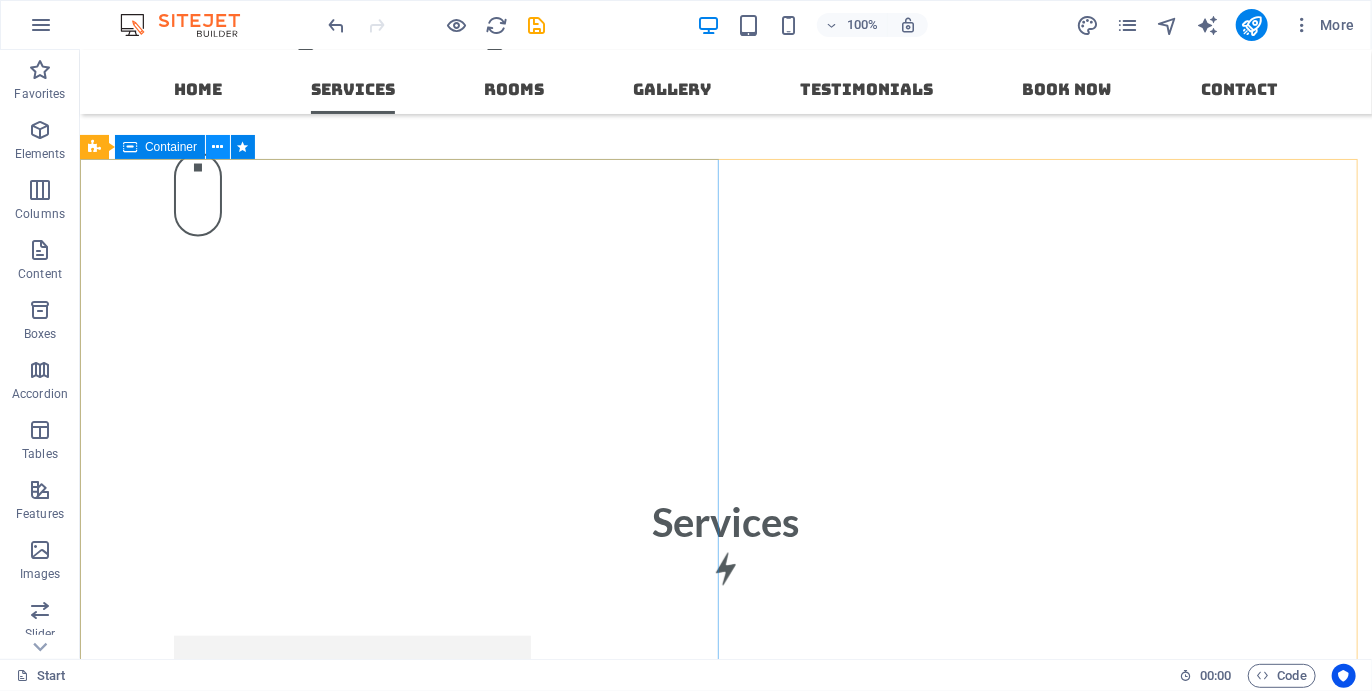 click at bounding box center (218, 147) 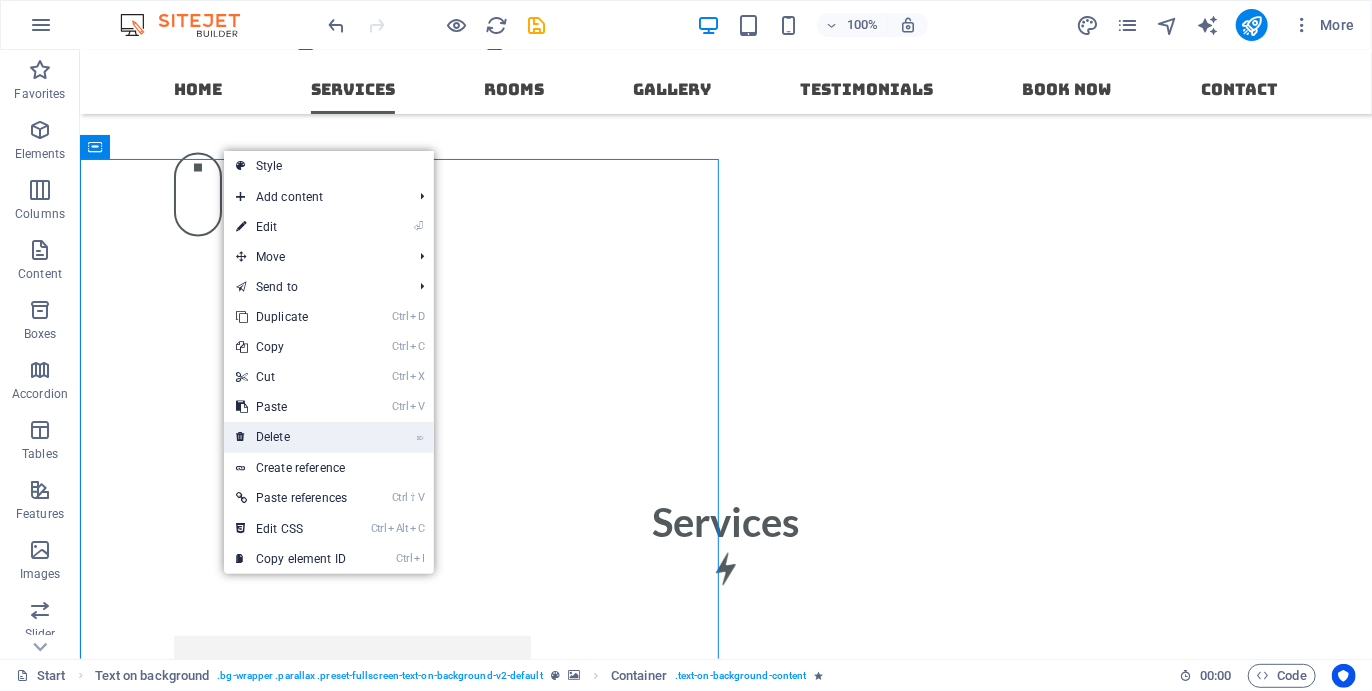 click on "⌦  Delete" at bounding box center (291, 437) 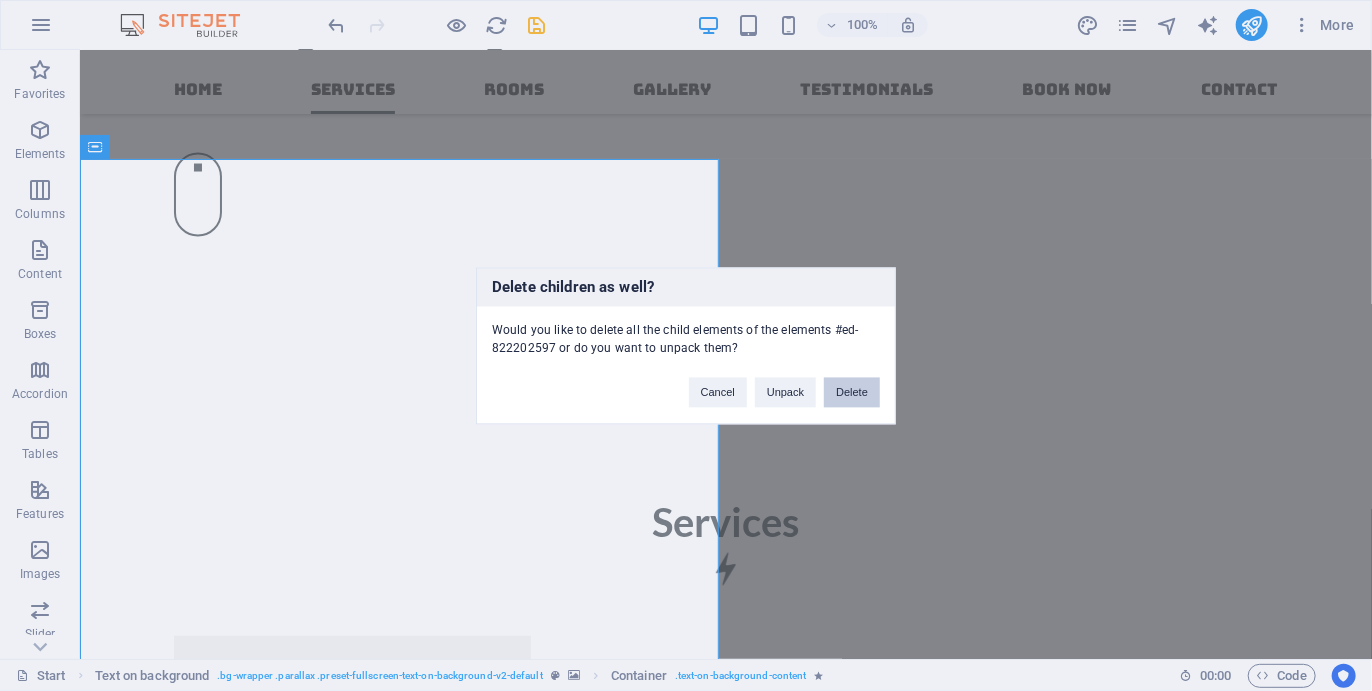 click on "Delete" at bounding box center (852, 392) 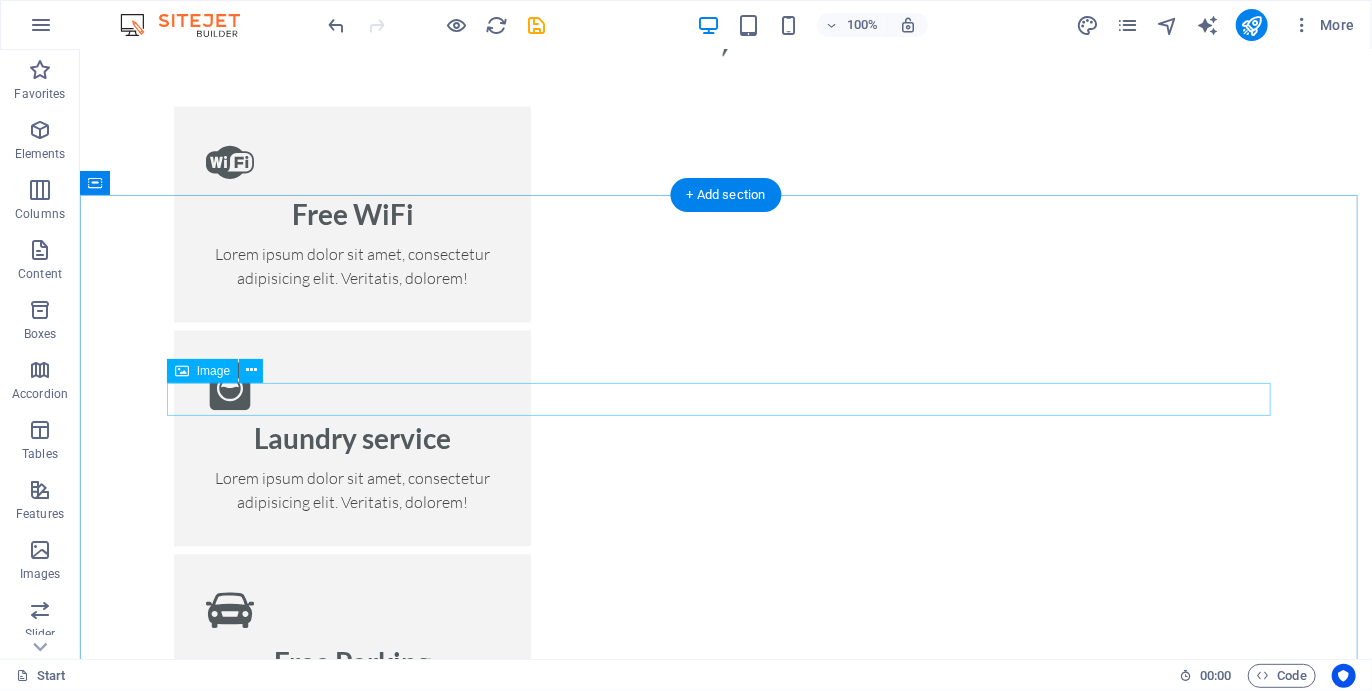 scroll, scrollTop: 2161, scrollLeft: 0, axis: vertical 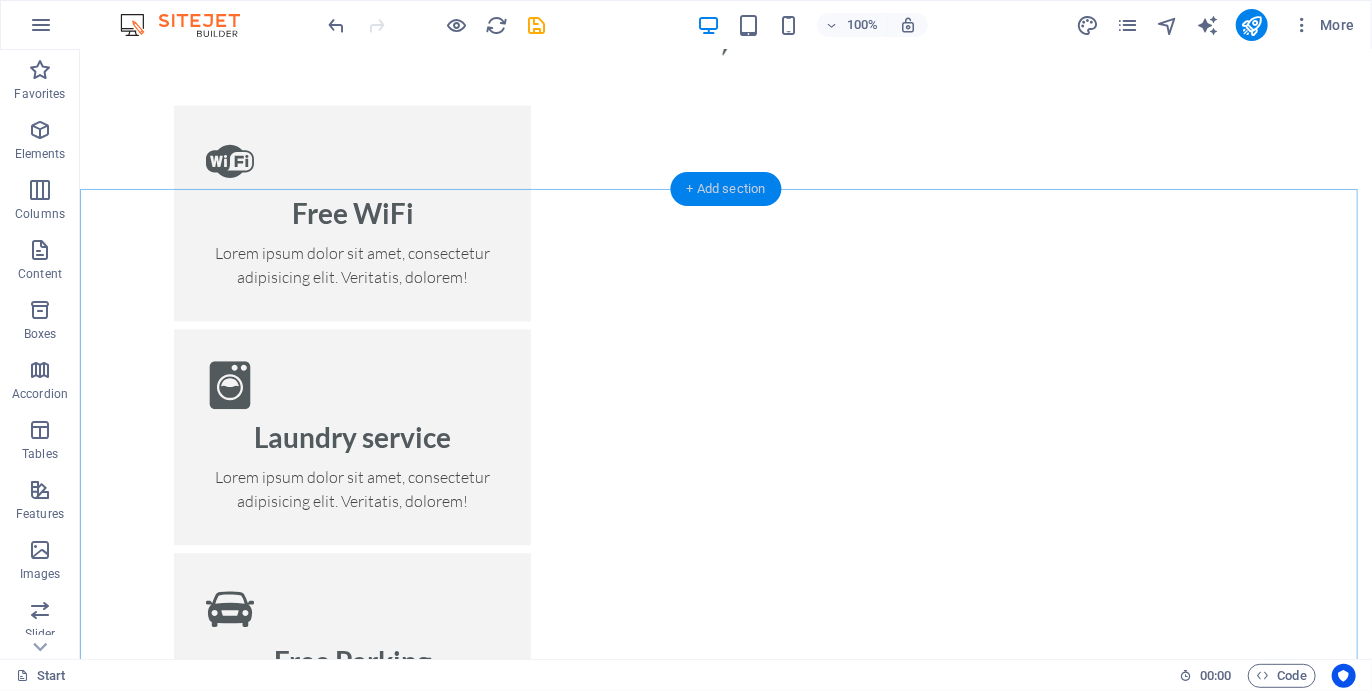 click on "+ Add section" at bounding box center [726, 189] 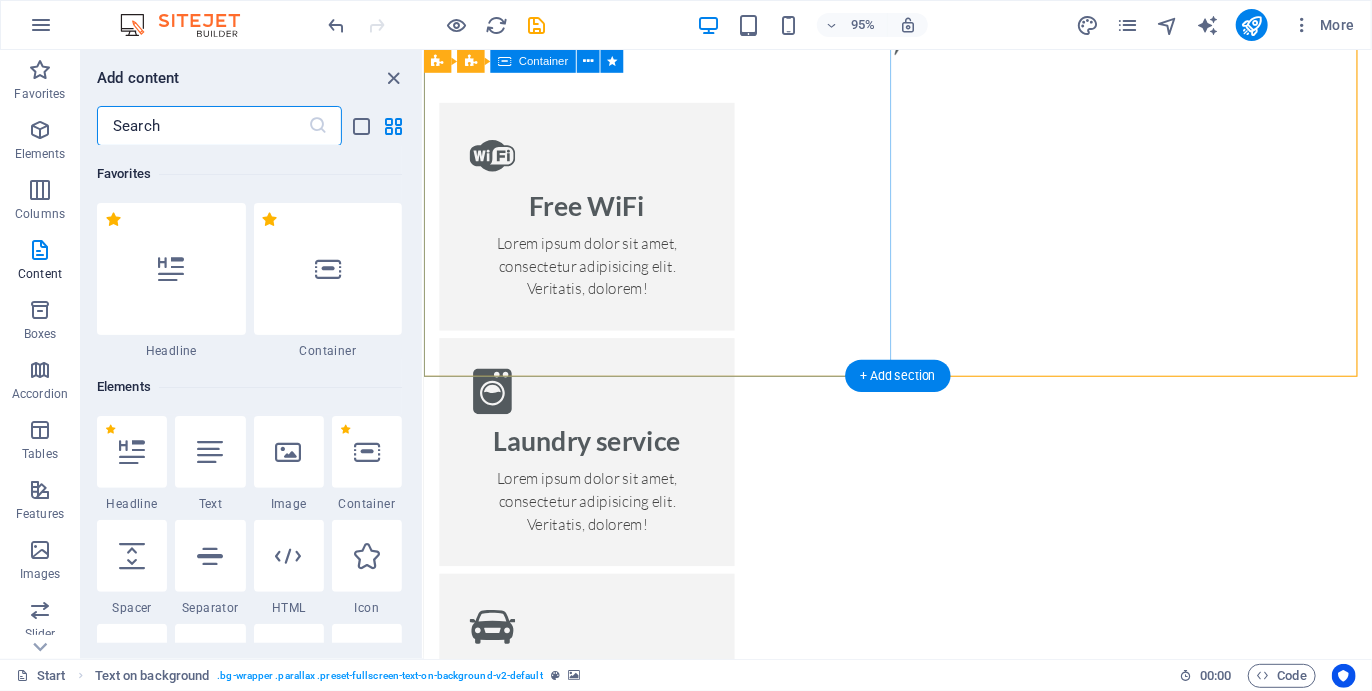 scroll, scrollTop: 2059, scrollLeft: 0, axis: vertical 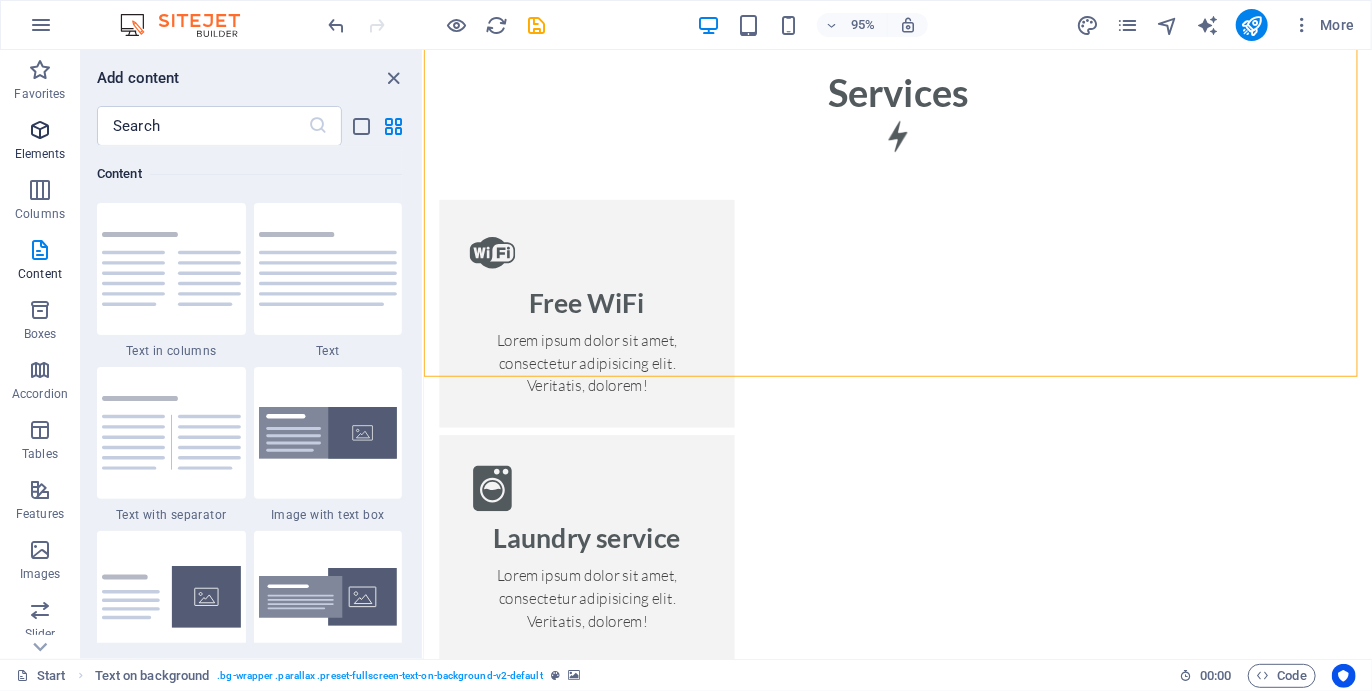 click at bounding box center [40, 130] 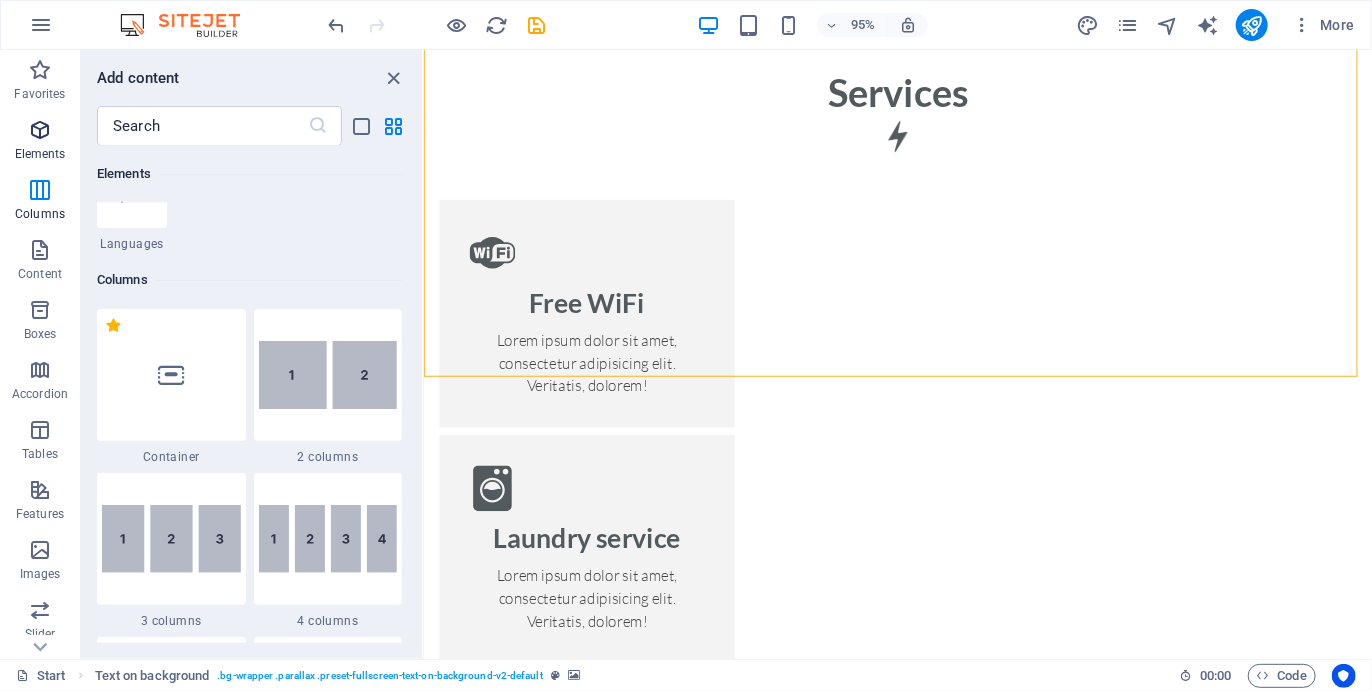 scroll, scrollTop: 212, scrollLeft: 0, axis: vertical 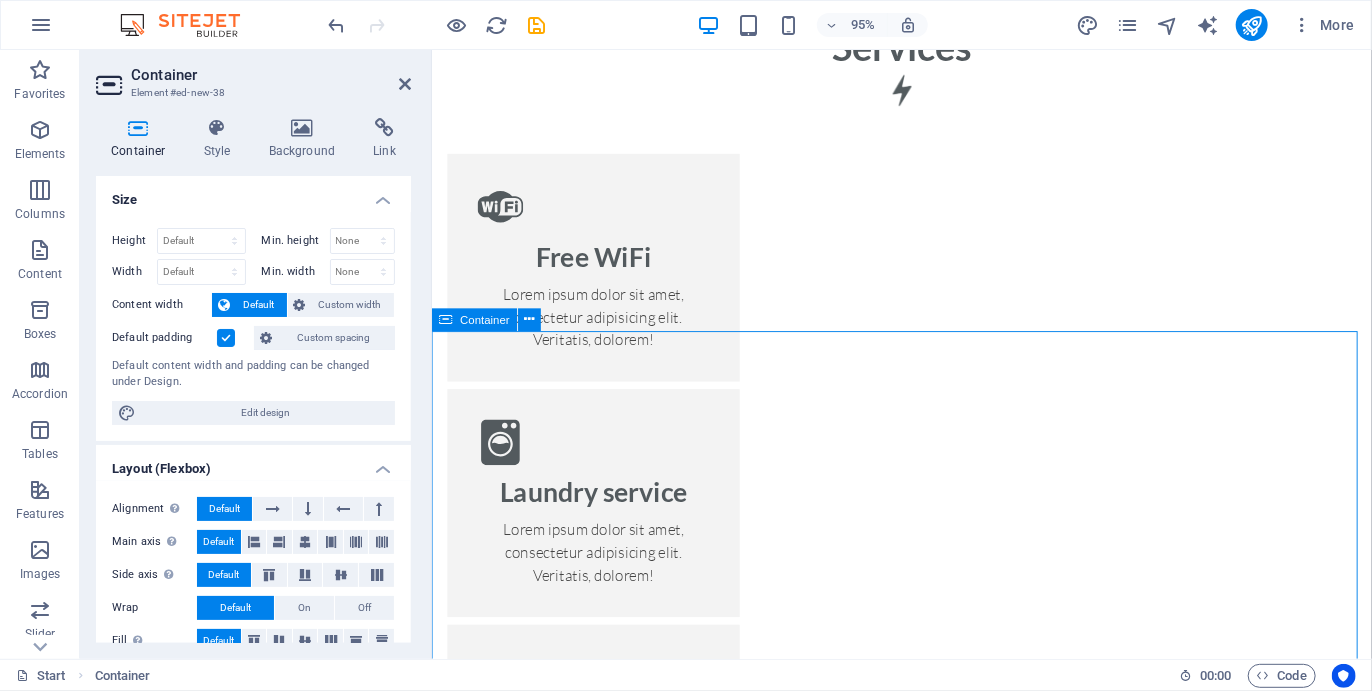 click on "Drop content here or  Add elements  Paste clipboard" at bounding box center [925, 3754] 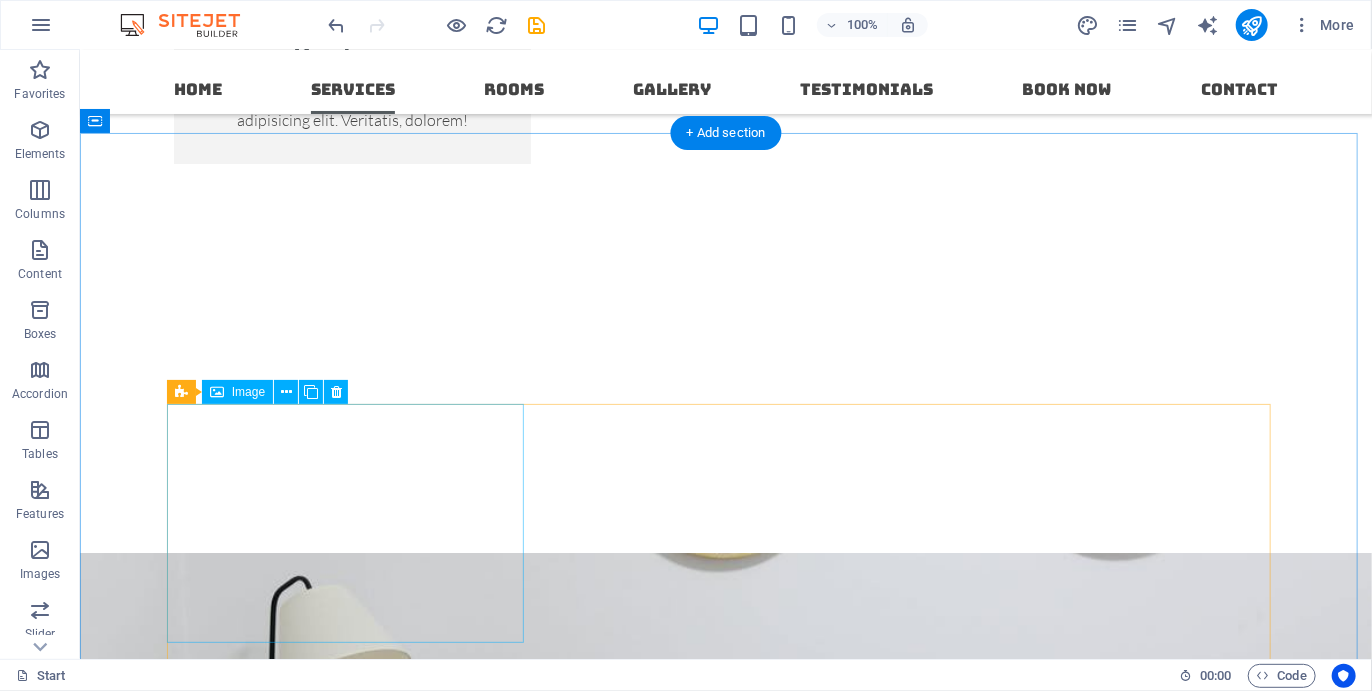 scroll, scrollTop: 3231, scrollLeft: 0, axis: vertical 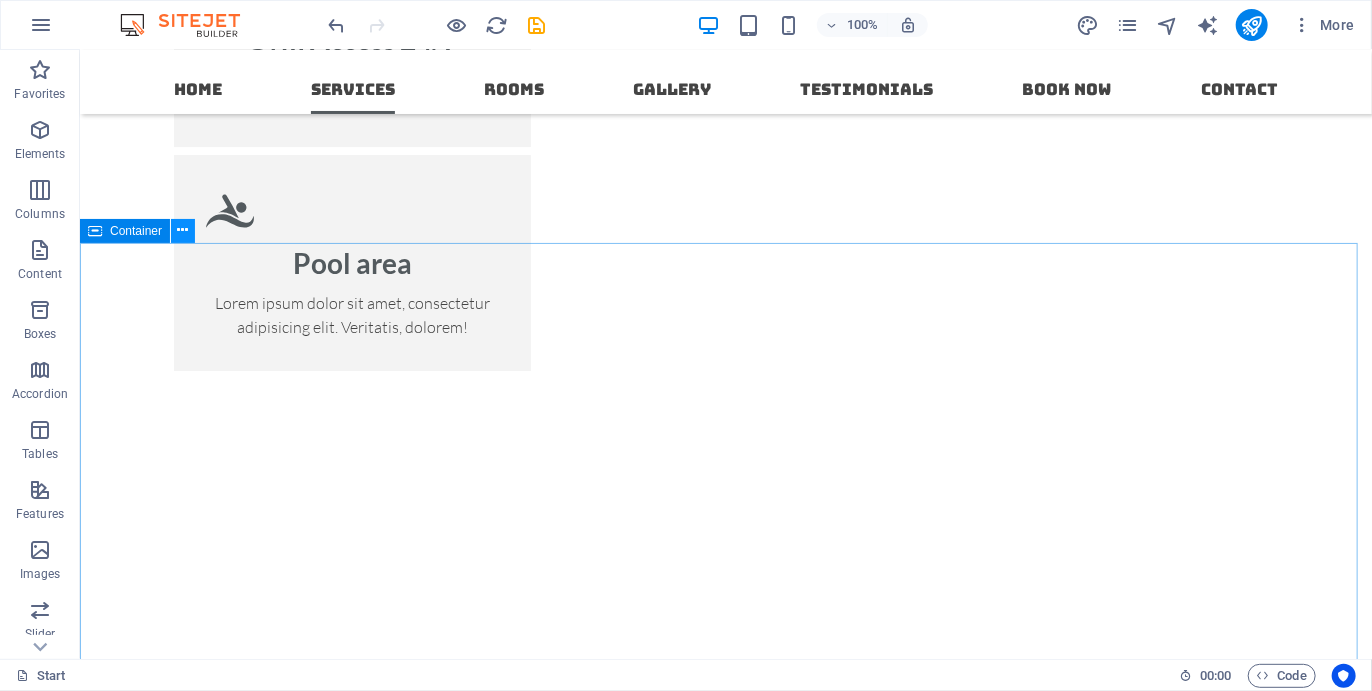 click at bounding box center [183, 230] 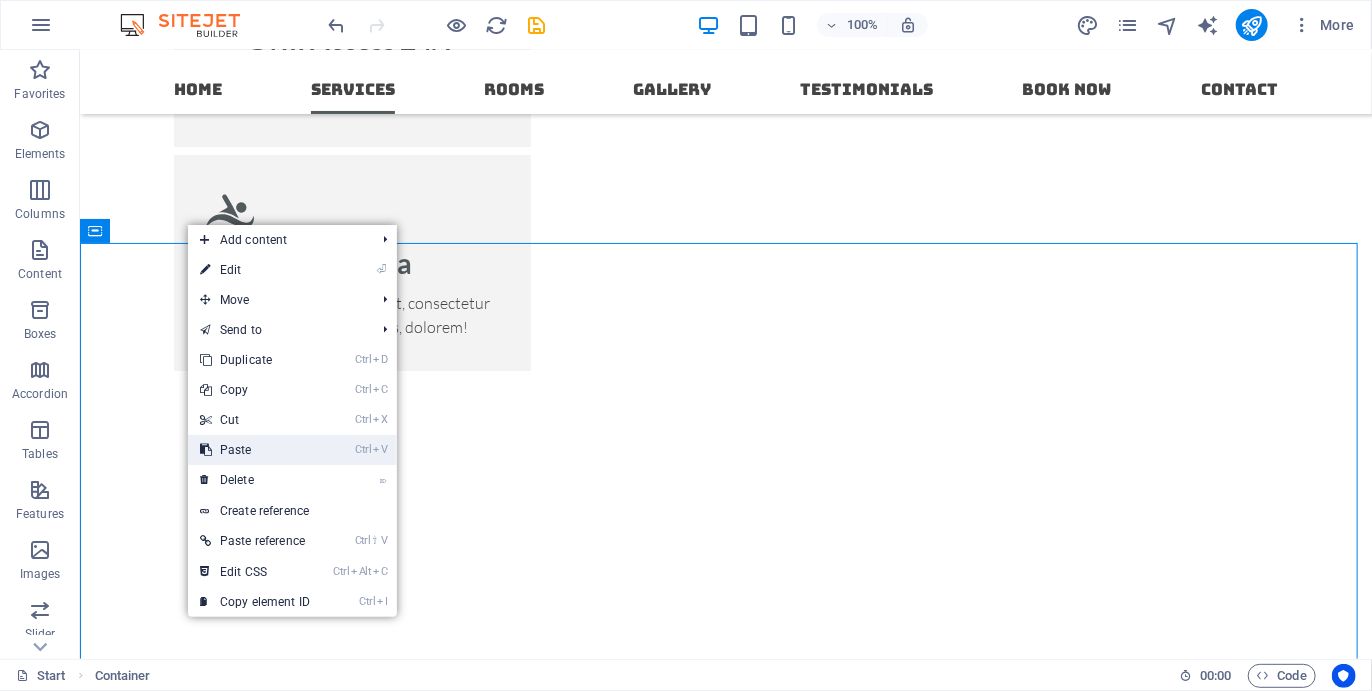 click on "Ctrl V  Paste" at bounding box center [255, 450] 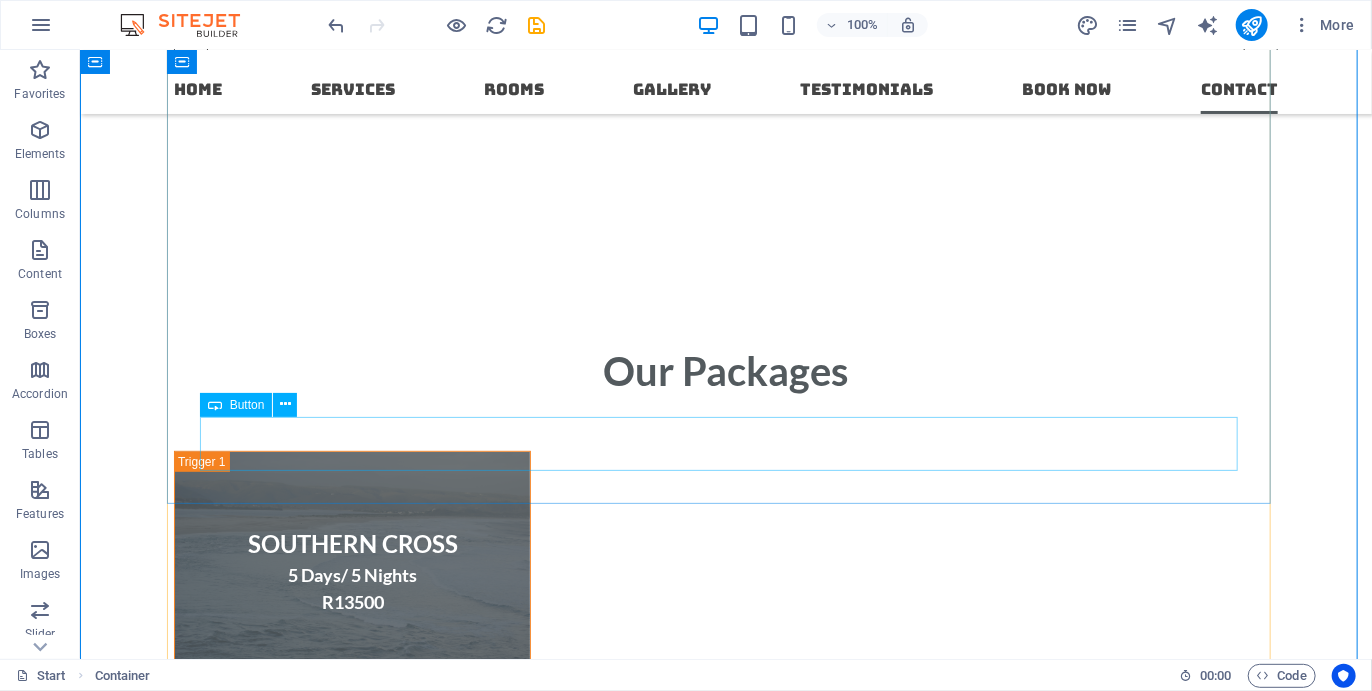 scroll, scrollTop: 10432, scrollLeft: 0, axis: vertical 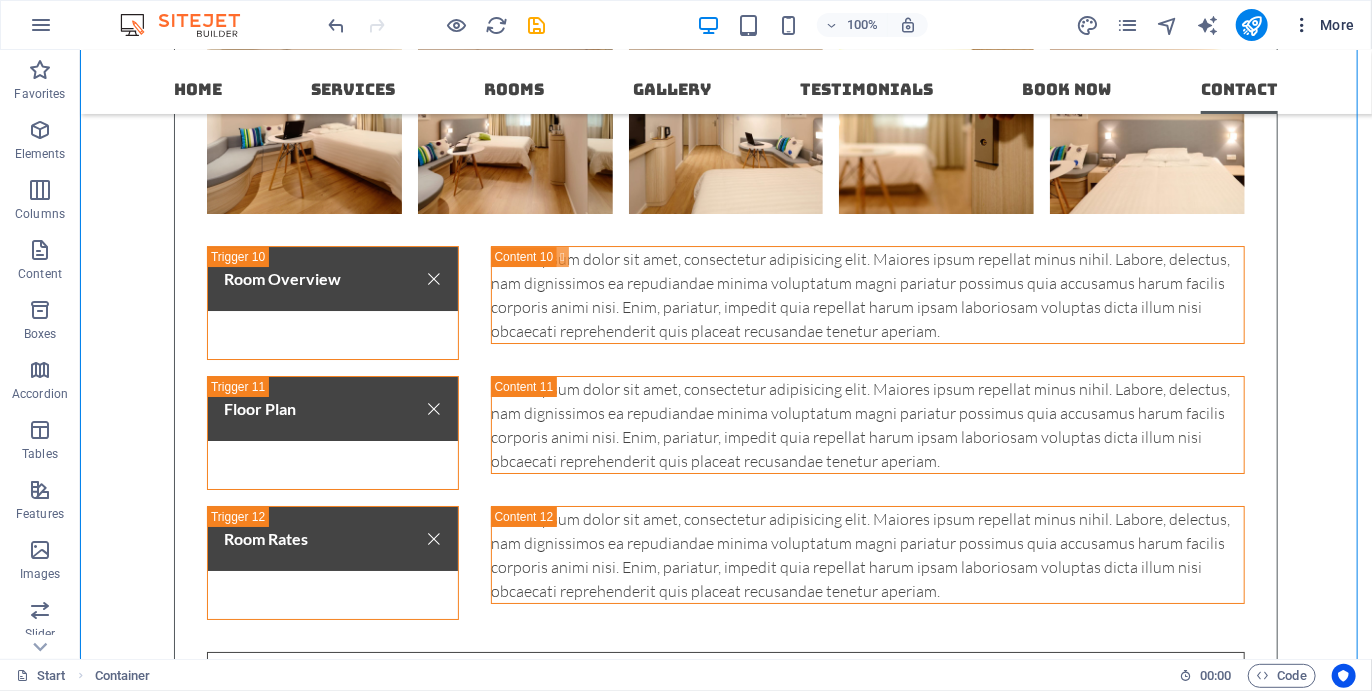 click at bounding box center [1302, 25] 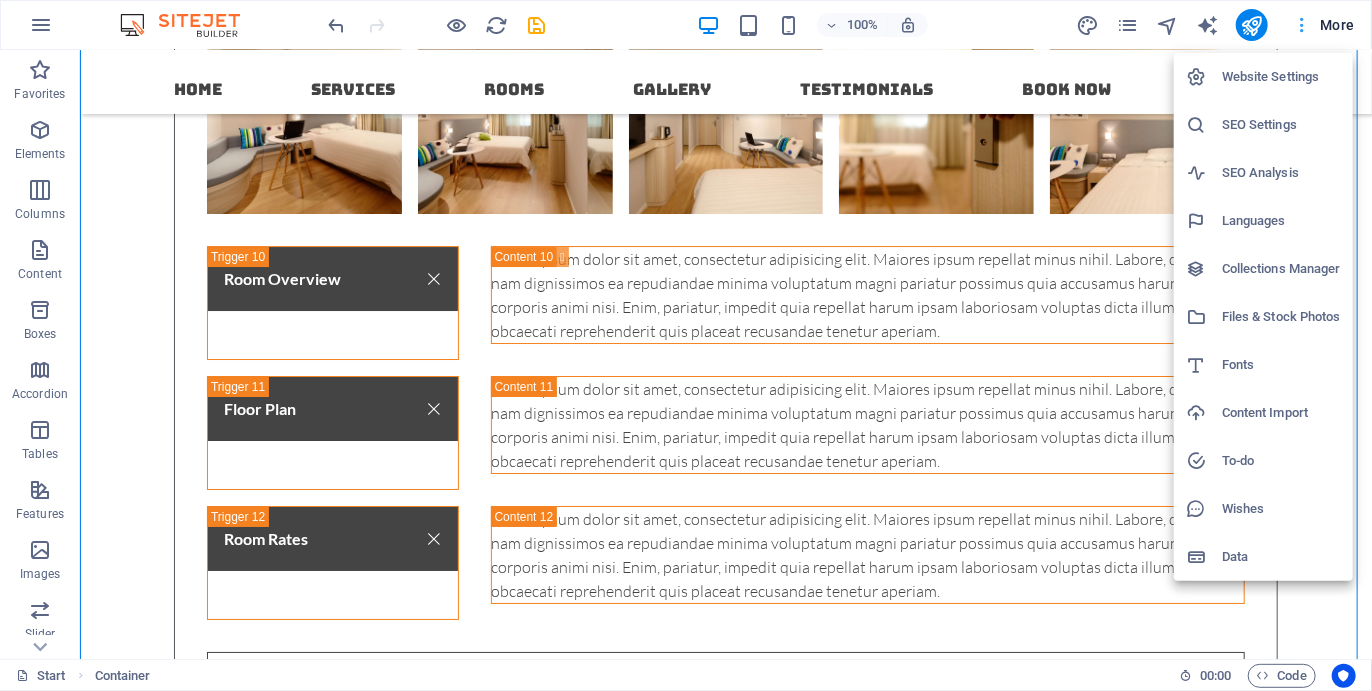 click at bounding box center [686, 345] 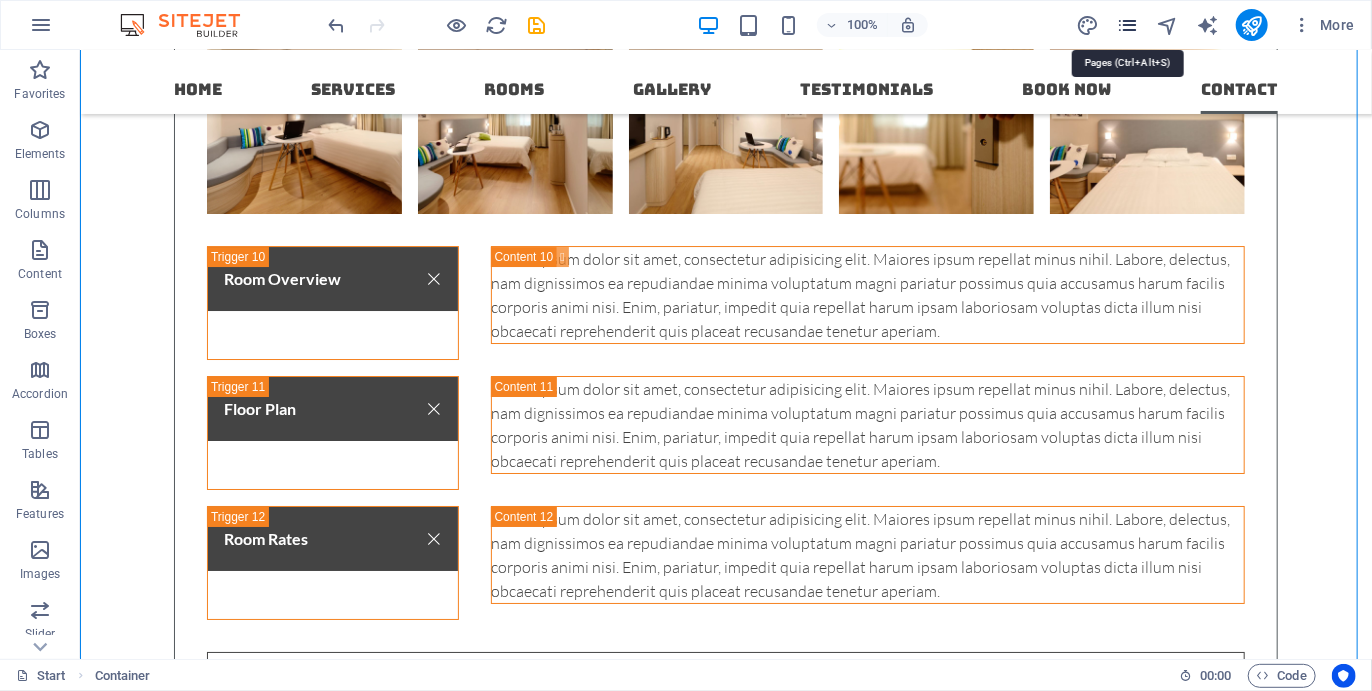 click at bounding box center (1127, 25) 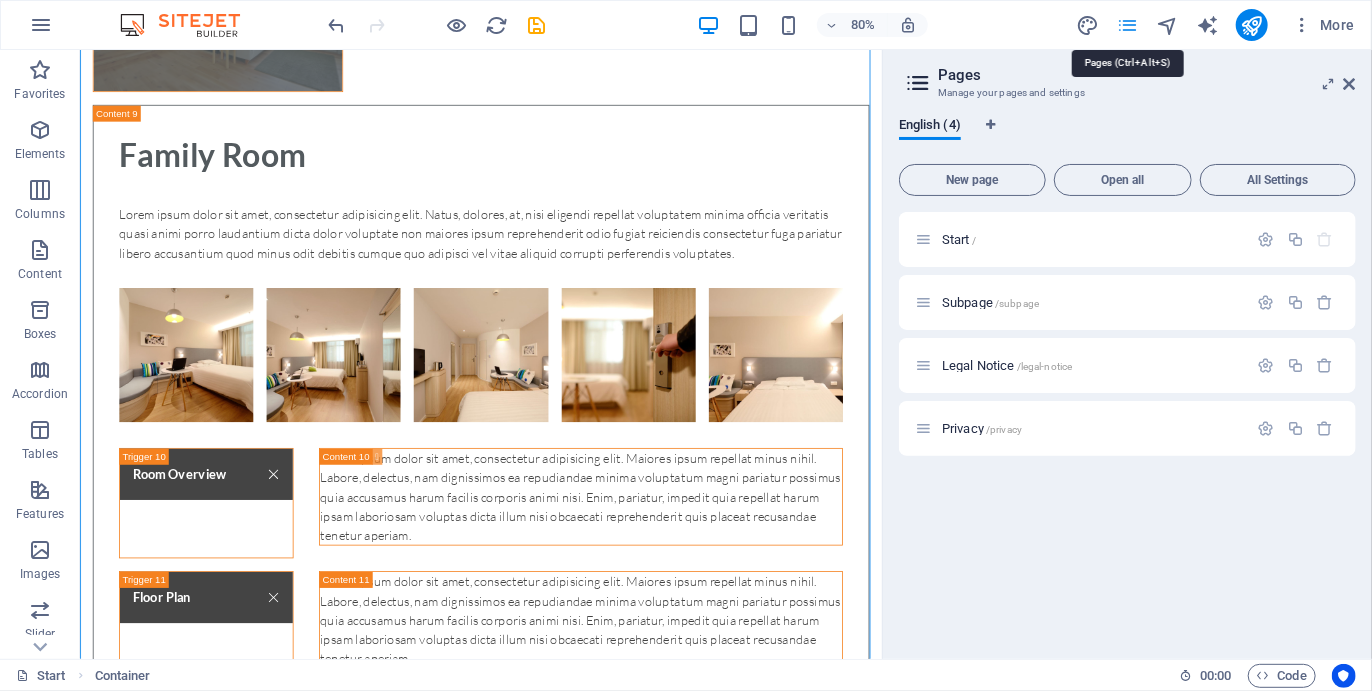 click at bounding box center (1127, 25) 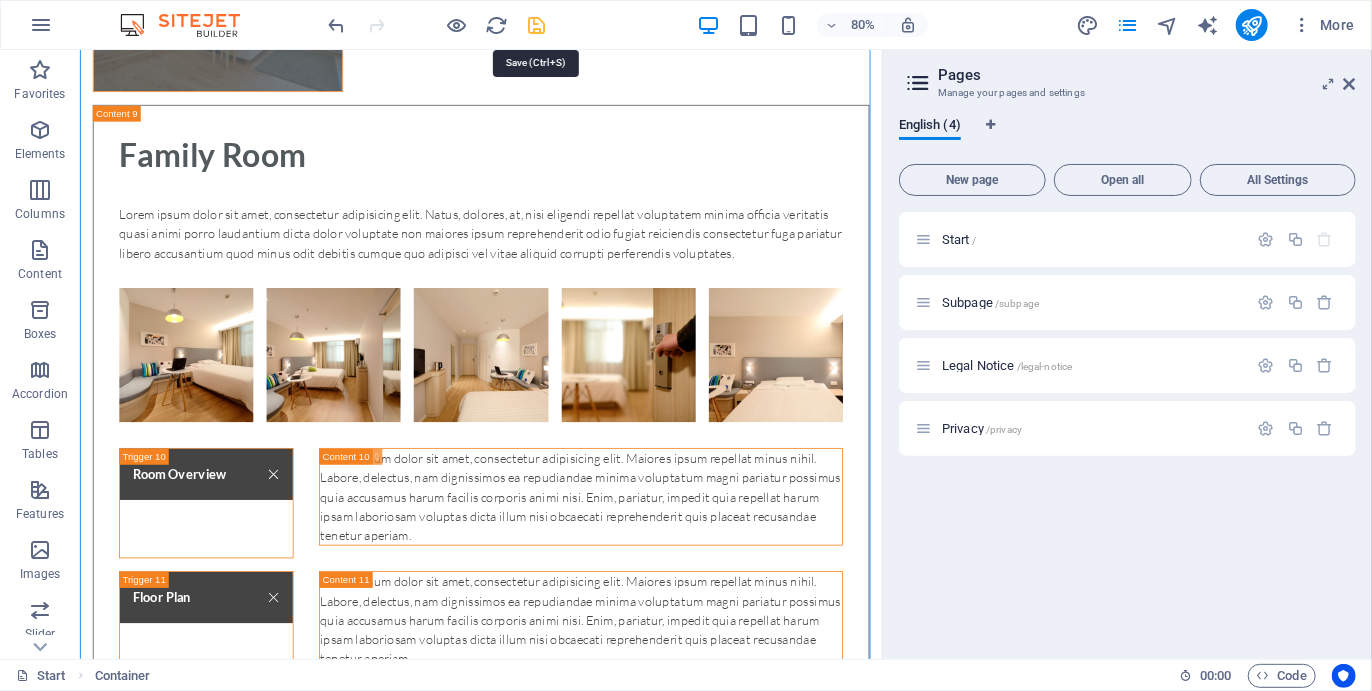 click at bounding box center (537, 25) 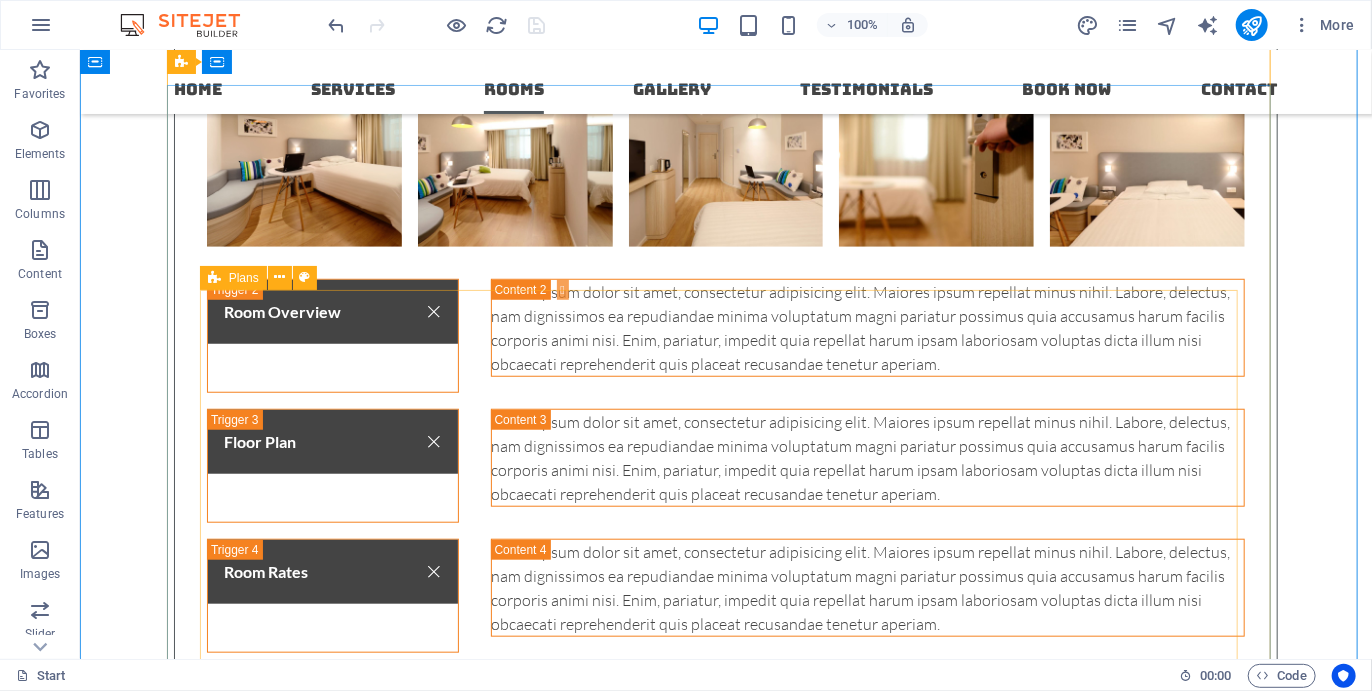 scroll, scrollTop: 7770, scrollLeft: 0, axis: vertical 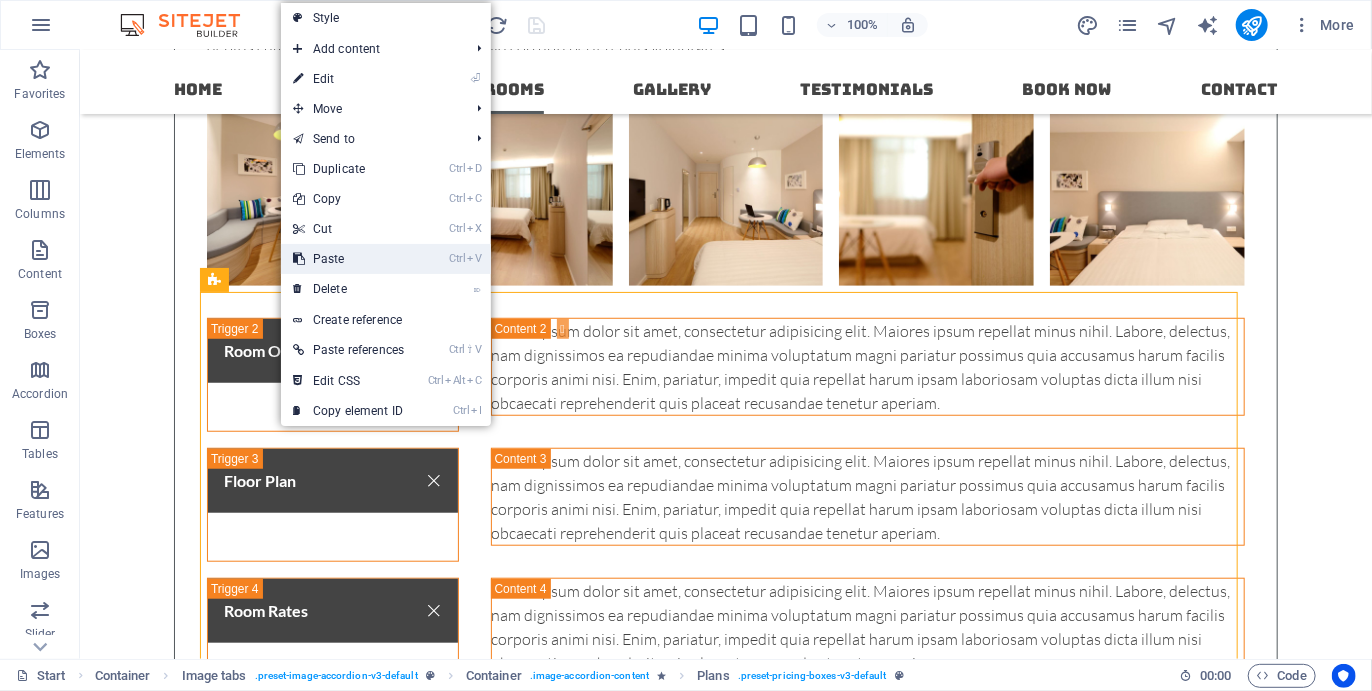 click on "Ctrl V  Paste" at bounding box center (348, 259) 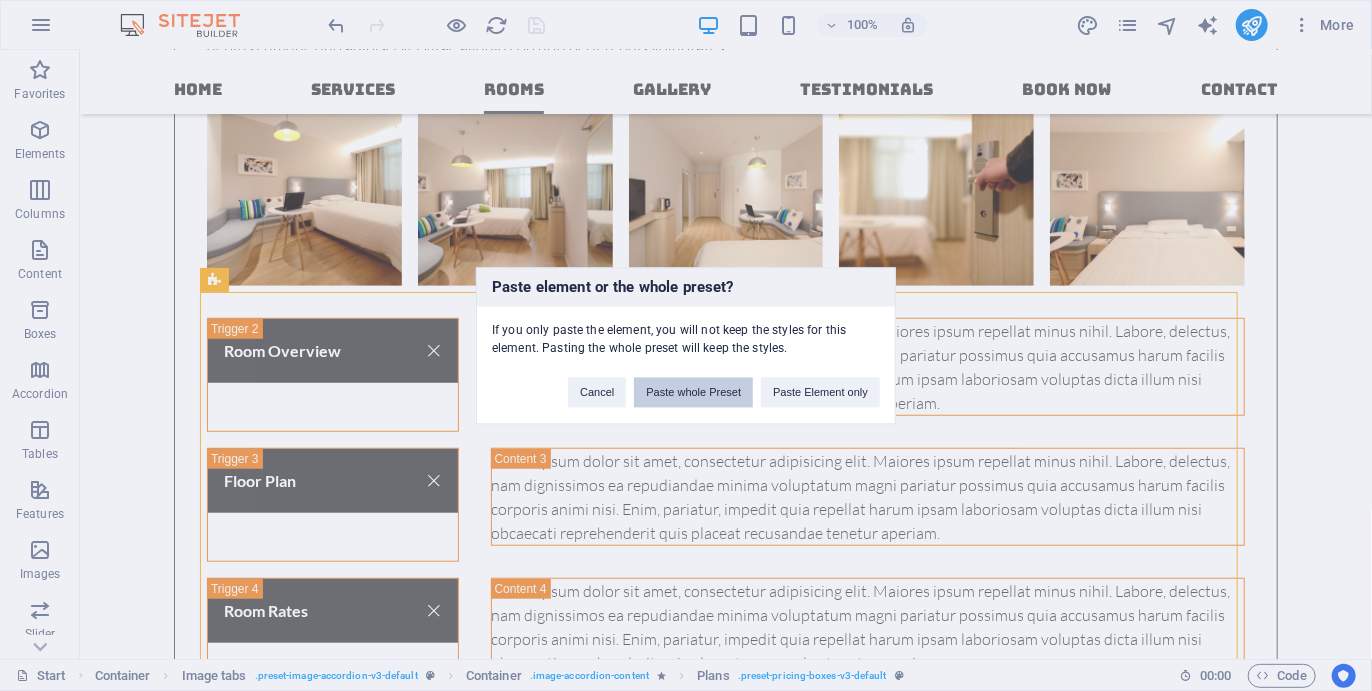 click on "Paste whole Preset" at bounding box center [693, 392] 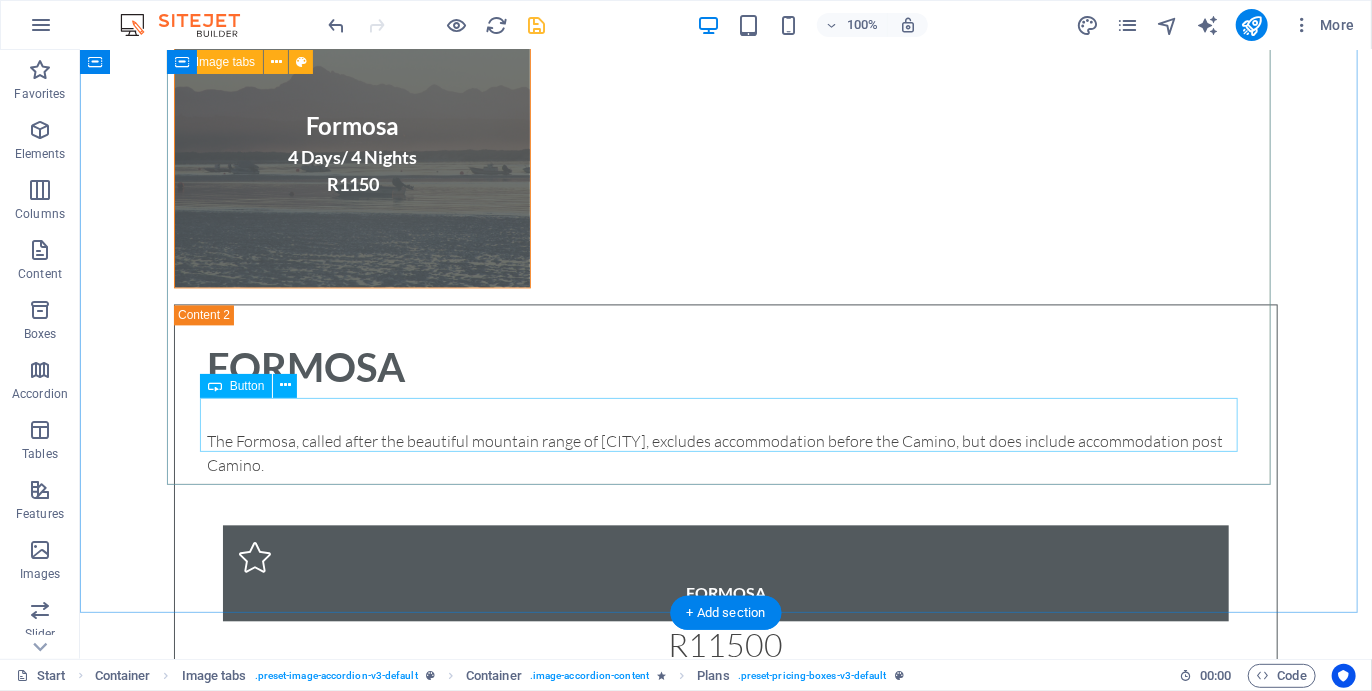 scroll, scrollTop: 12740, scrollLeft: 0, axis: vertical 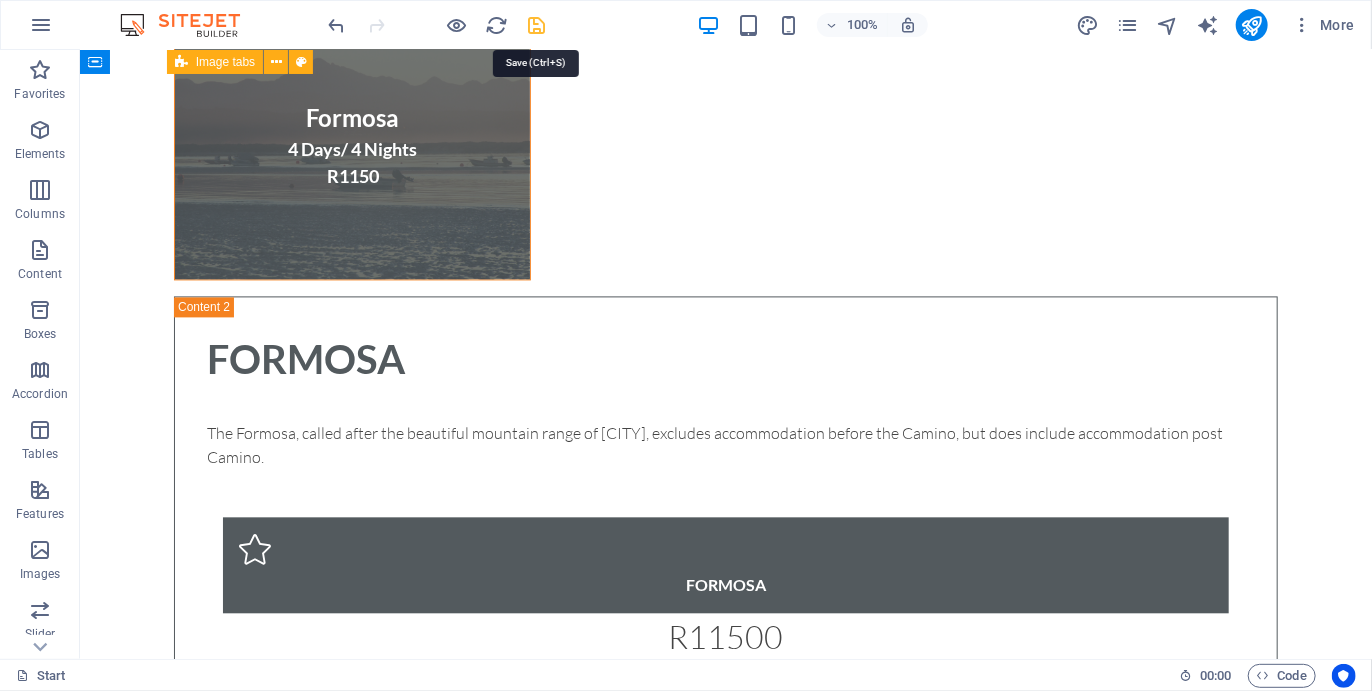 click at bounding box center [537, 25] 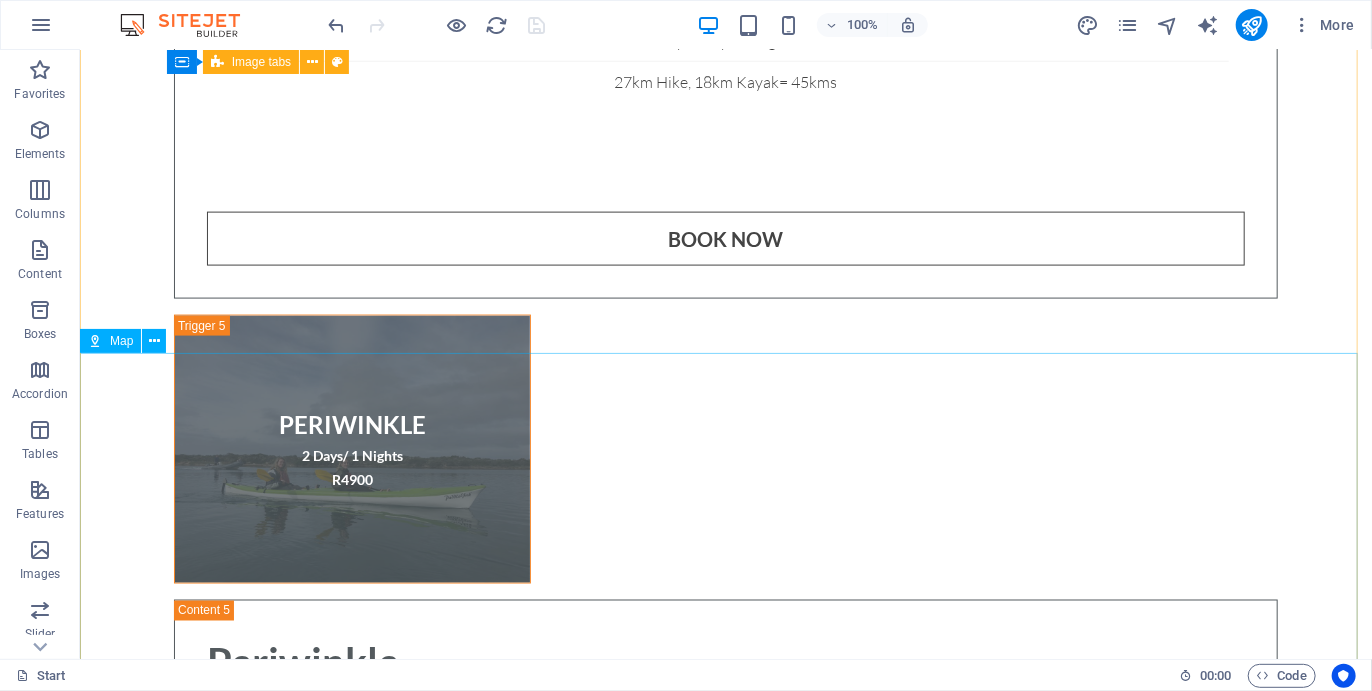 scroll, scrollTop: 16036, scrollLeft: 0, axis: vertical 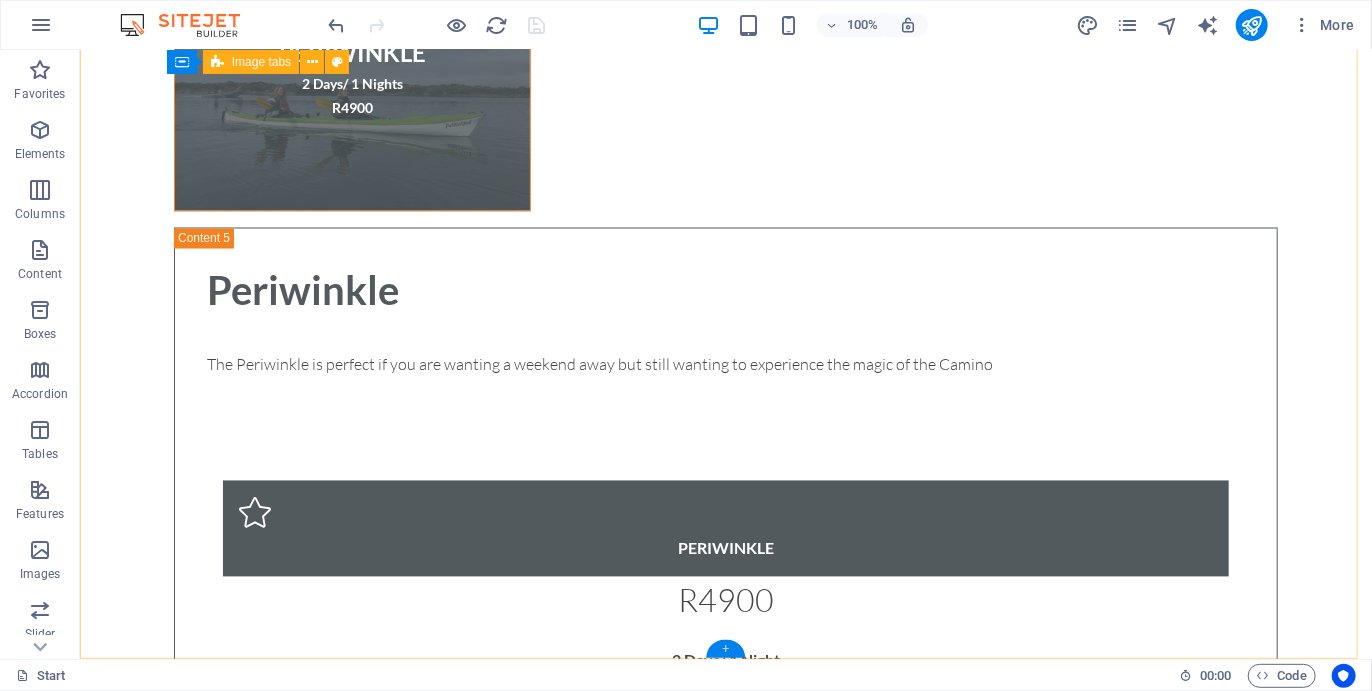 click on "+" at bounding box center [725, 649] 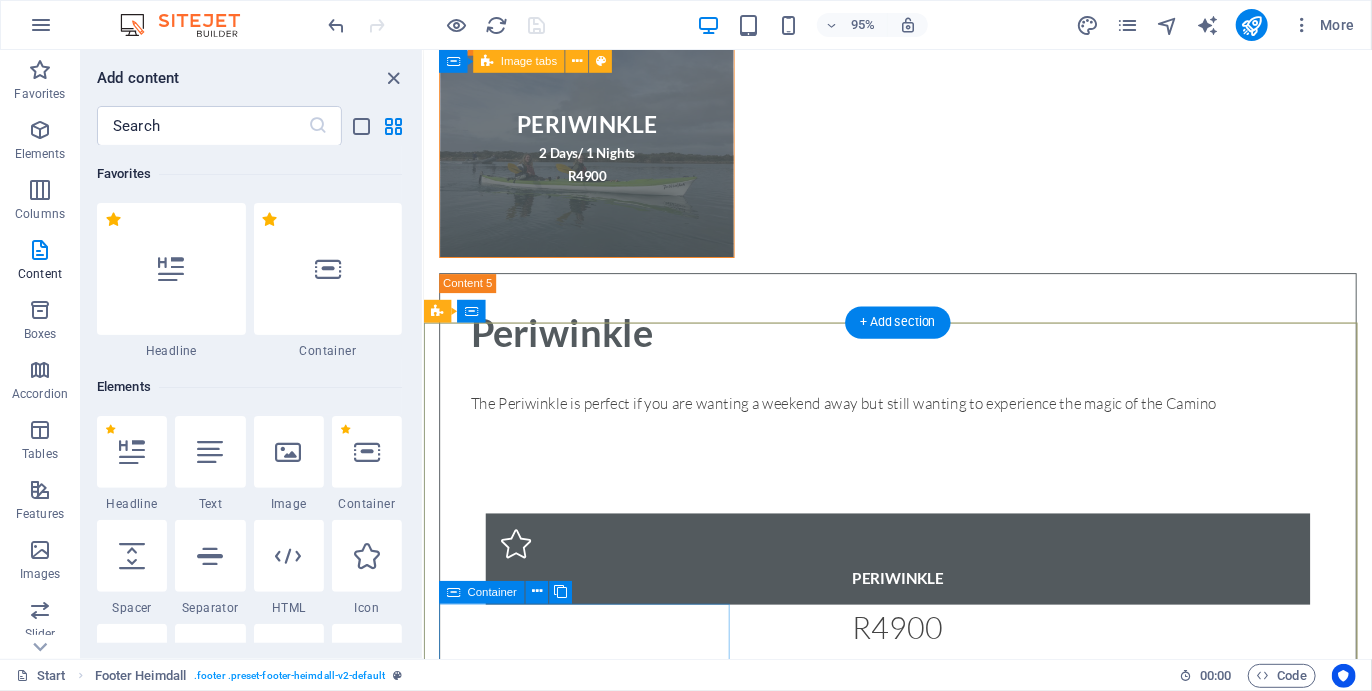 scroll, scrollTop: 15494, scrollLeft: 0, axis: vertical 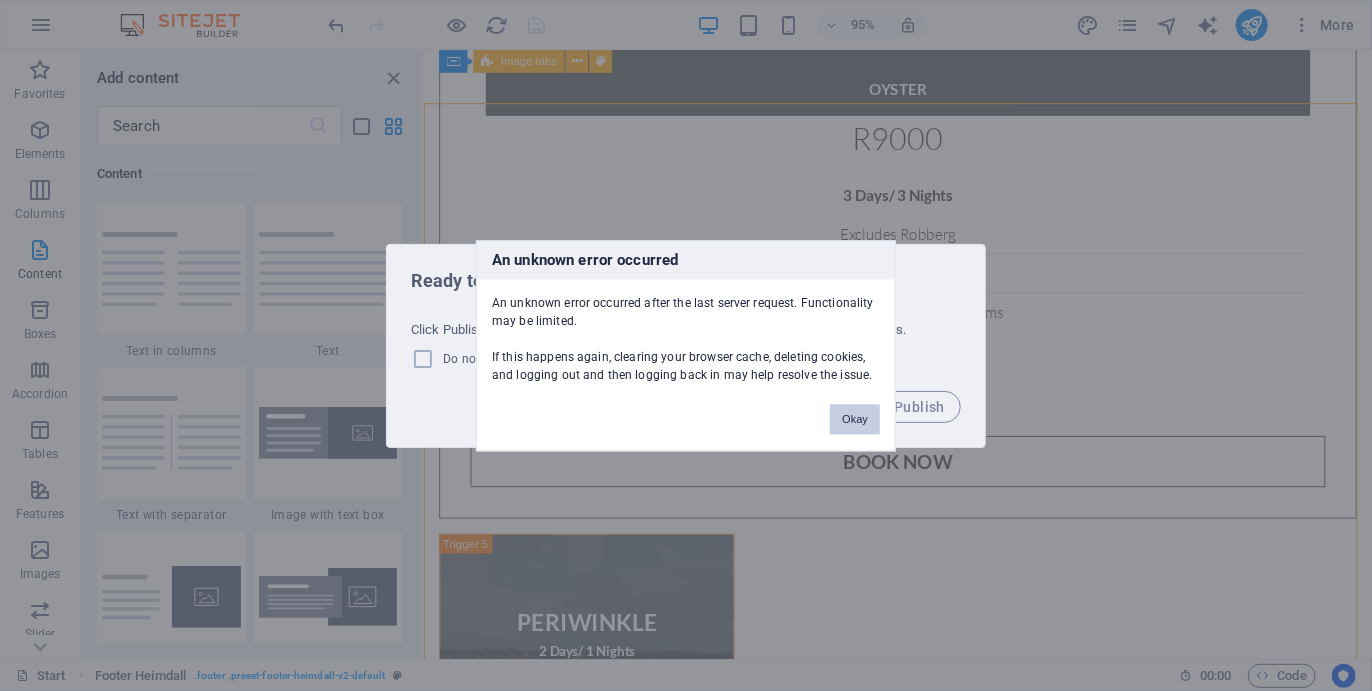 click on "Okay" at bounding box center [855, 419] 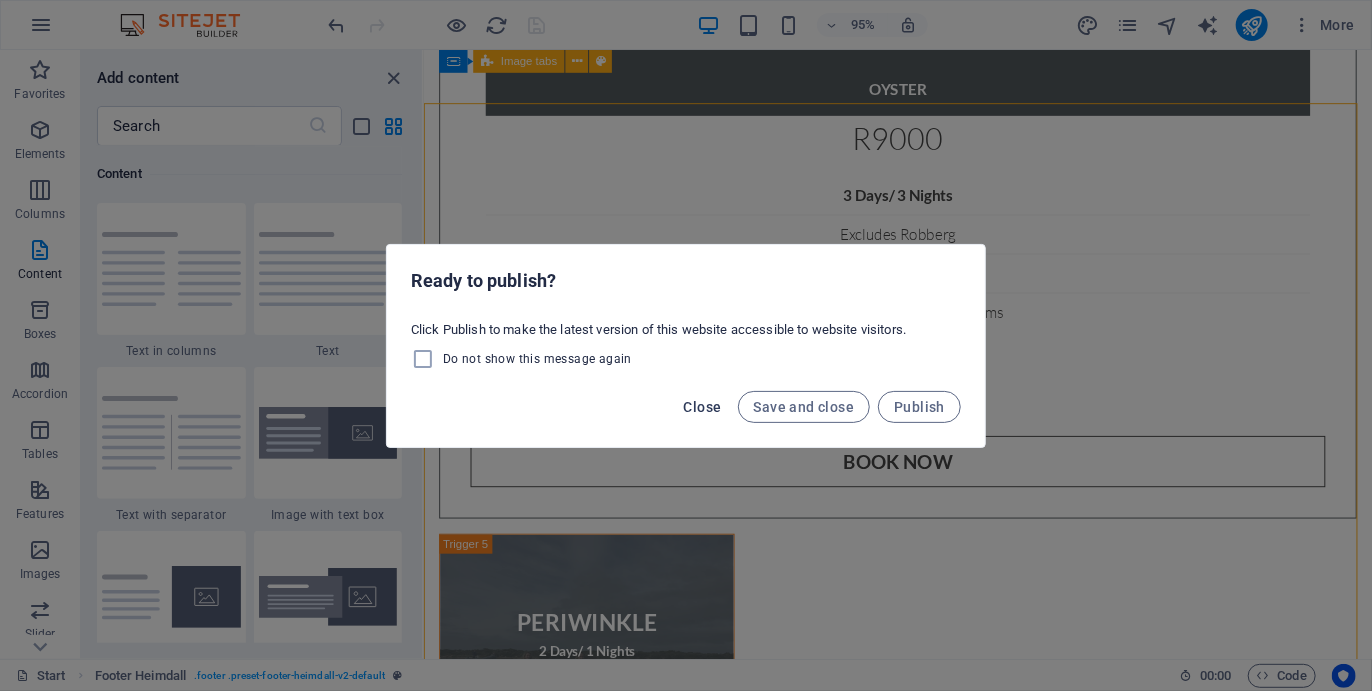 click on "Close" at bounding box center (703, 407) 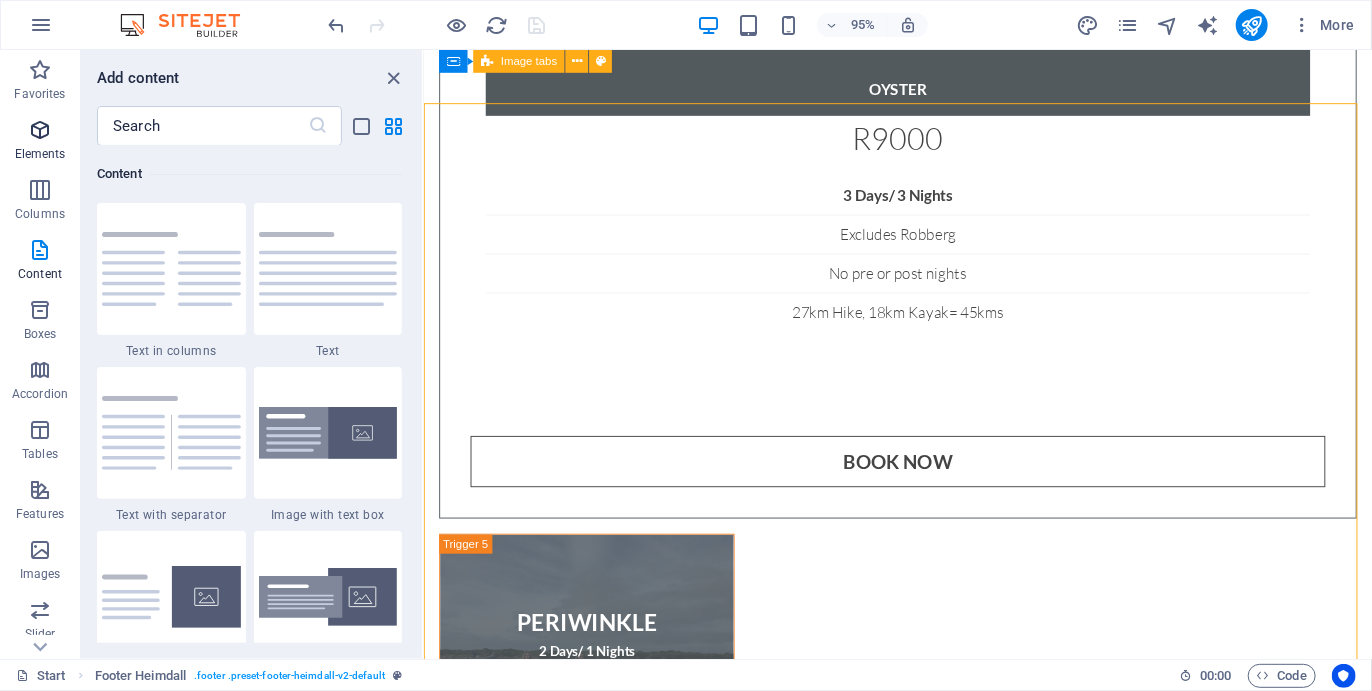 click at bounding box center [40, 130] 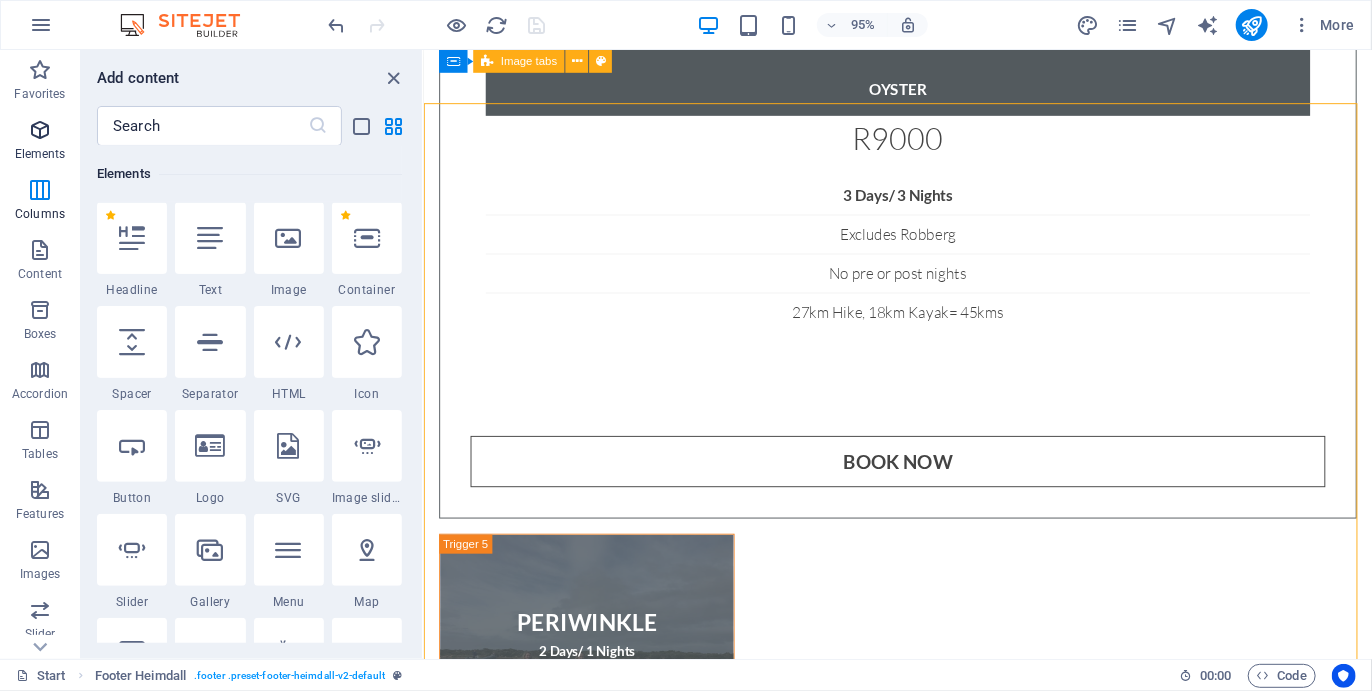 scroll, scrollTop: 212, scrollLeft: 0, axis: vertical 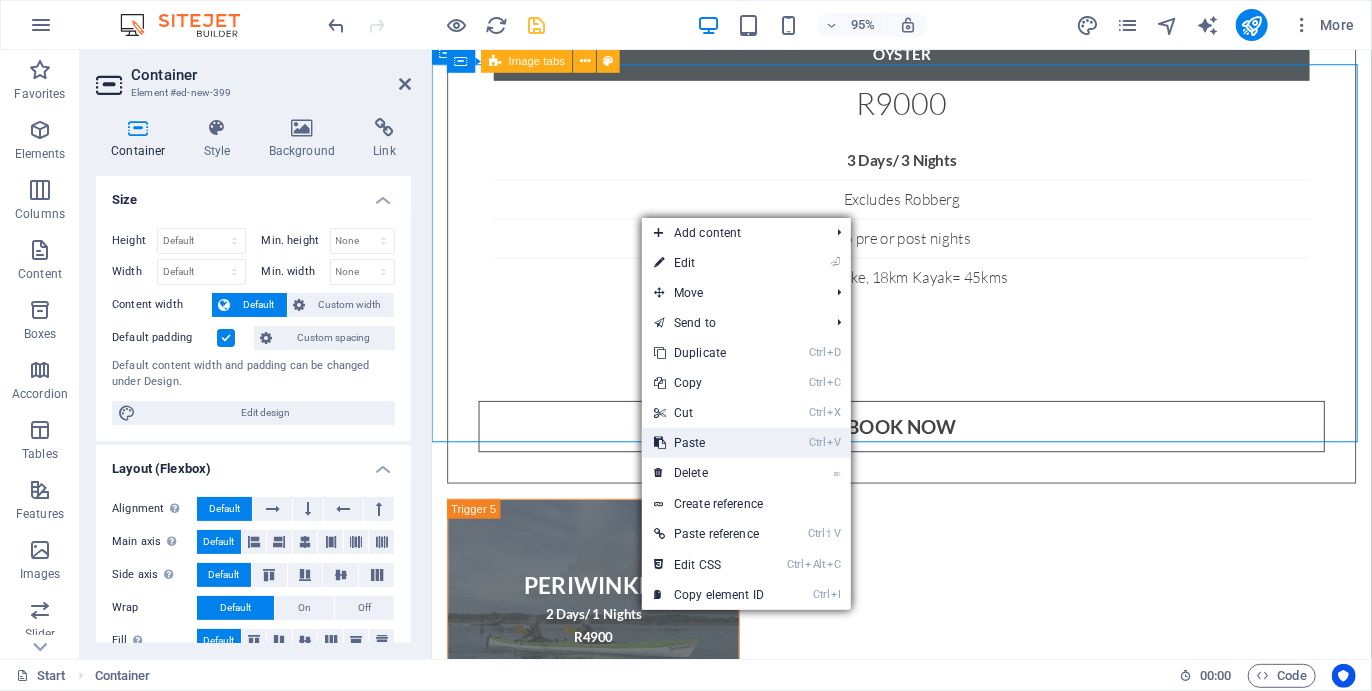 click on "Ctrl V  Paste" at bounding box center [709, 443] 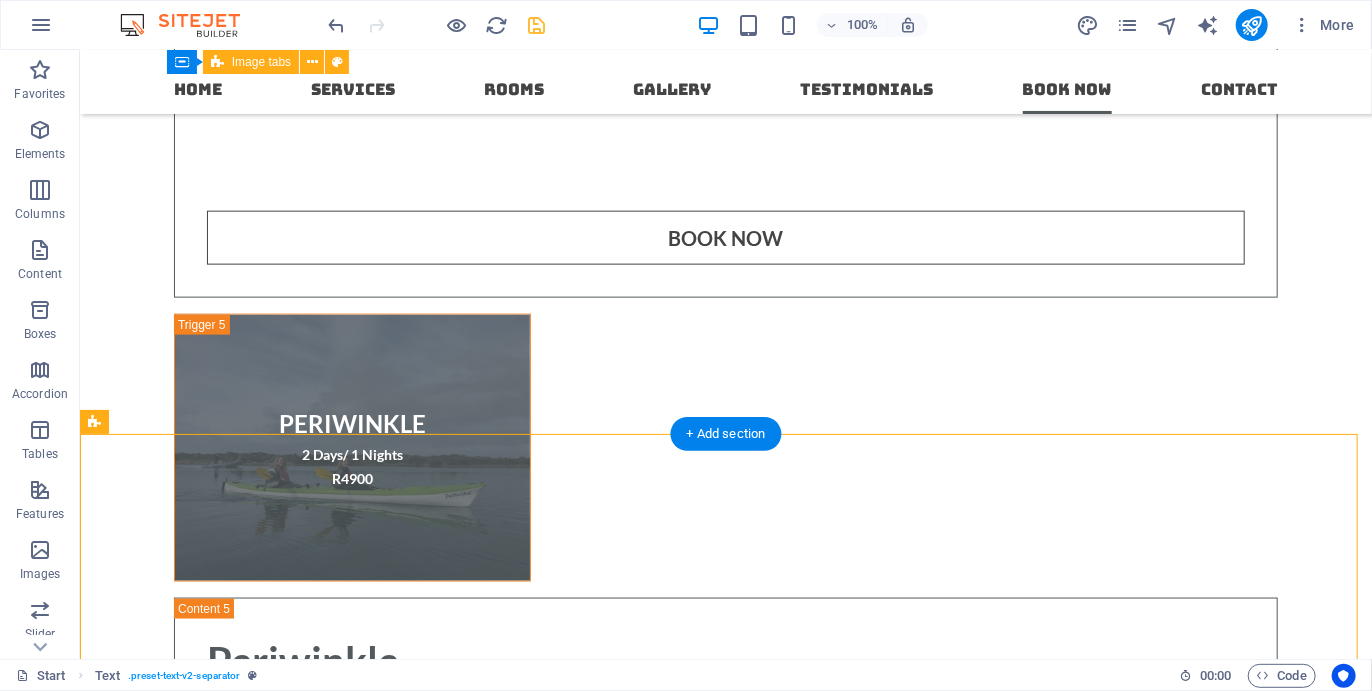 scroll, scrollTop: 15500, scrollLeft: 0, axis: vertical 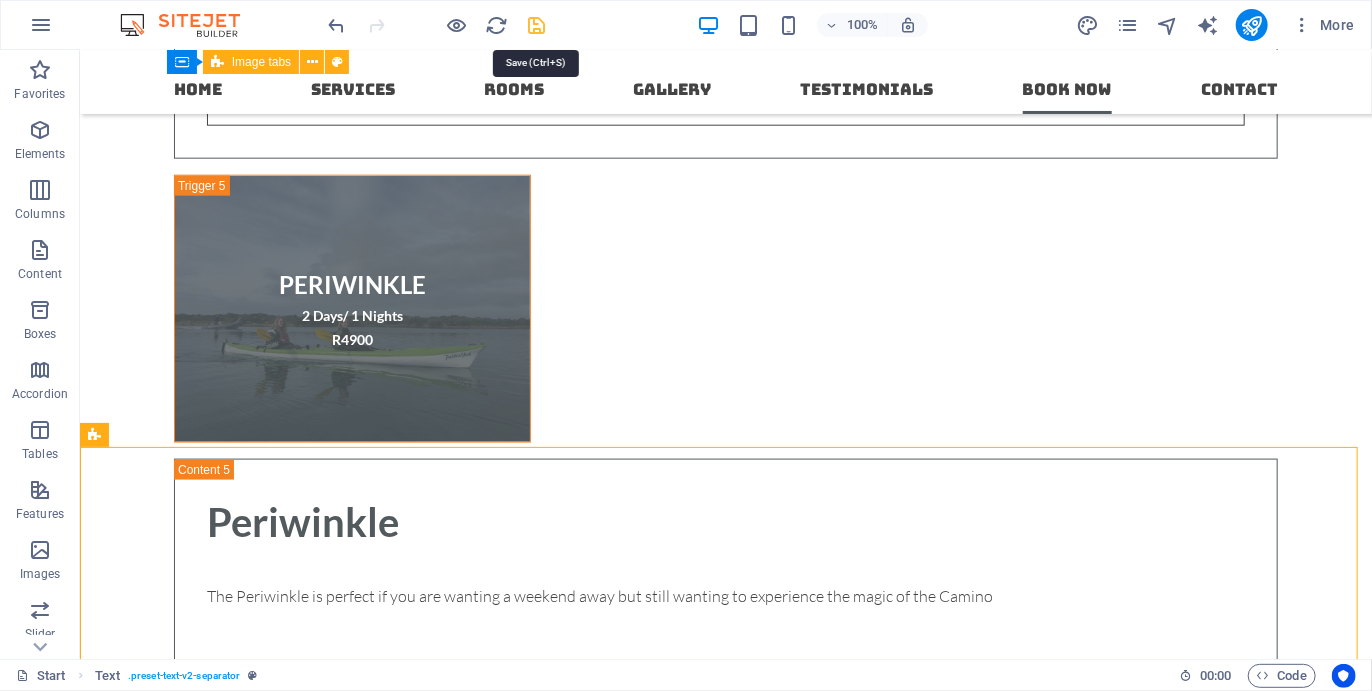 click at bounding box center (537, 25) 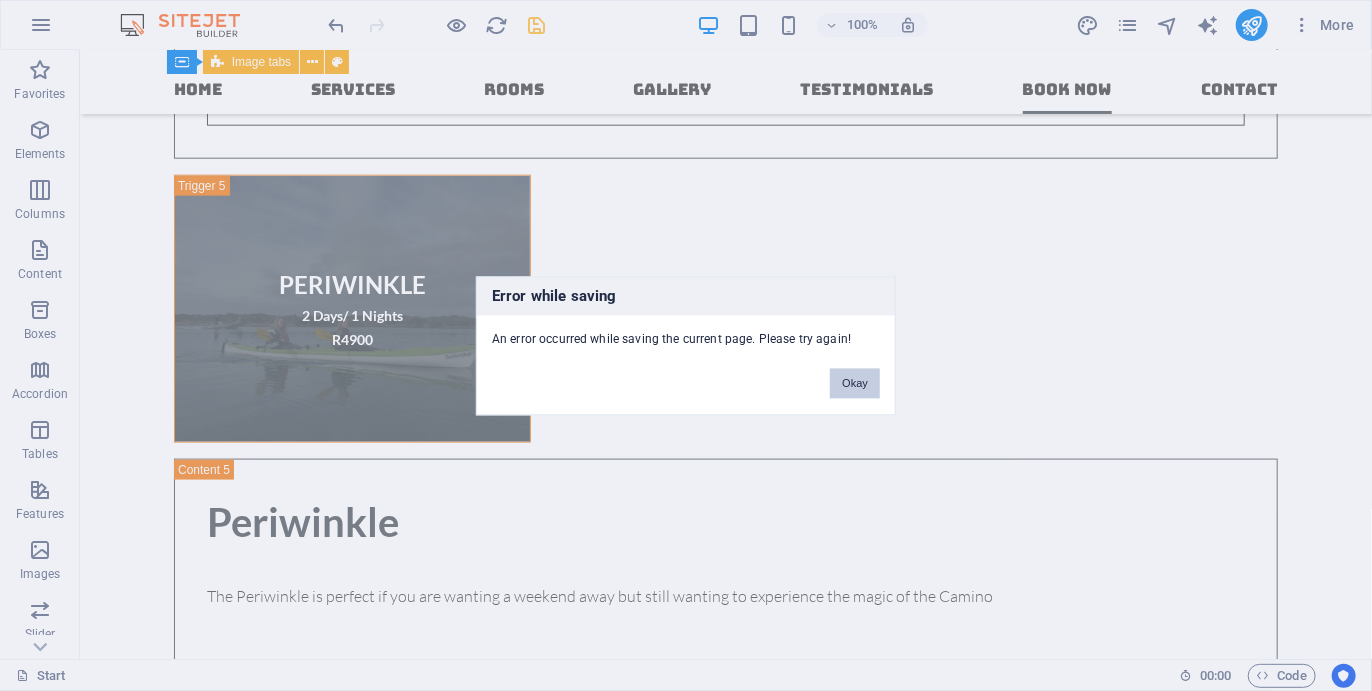 click on "Okay" at bounding box center (855, 383) 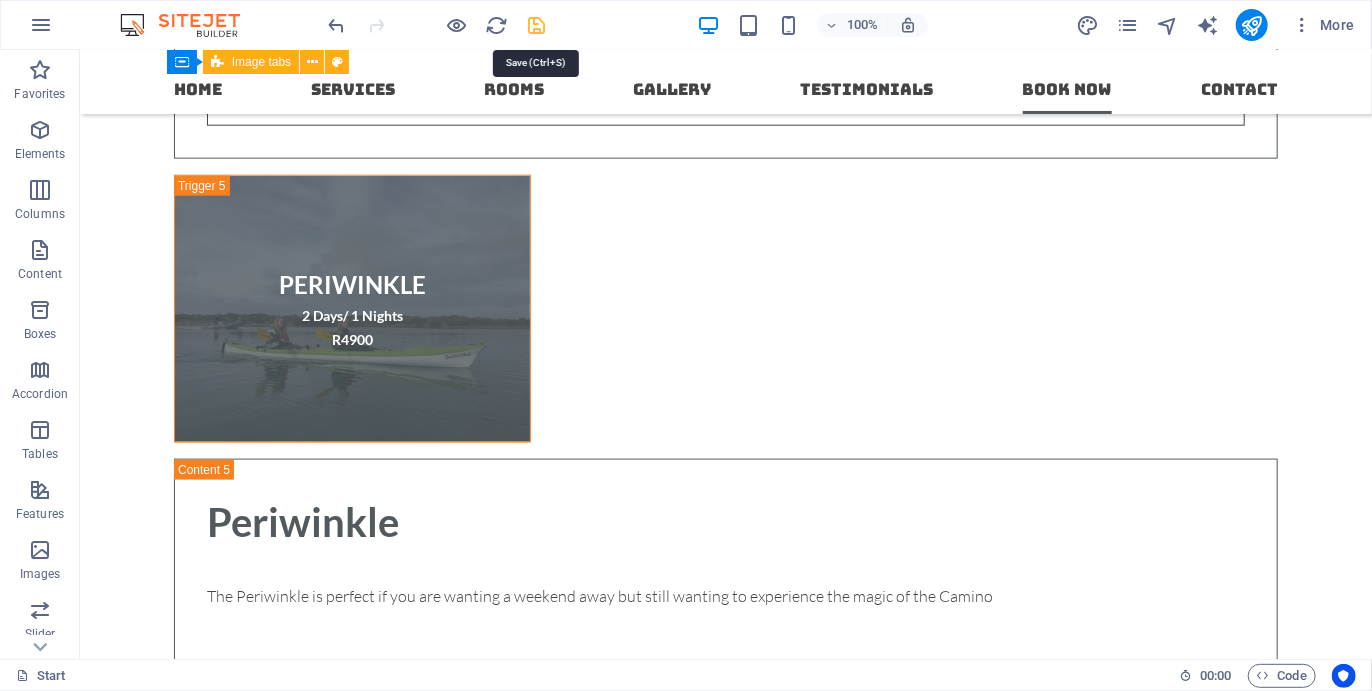 click at bounding box center [537, 25] 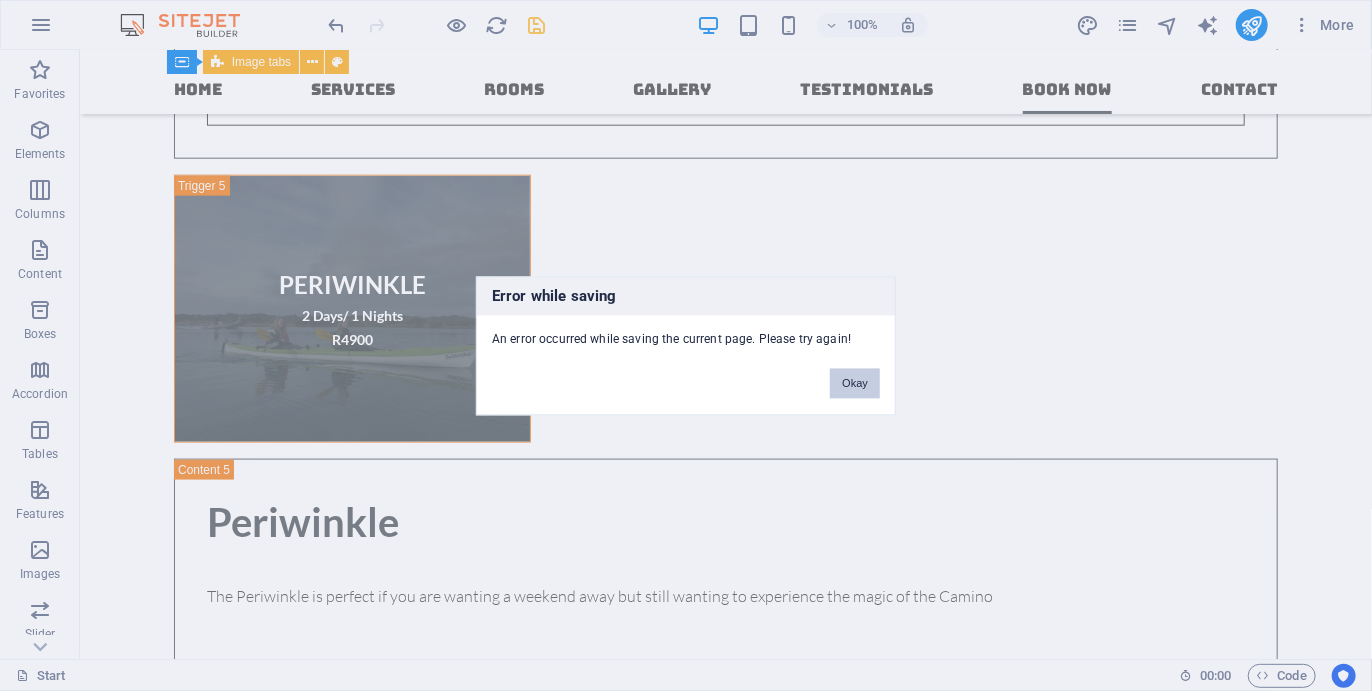 click on "Okay" at bounding box center (855, 383) 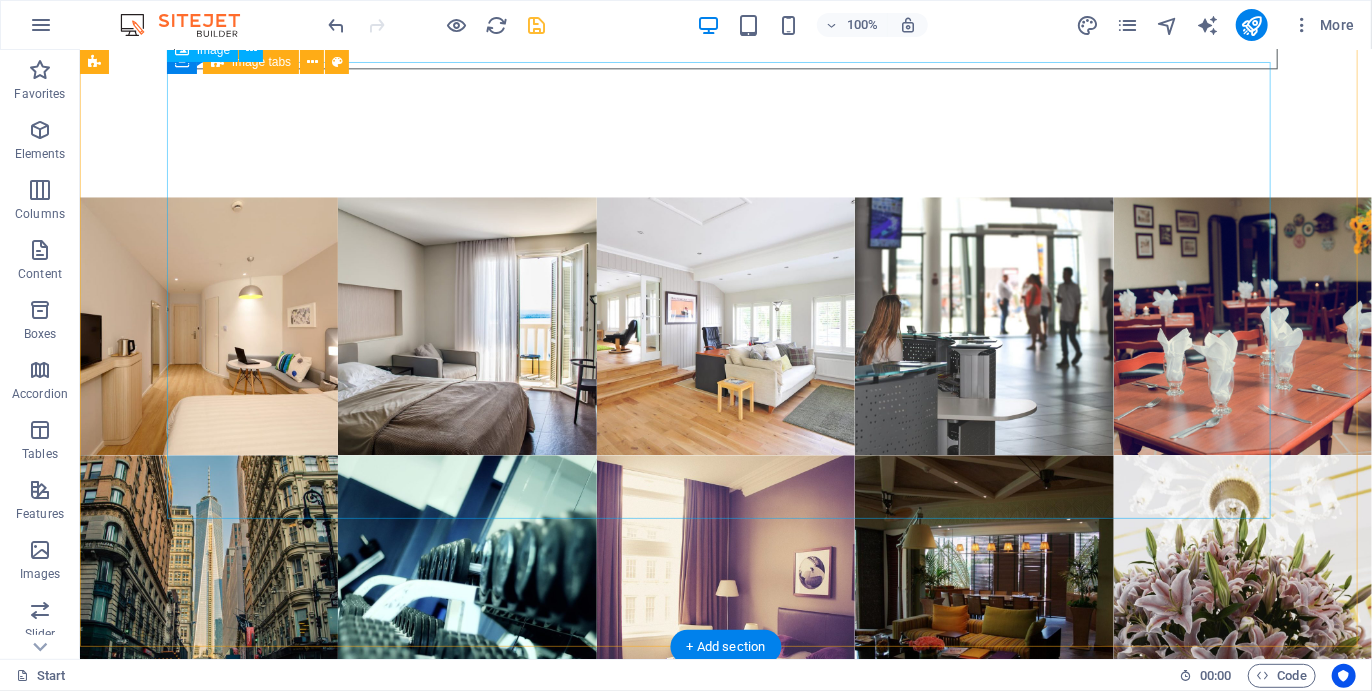 scroll, scrollTop: 16803, scrollLeft: 0, axis: vertical 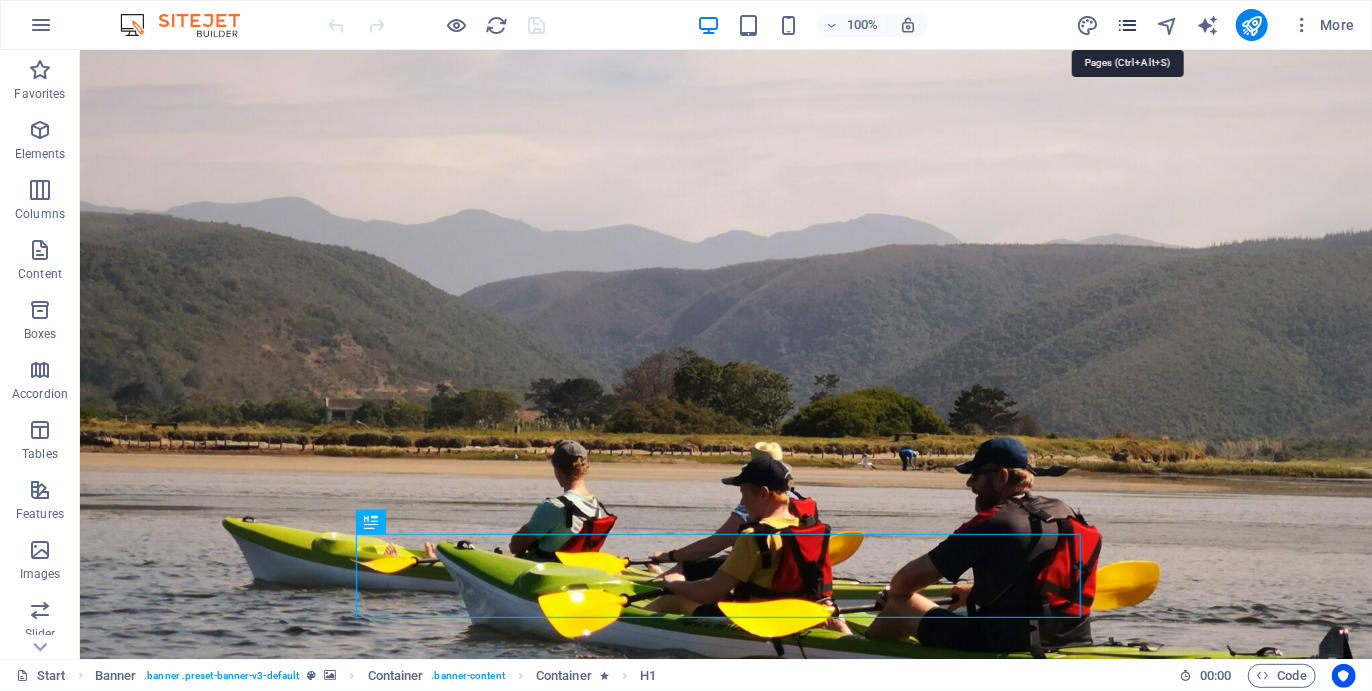 click at bounding box center [1127, 25] 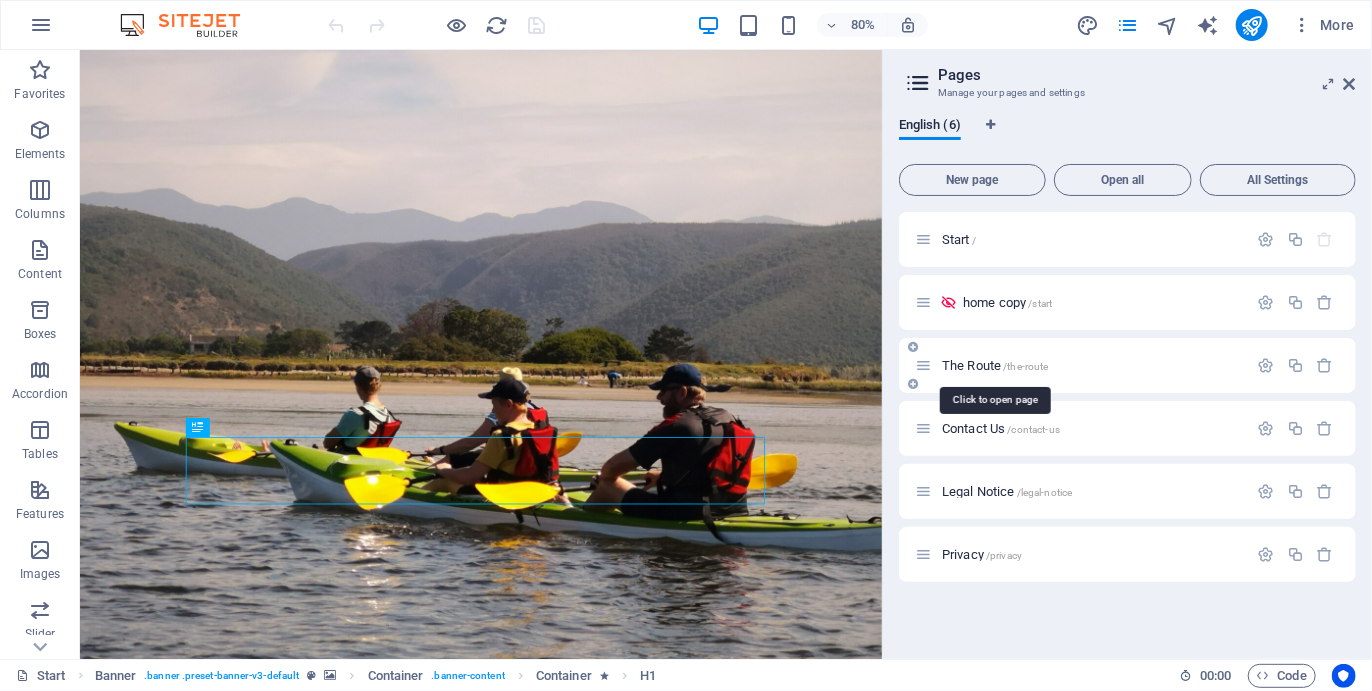 click on "The Route /the-route" at bounding box center [995, 365] 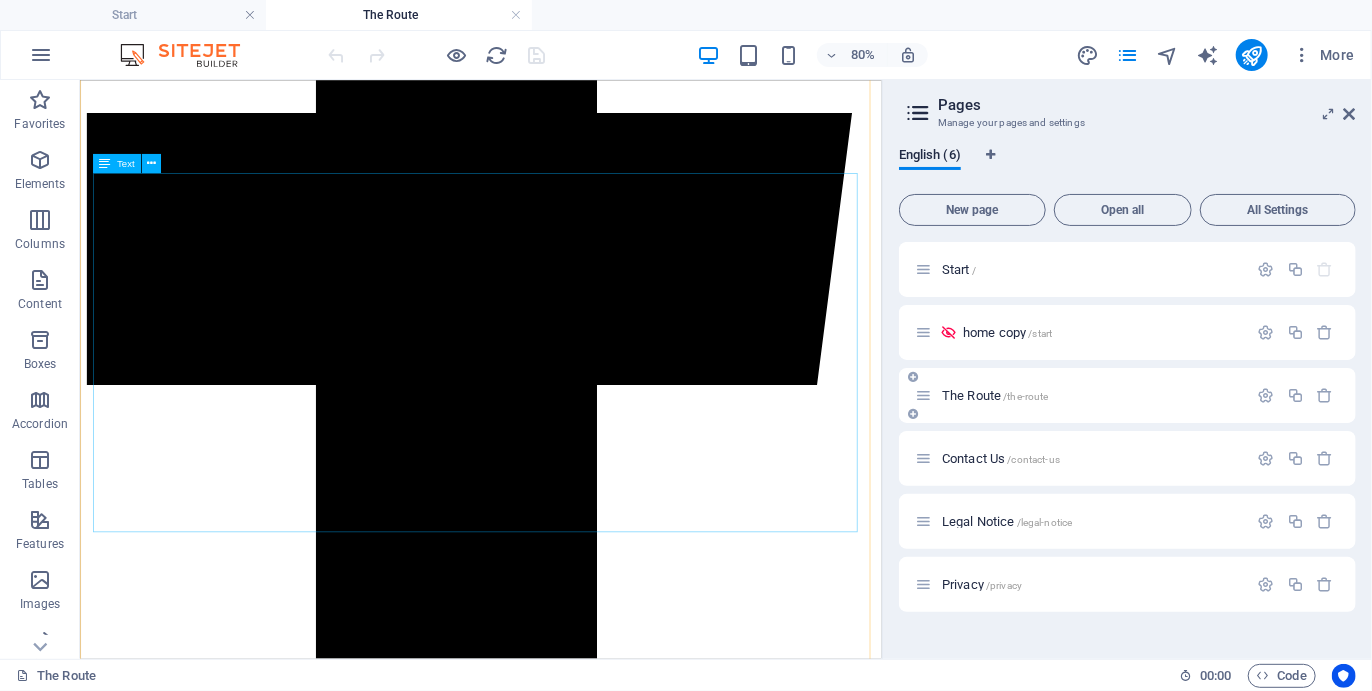 scroll, scrollTop: 1375, scrollLeft: 0, axis: vertical 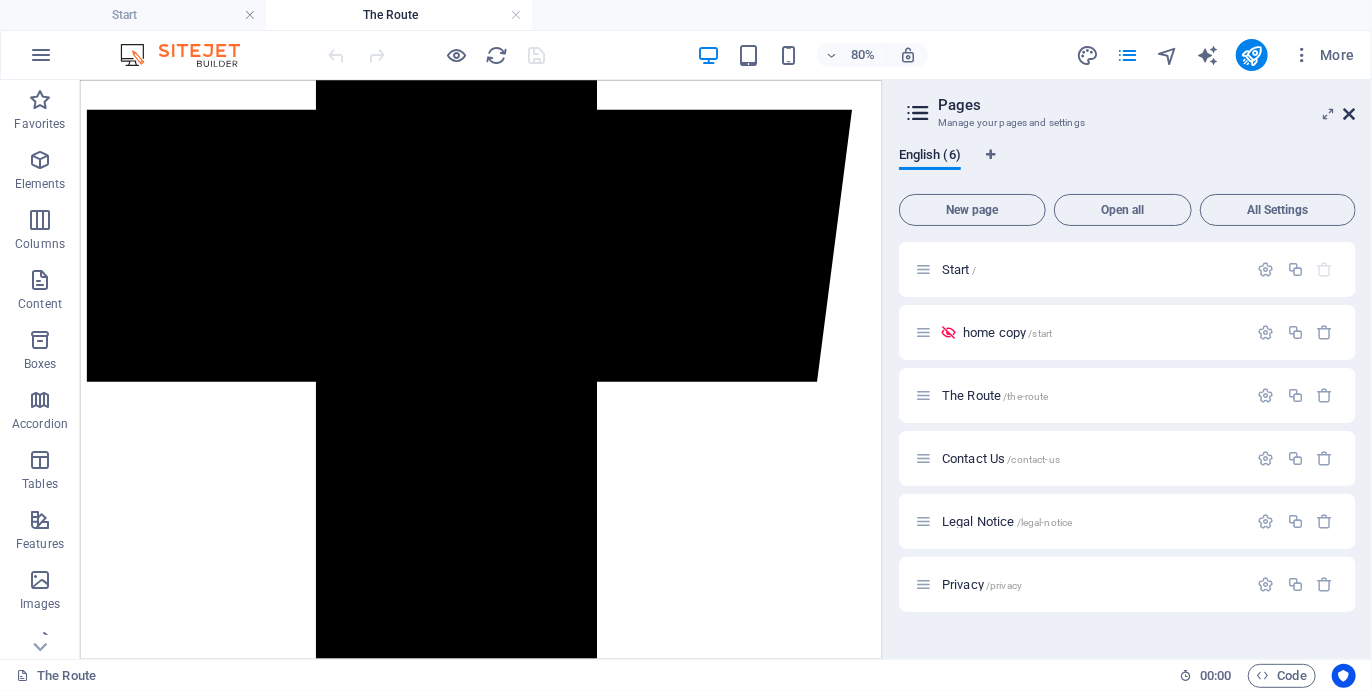 click at bounding box center (1350, 114) 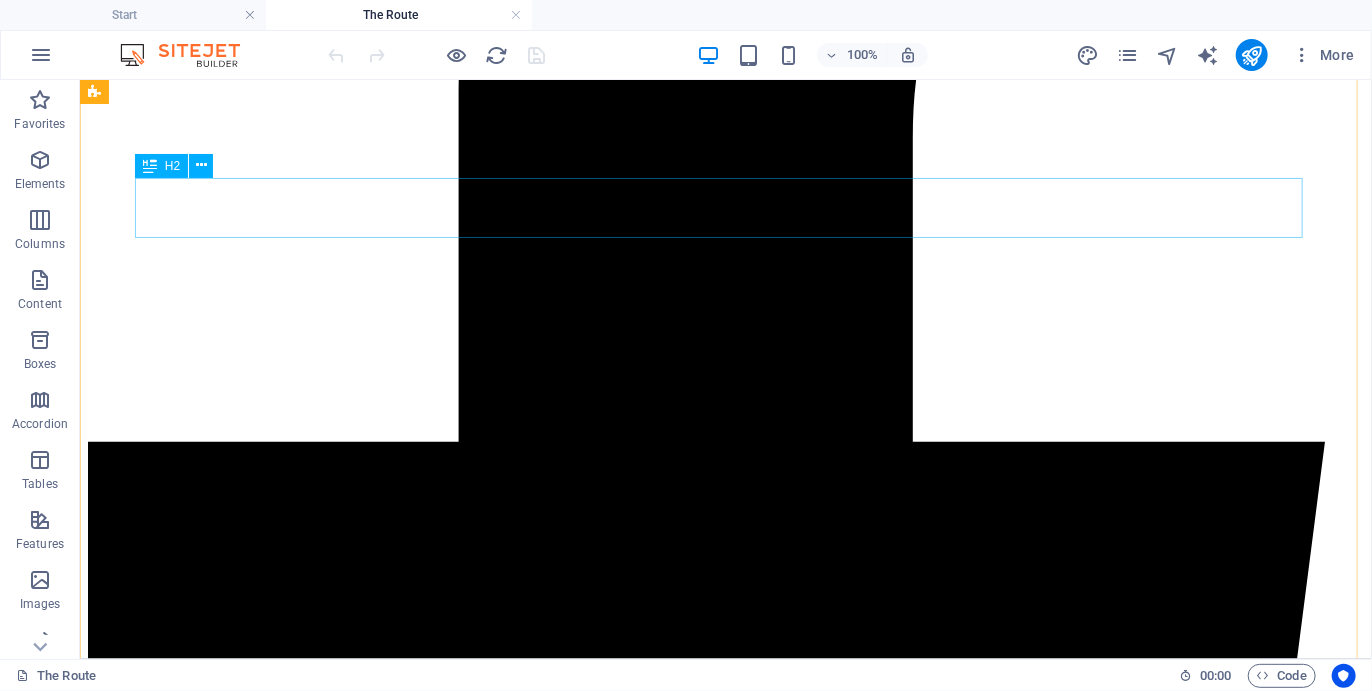 scroll, scrollTop: 1092, scrollLeft: 0, axis: vertical 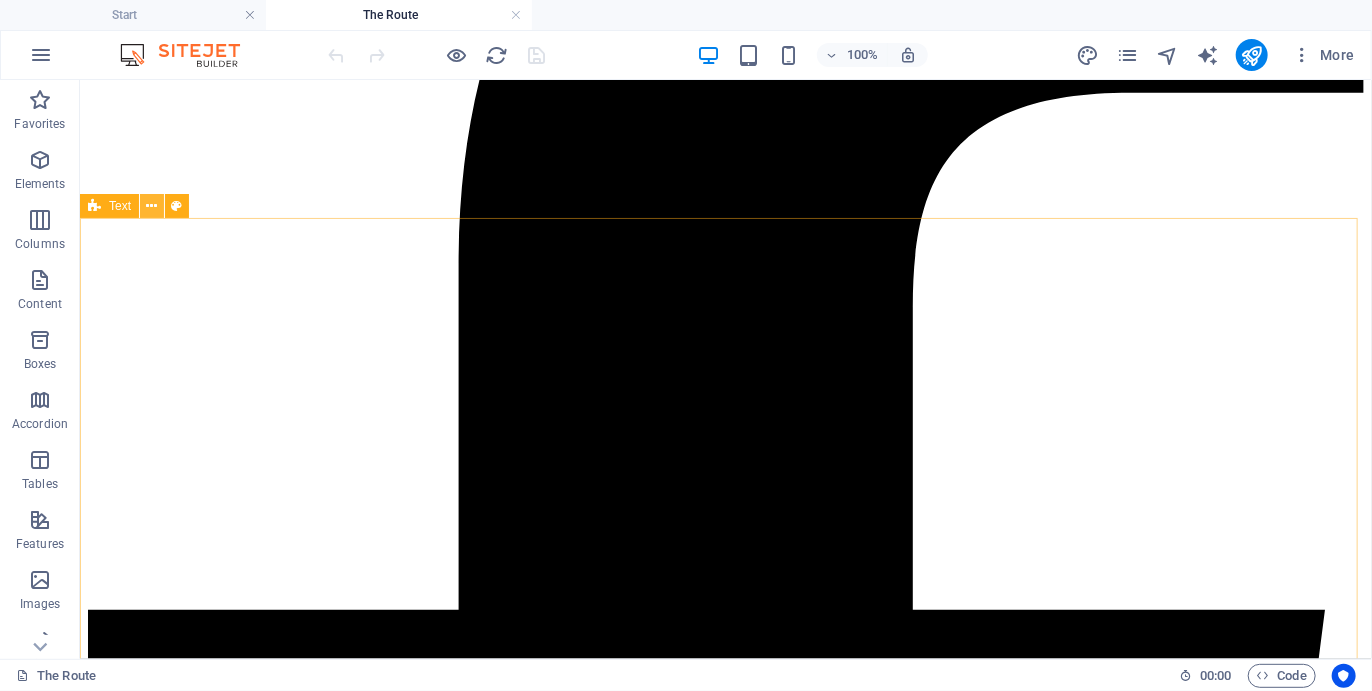 click at bounding box center [152, 206] 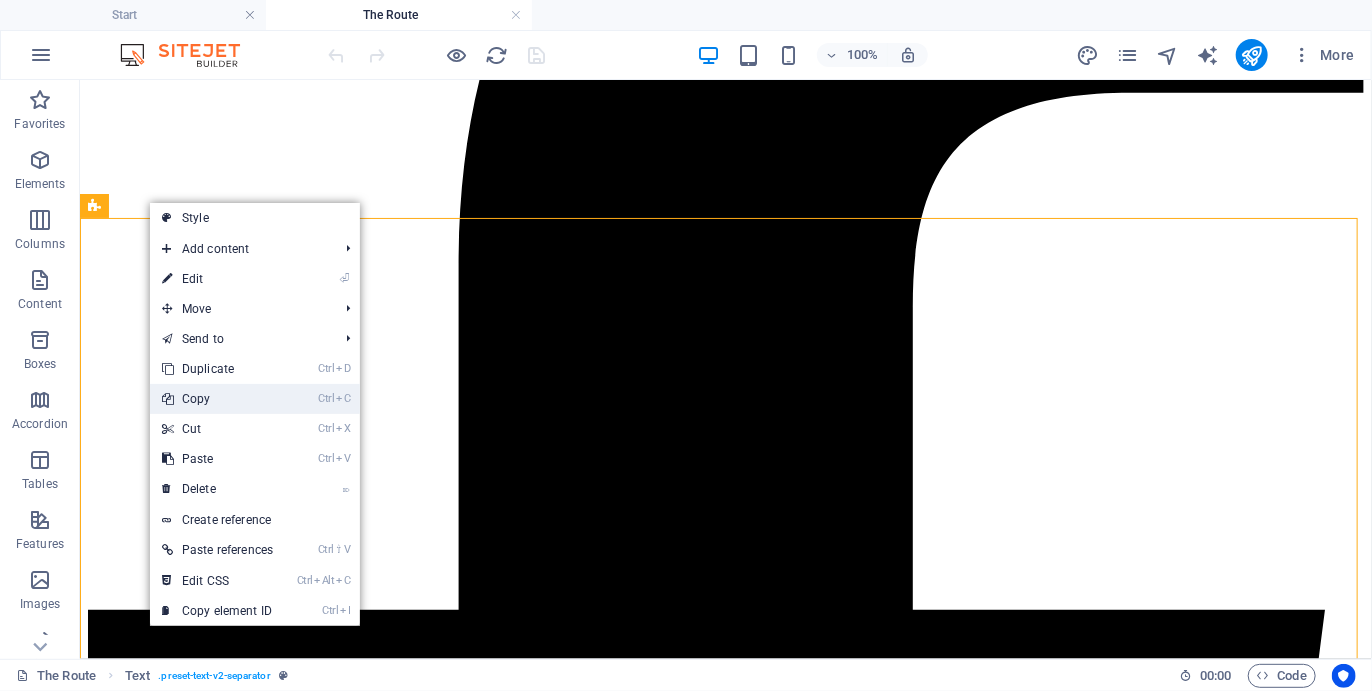 click on "Ctrl C  Copy" at bounding box center [217, 399] 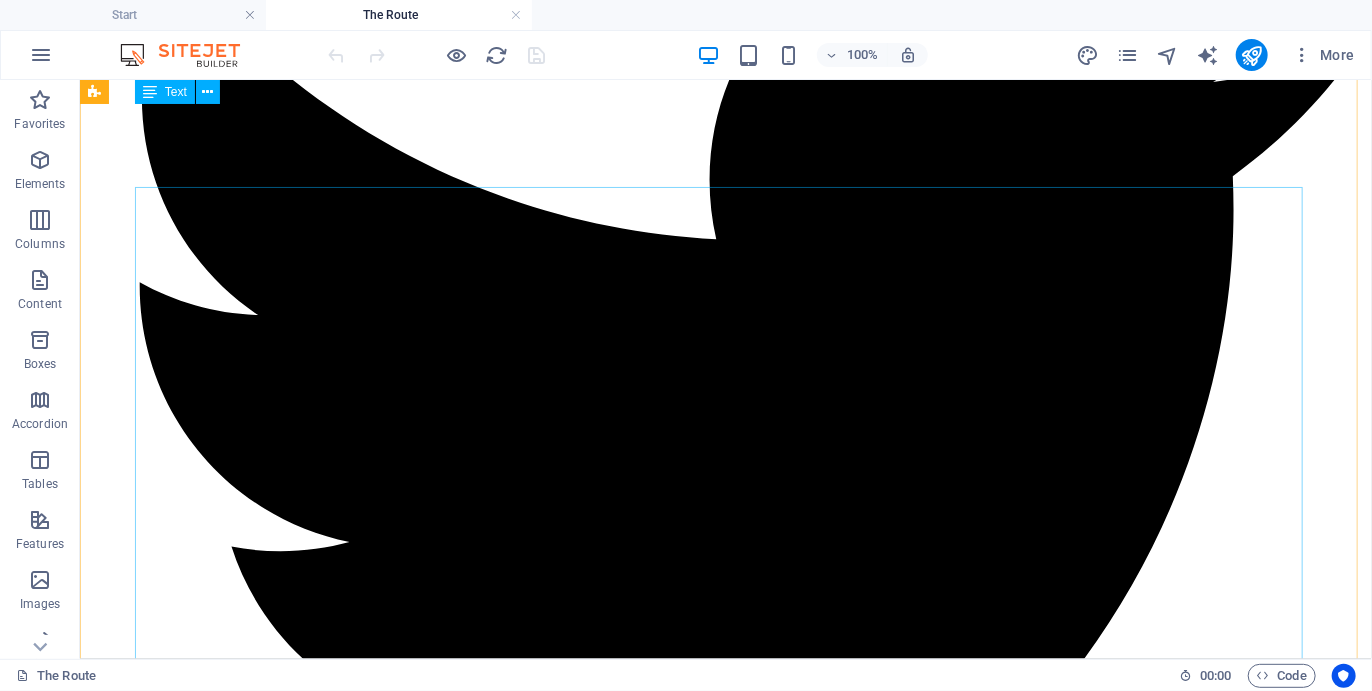 scroll, scrollTop: 3214, scrollLeft: 0, axis: vertical 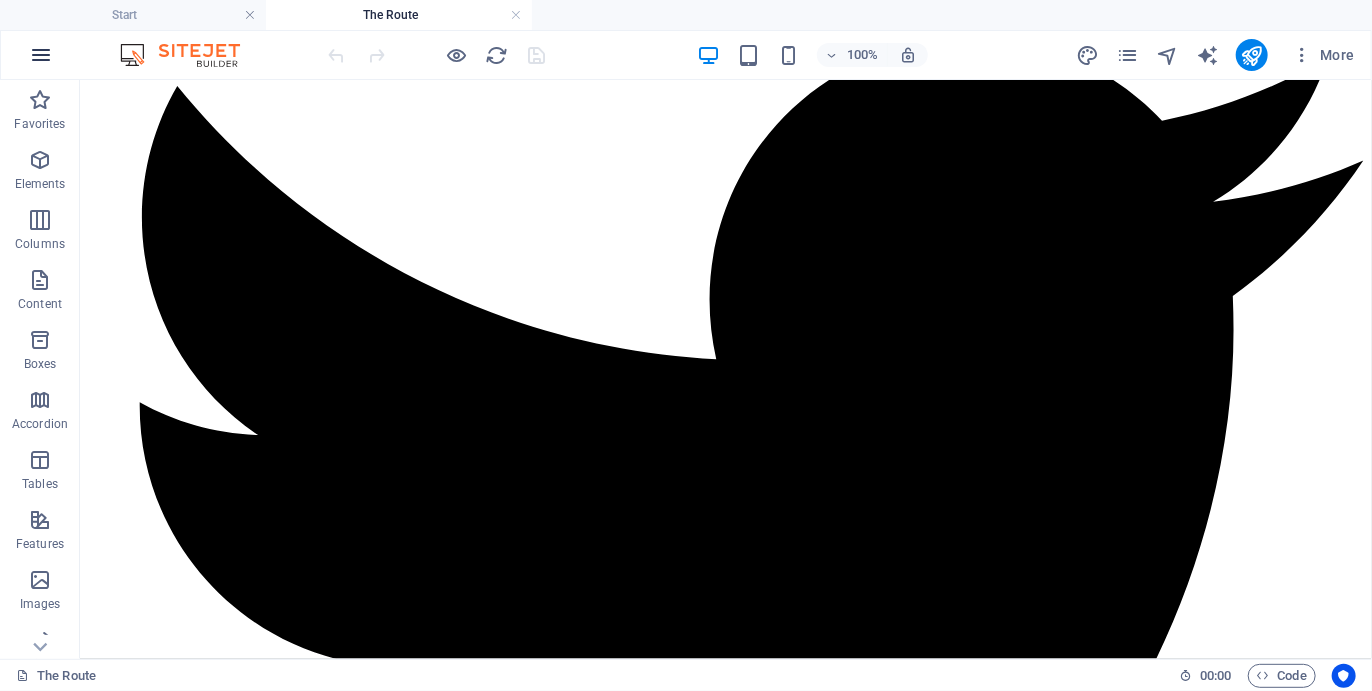 click at bounding box center [41, 55] 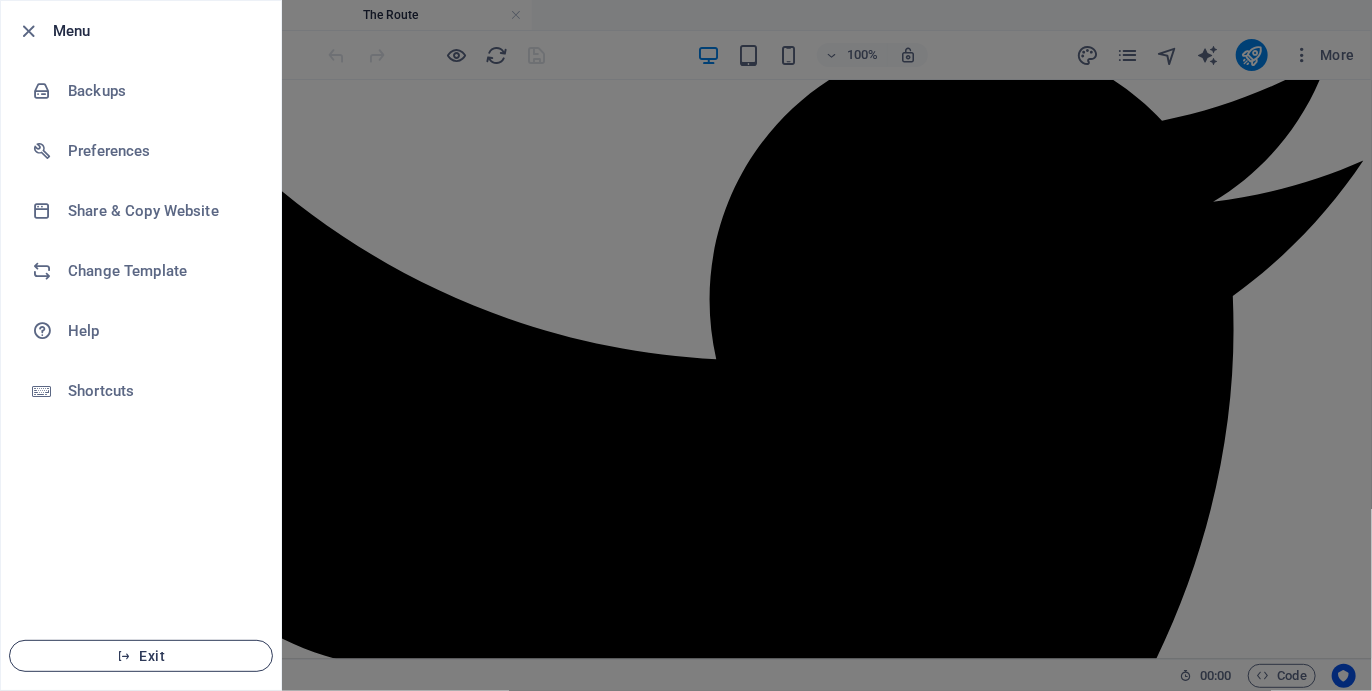click on "Exit" at bounding box center (141, 656) 